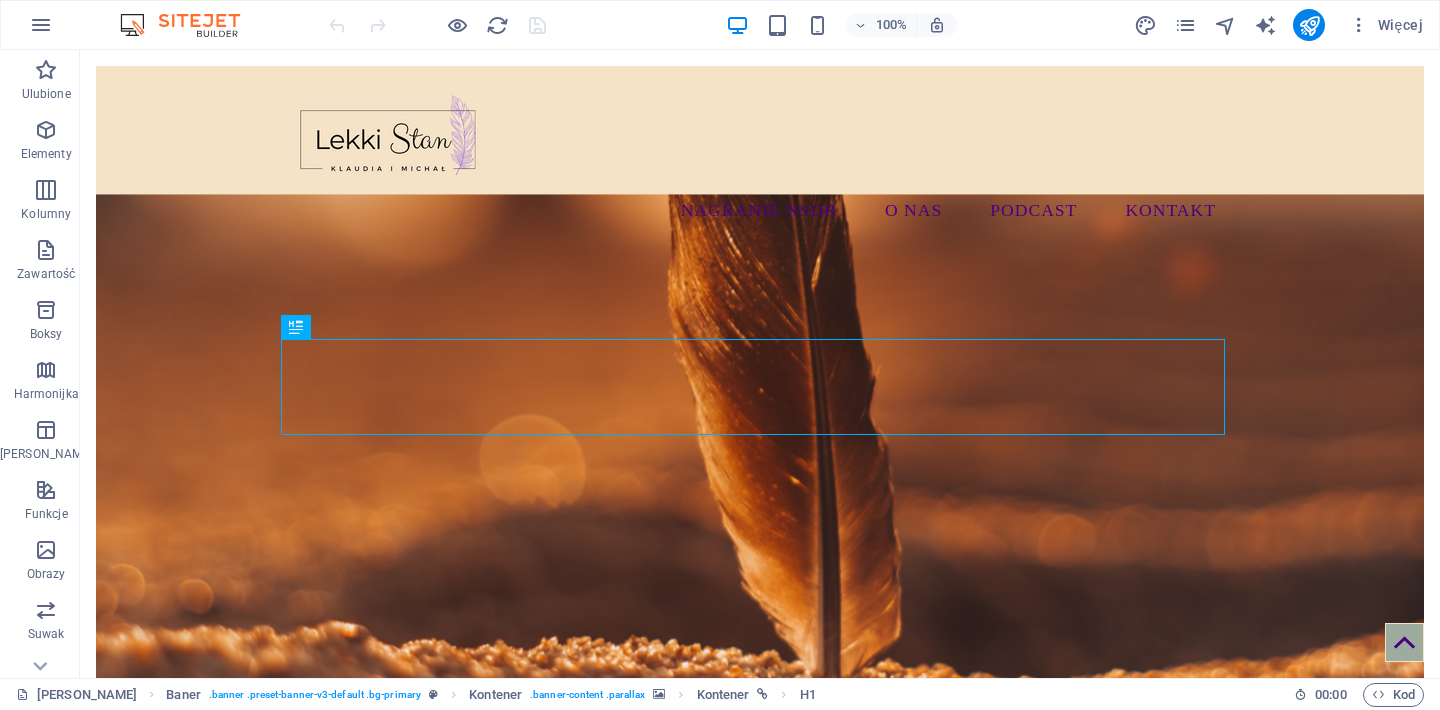 scroll, scrollTop: 0, scrollLeft: 0, axis: both 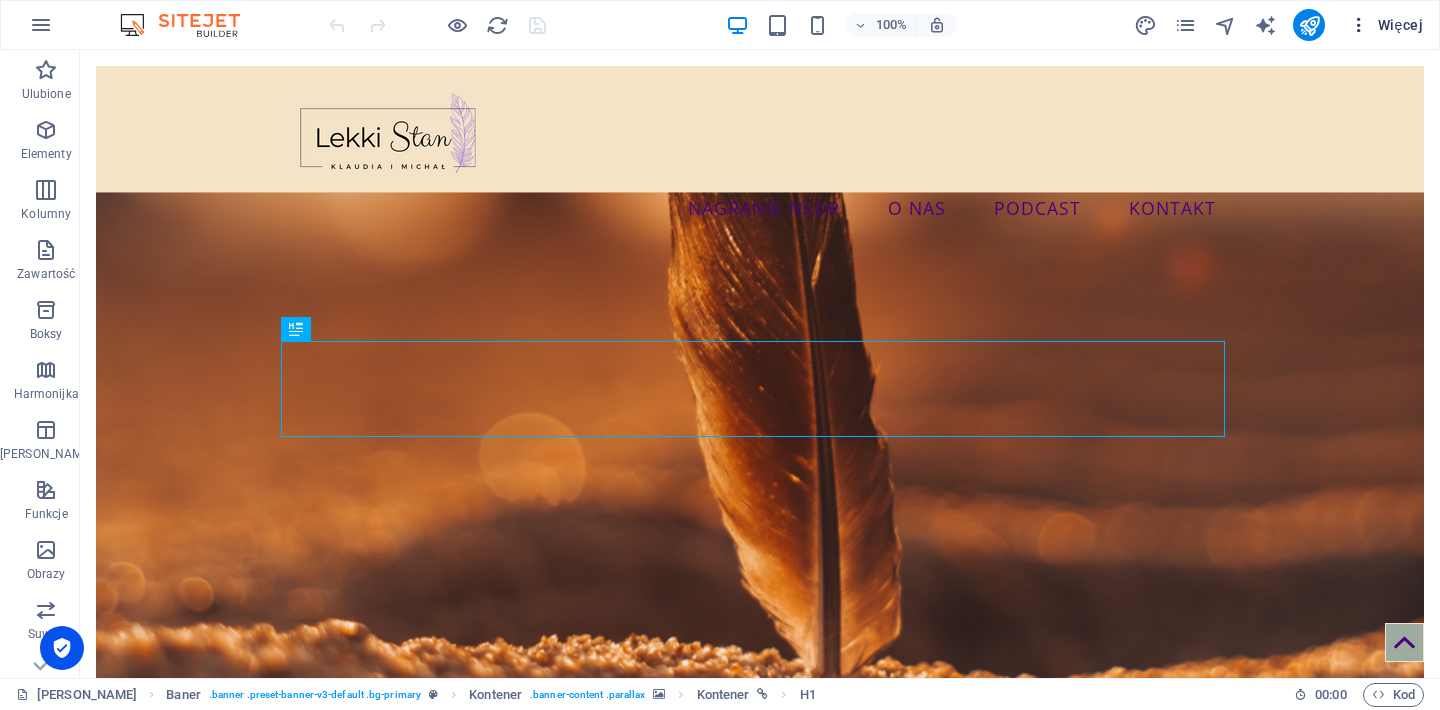 click at bounding box center (1359, 25) 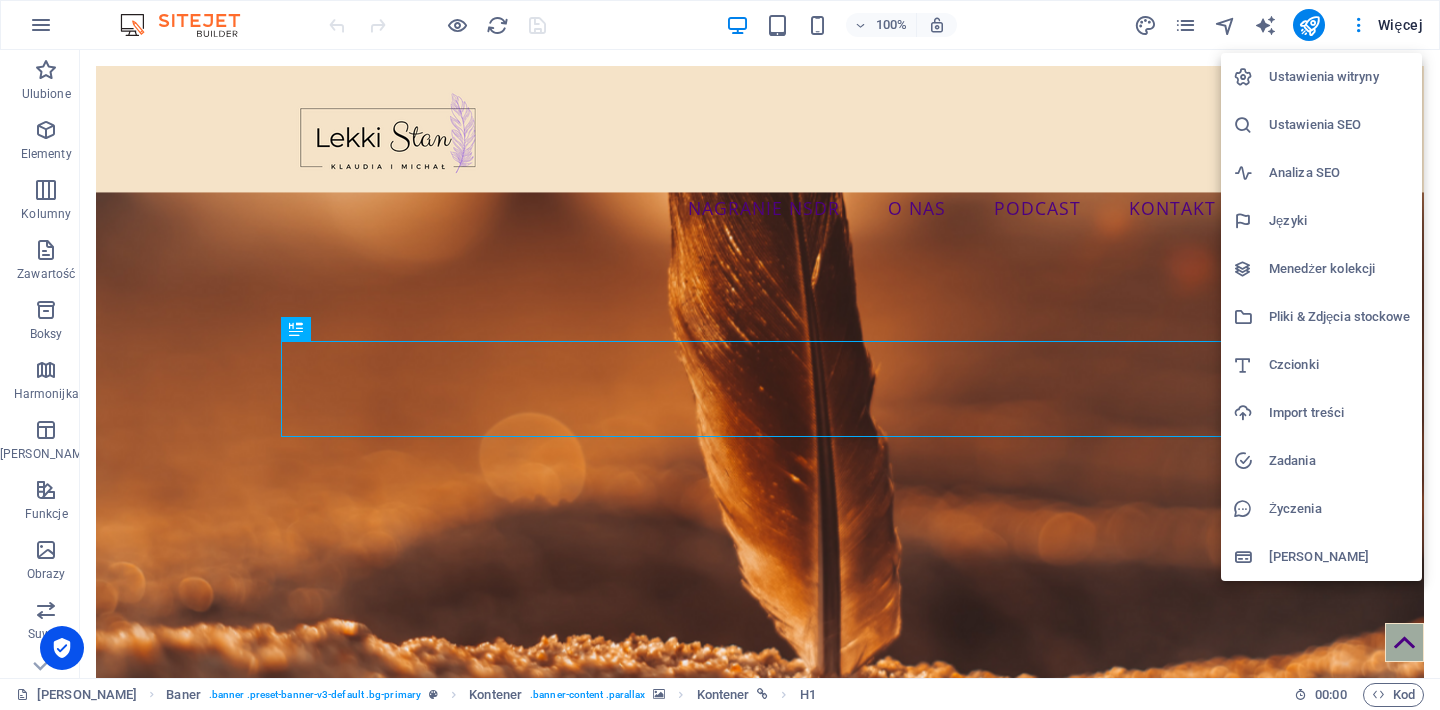 click at bounding box center (720, 355) 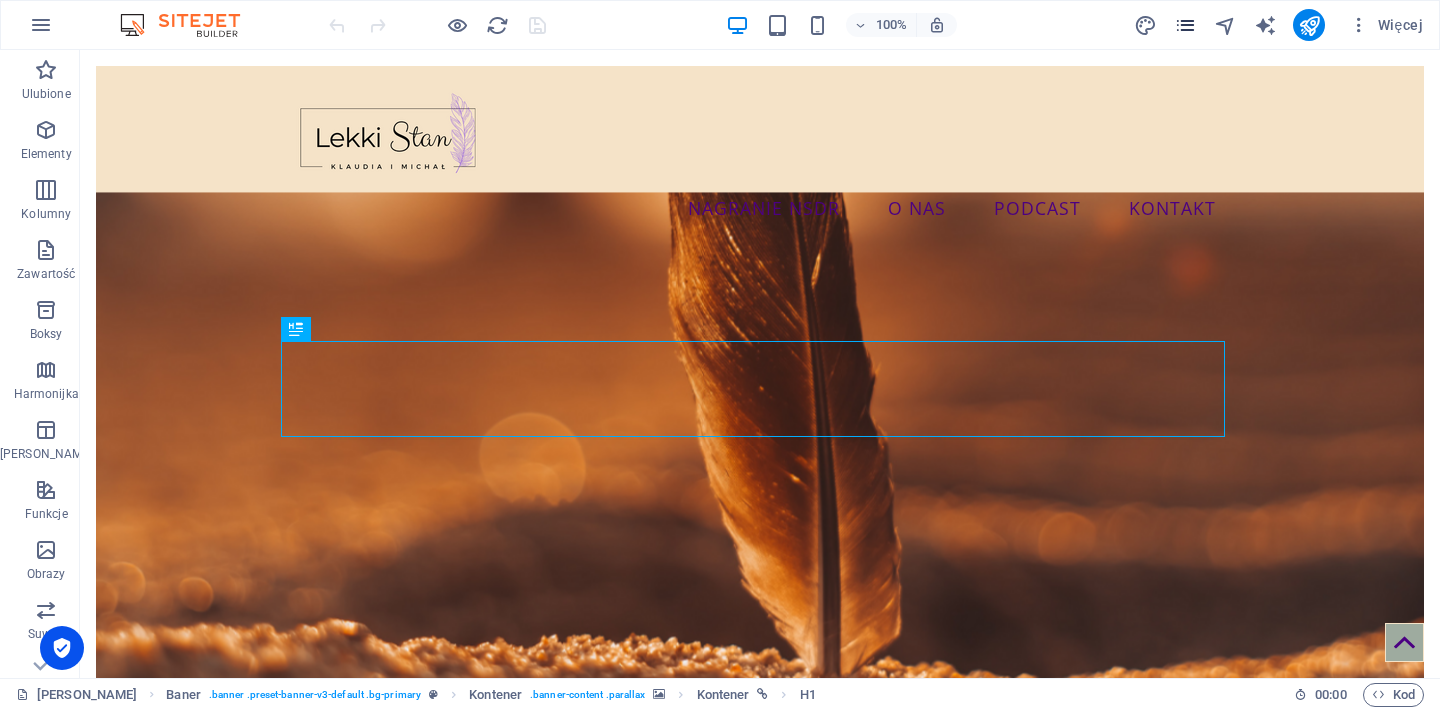 click at bounding box center (1185, 25) 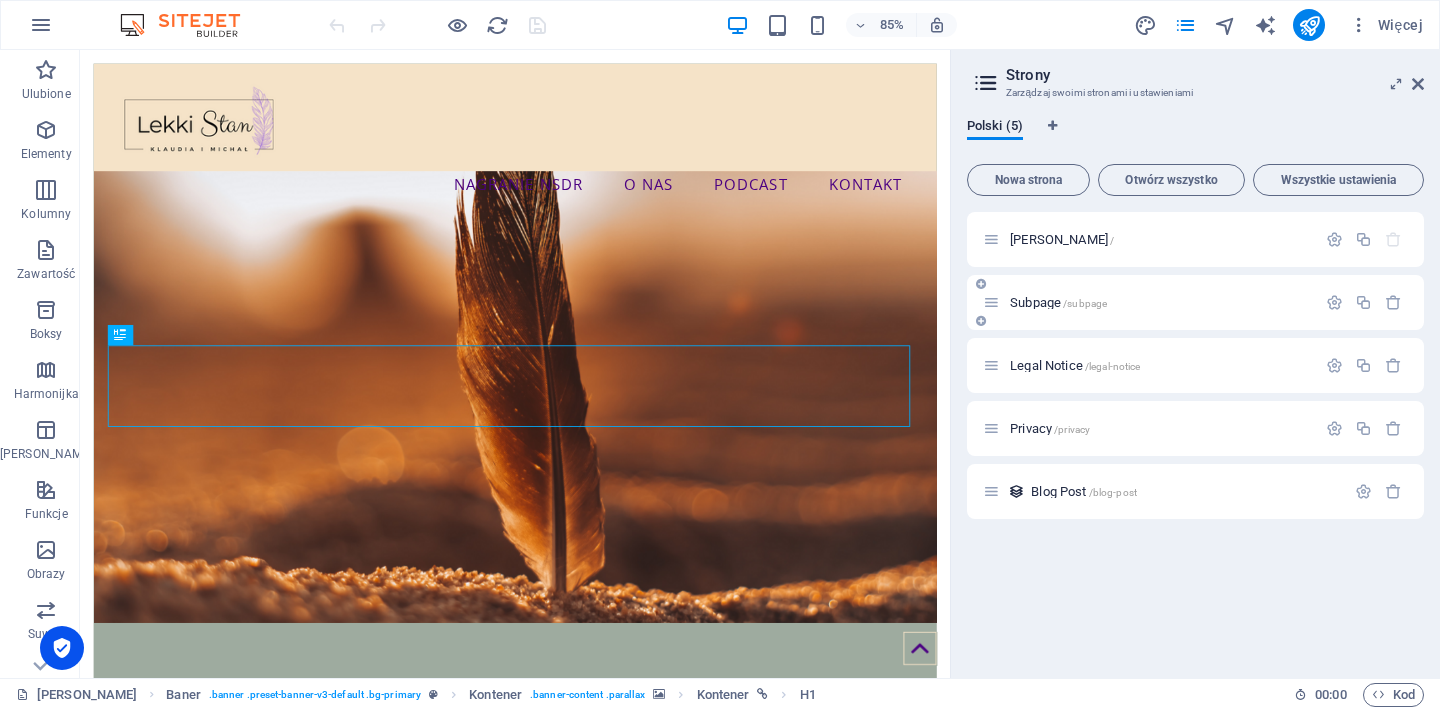 click on "Subpage /subpage" at bounding box center [1149, 302] 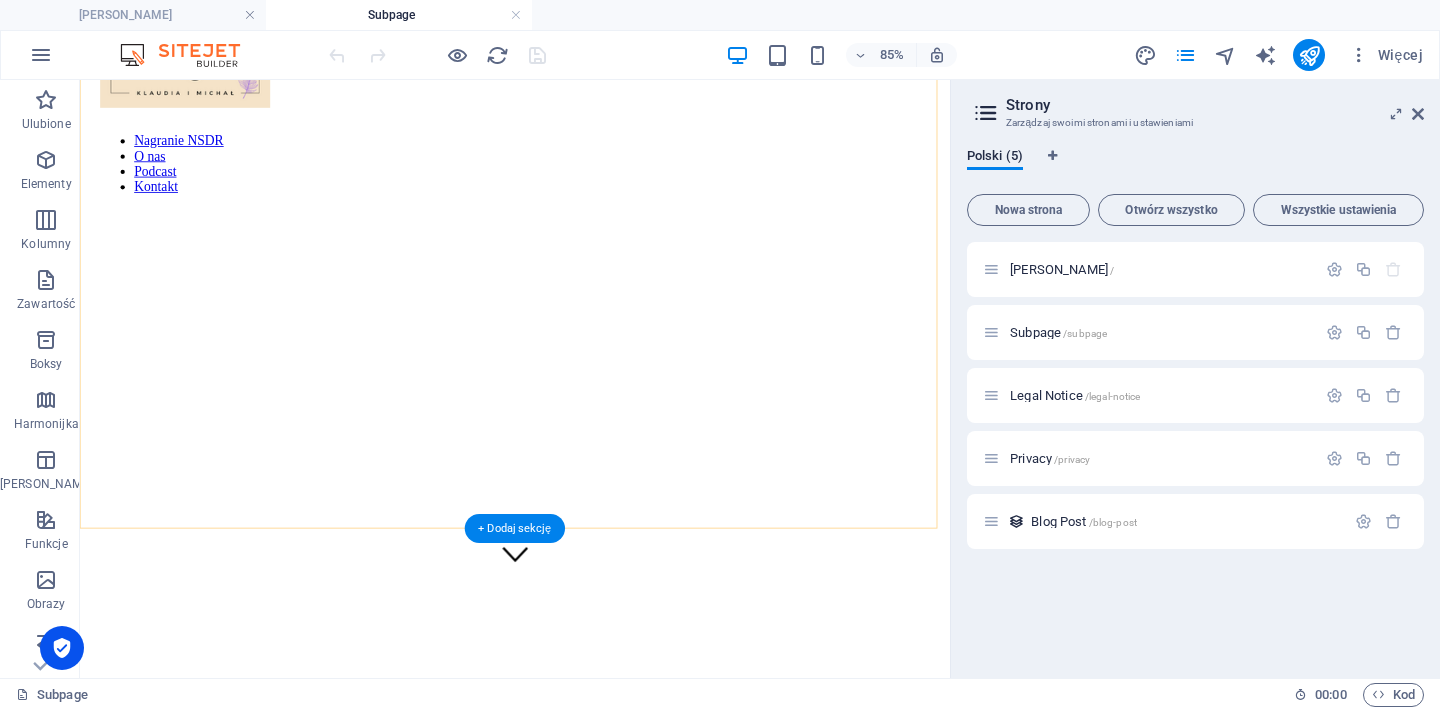 scroll, scrollTop: 330, scrollLeft: 0, axis: vertical 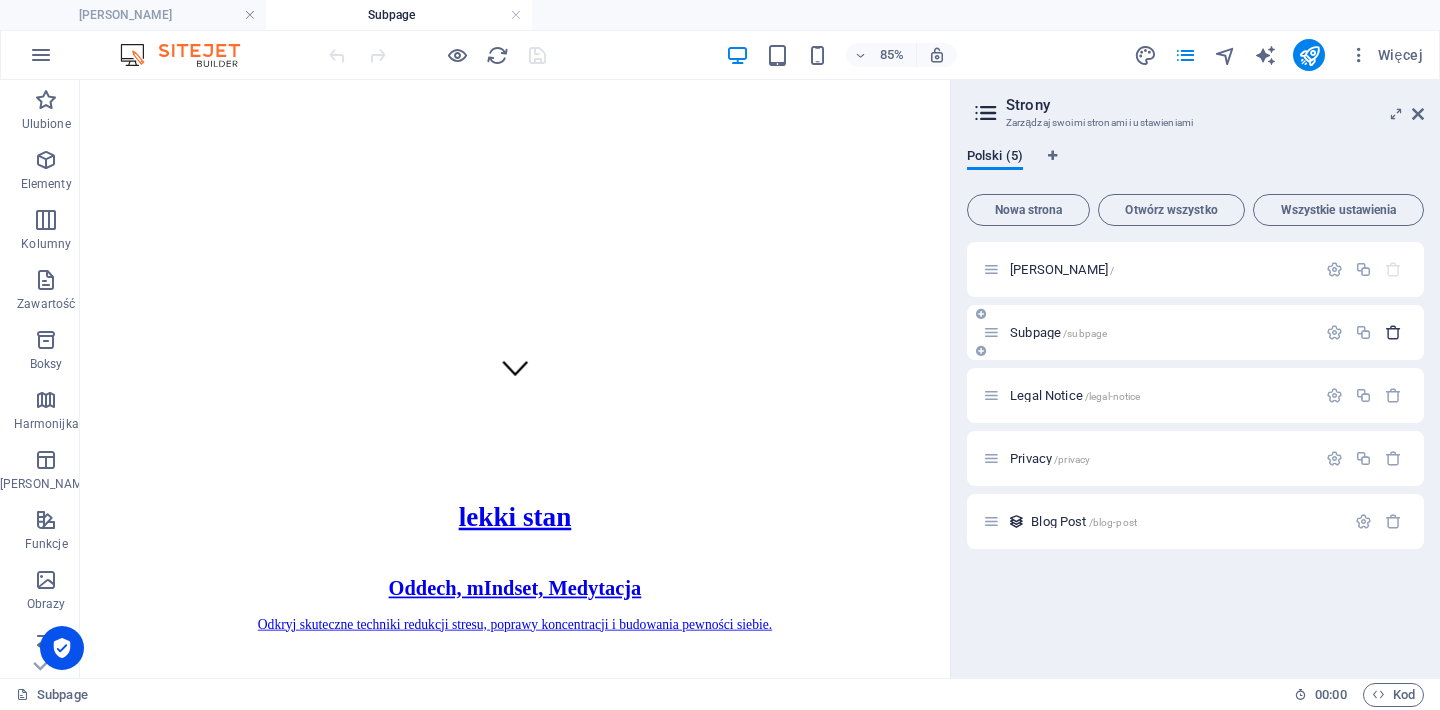 click at bounding box center (1393, 332) 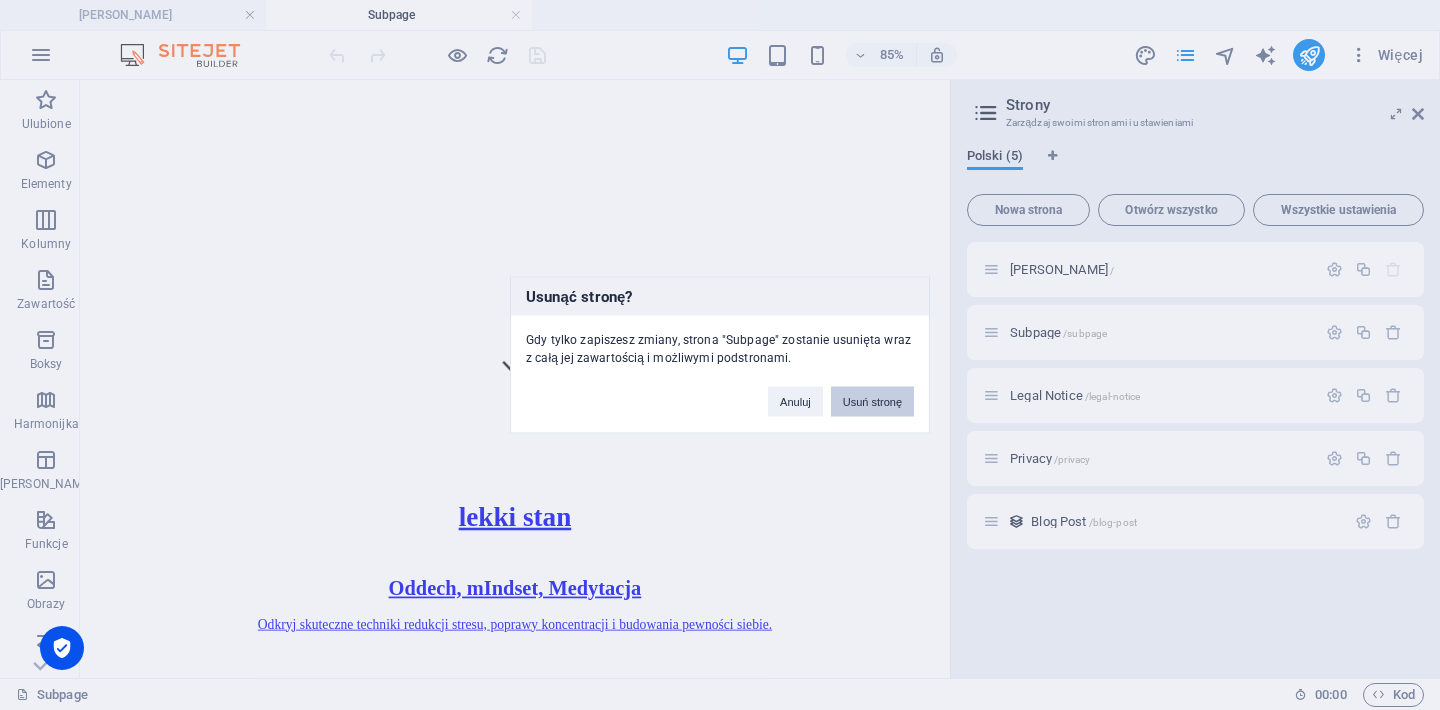 click on "Usuń stronę" at bounding box center [872, 402] 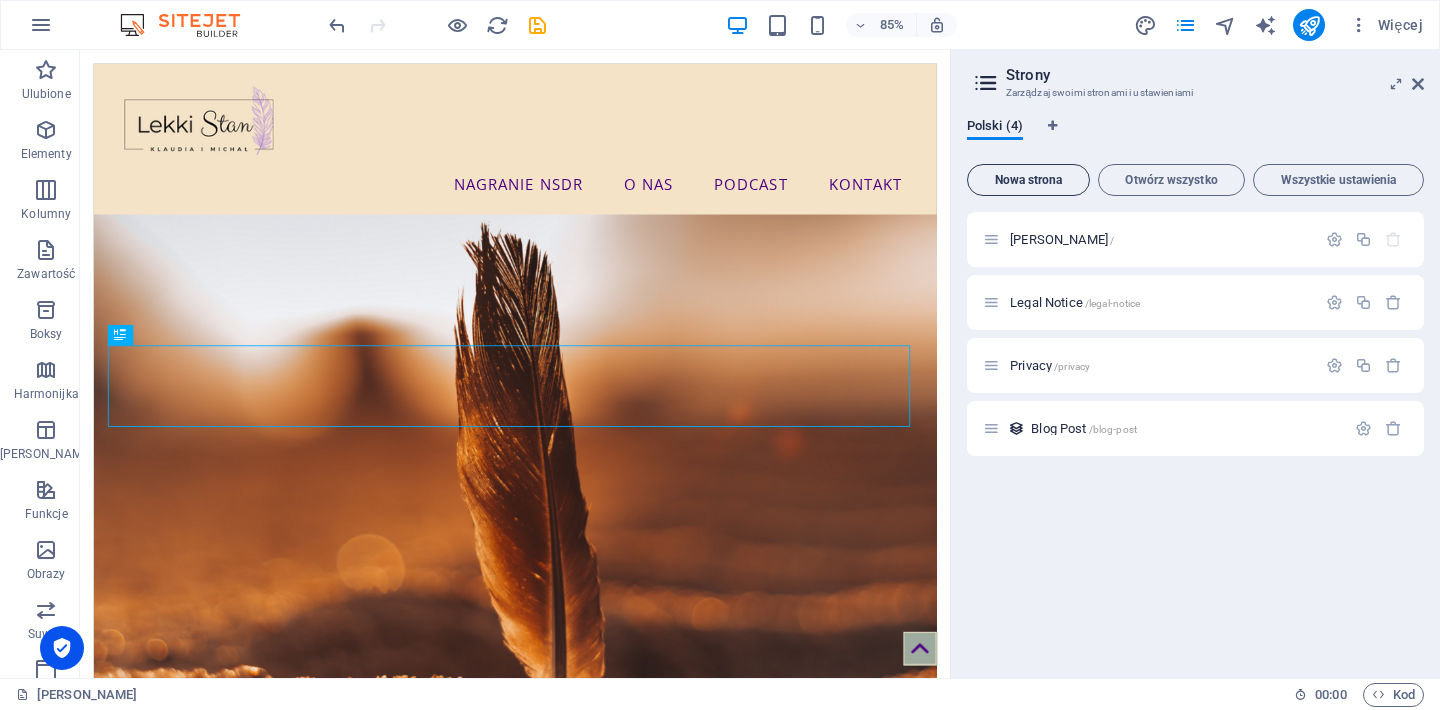 click on "Nowa strona" at bounding box center (1028, 180) 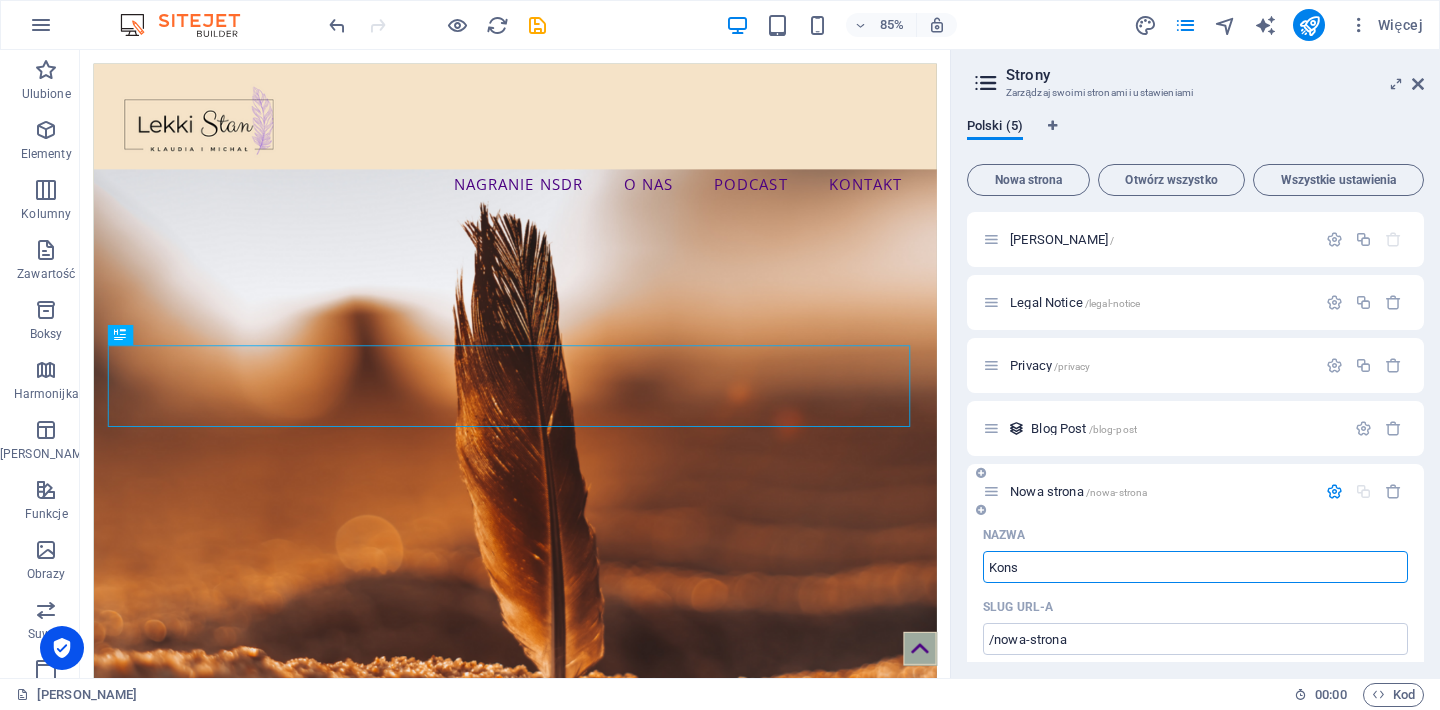 type on "Konsu" 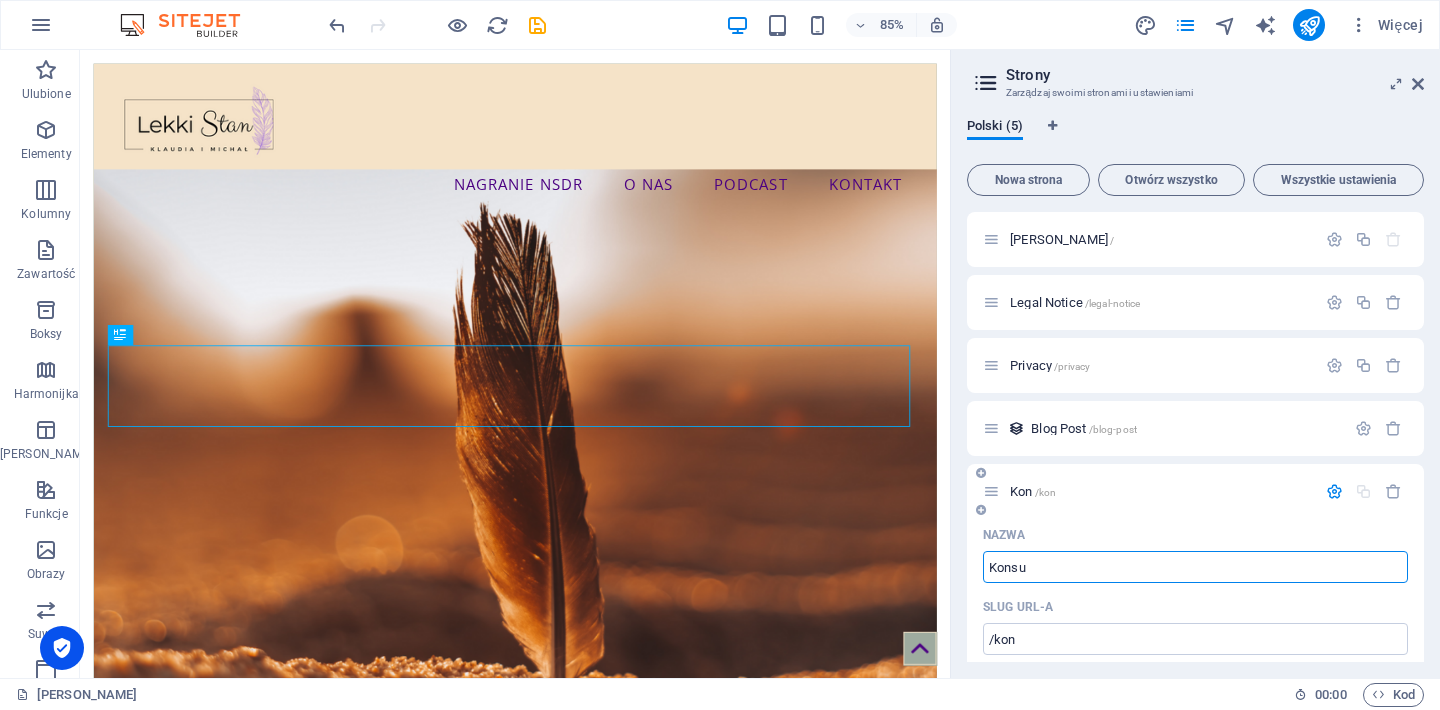 type on "/kon" 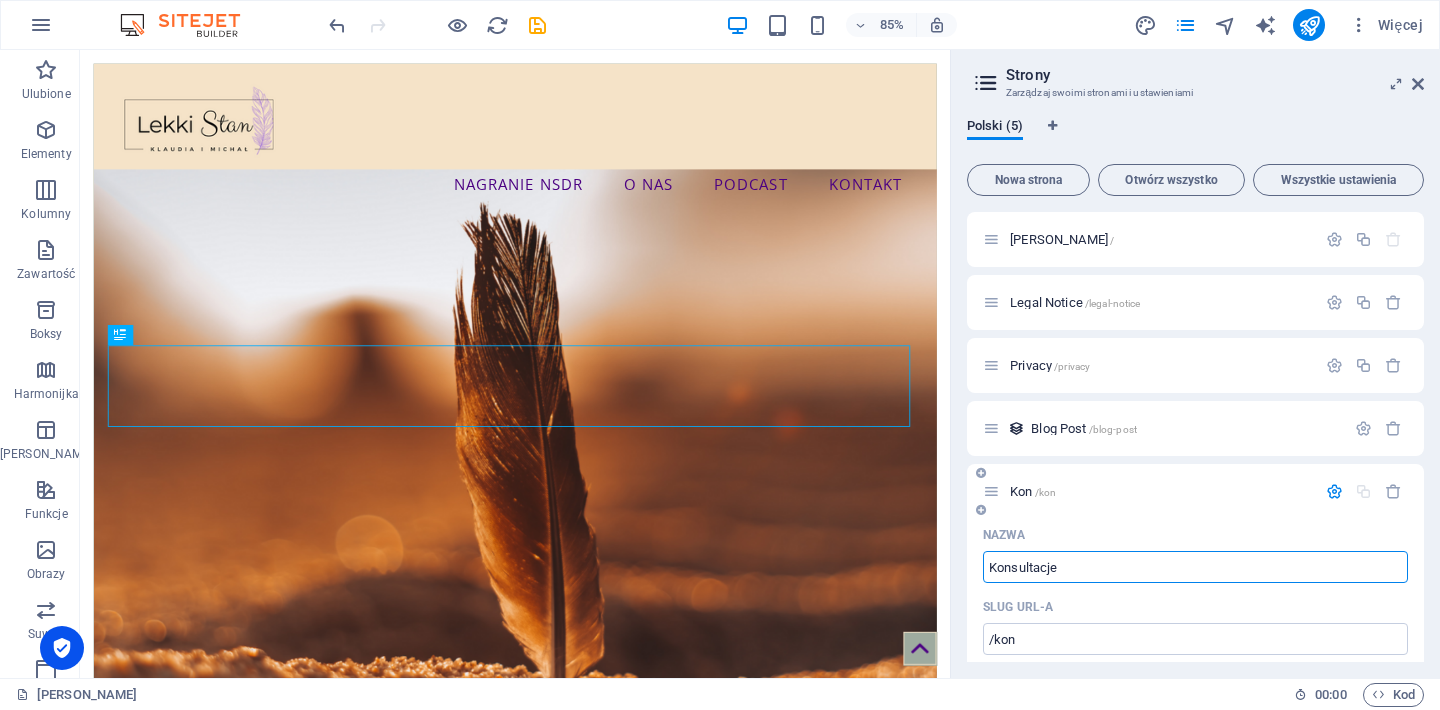 type on "Konsultacje" 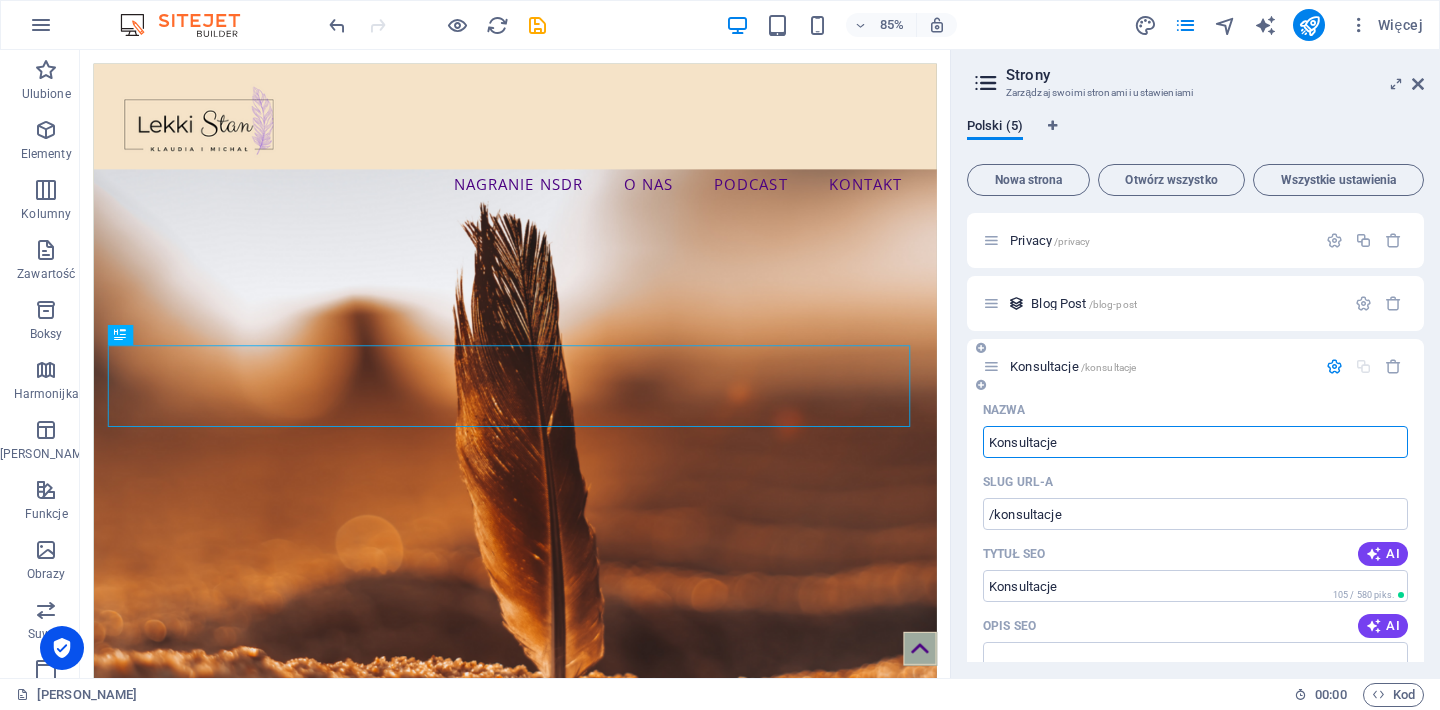scroll, scrollTop: 113, scrollLeft: 0, axis: vertical 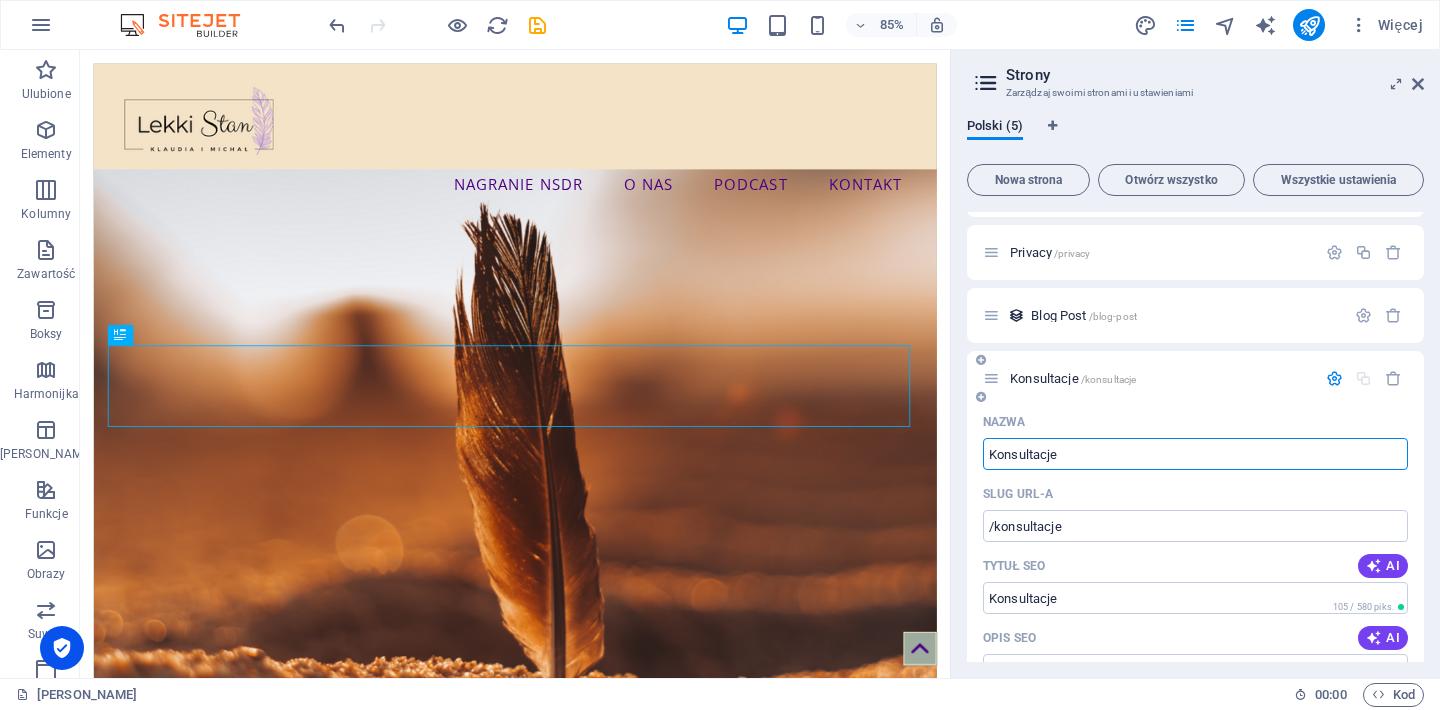type on "Konsultacje" 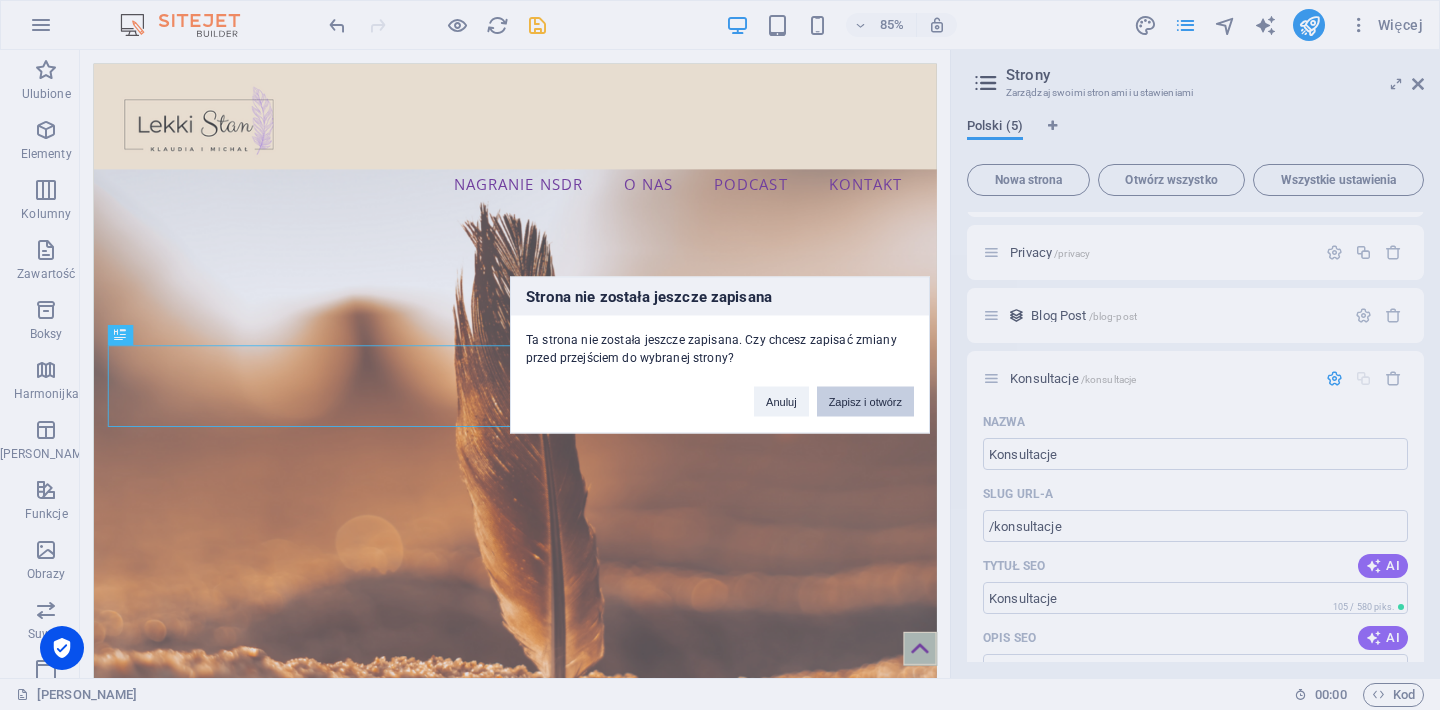click on "Zapisz i otwórz" at bounding box center [865, 402] 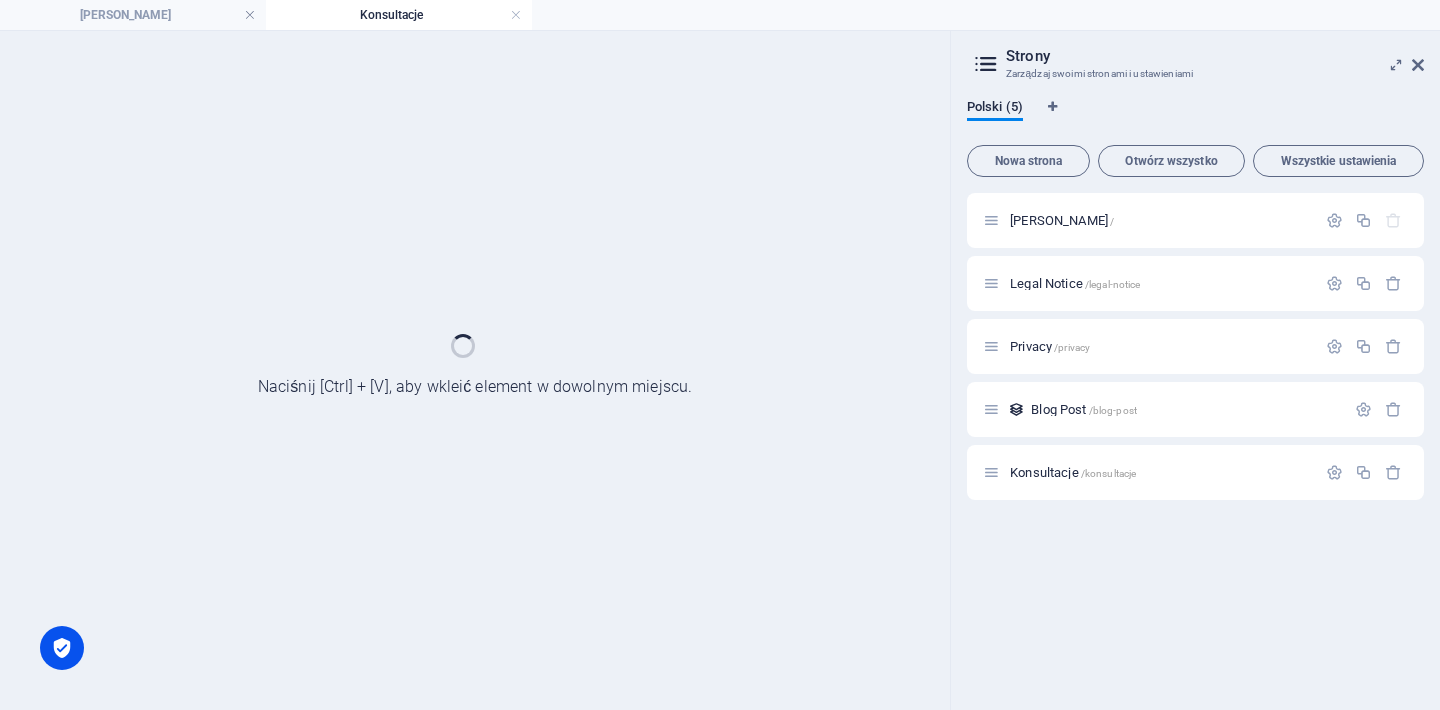 scroll, scrollTop: 0, scrollLeft: 0, axis: both 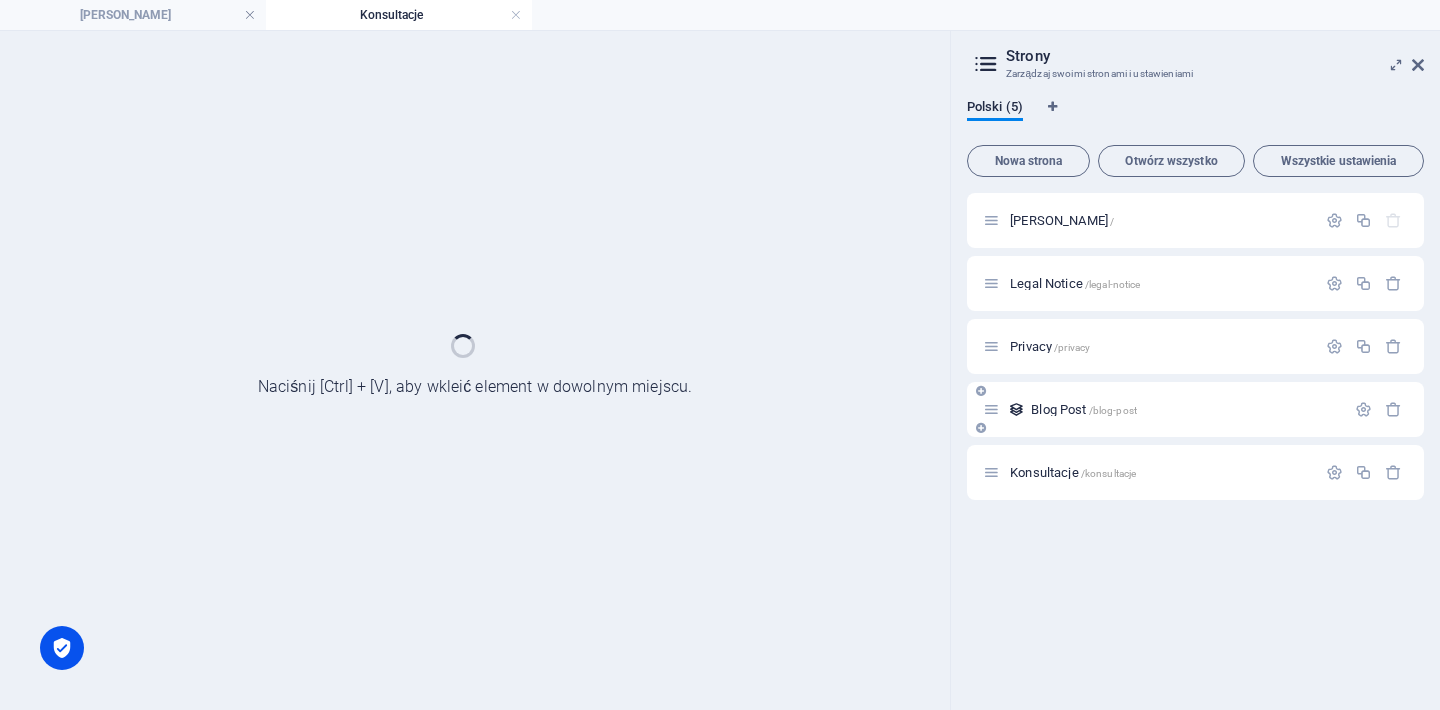 click on "Blog Post /blog-post" at bounding box center [1195, 409] 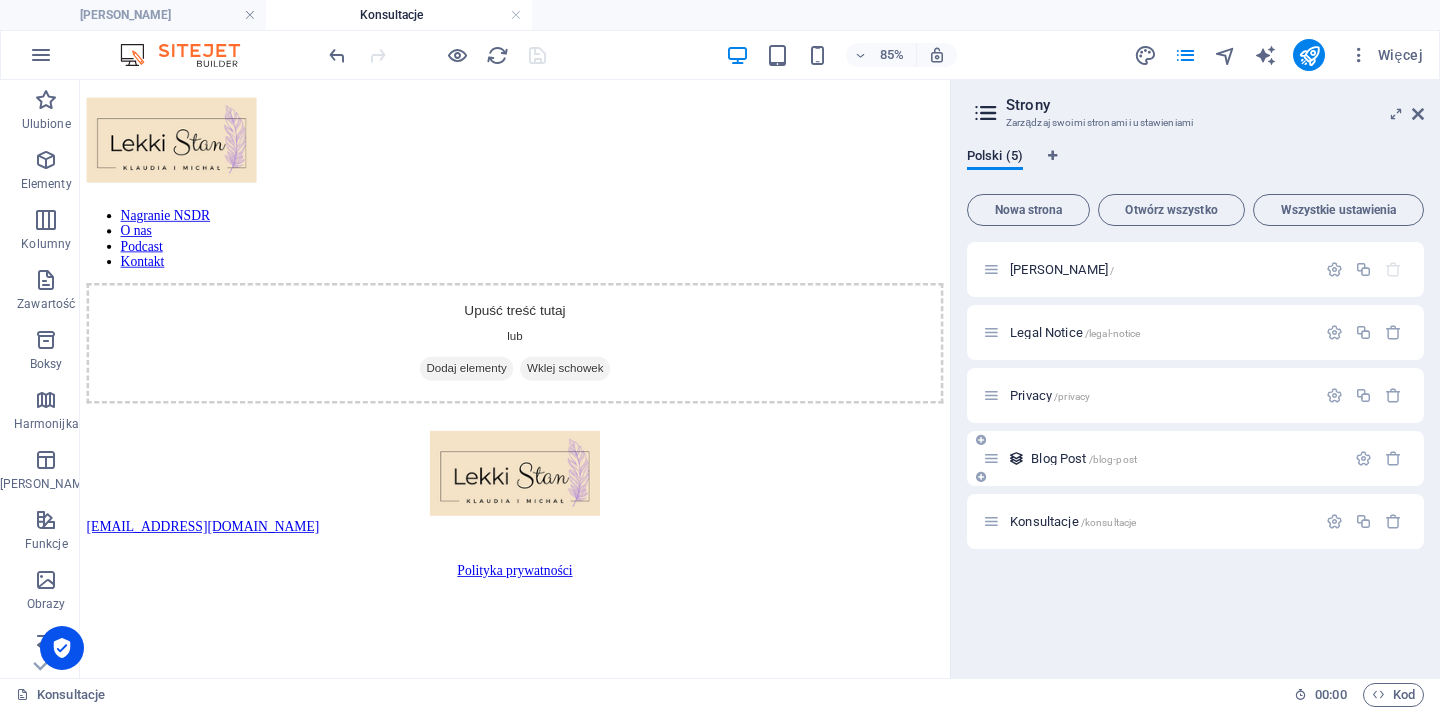 scroll, scrollTop: 0, scrollLeft: 0, axis: both 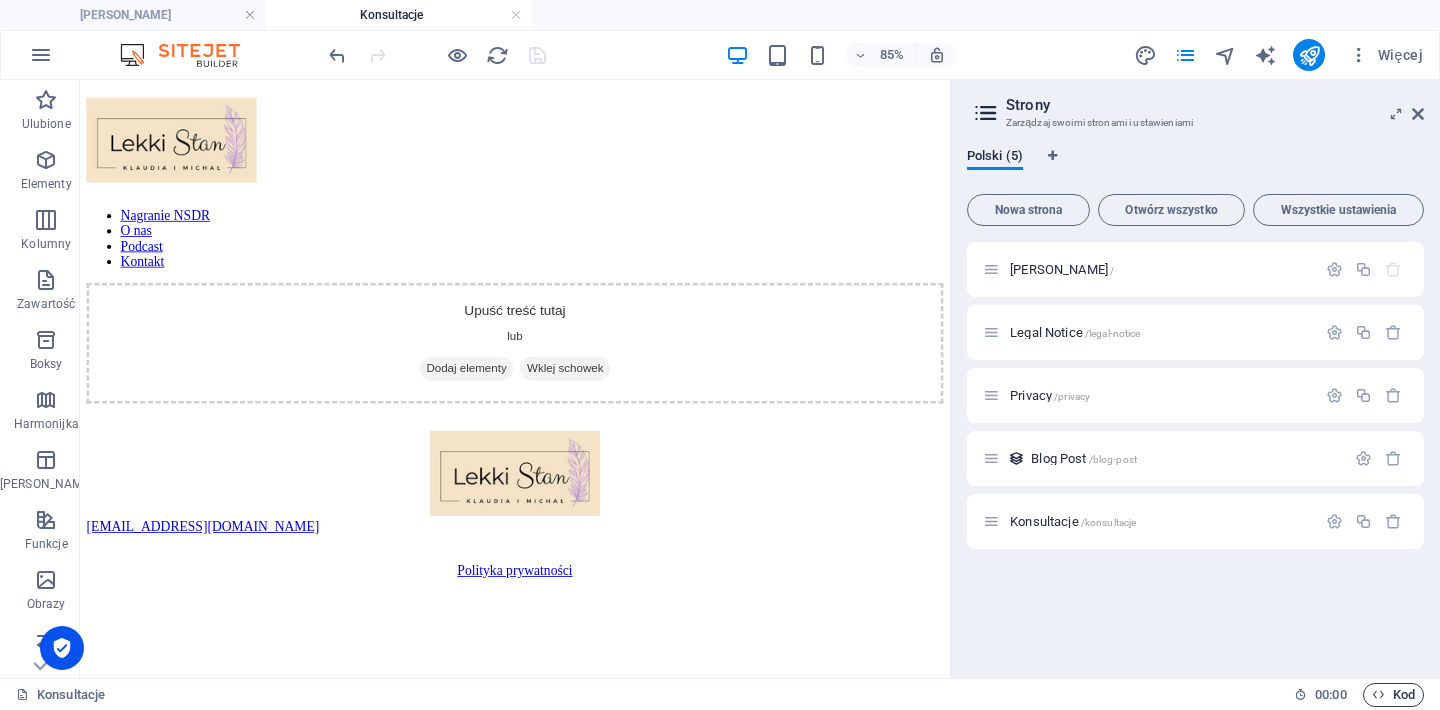 click on "Kod" at bounding box center (1393, 695) 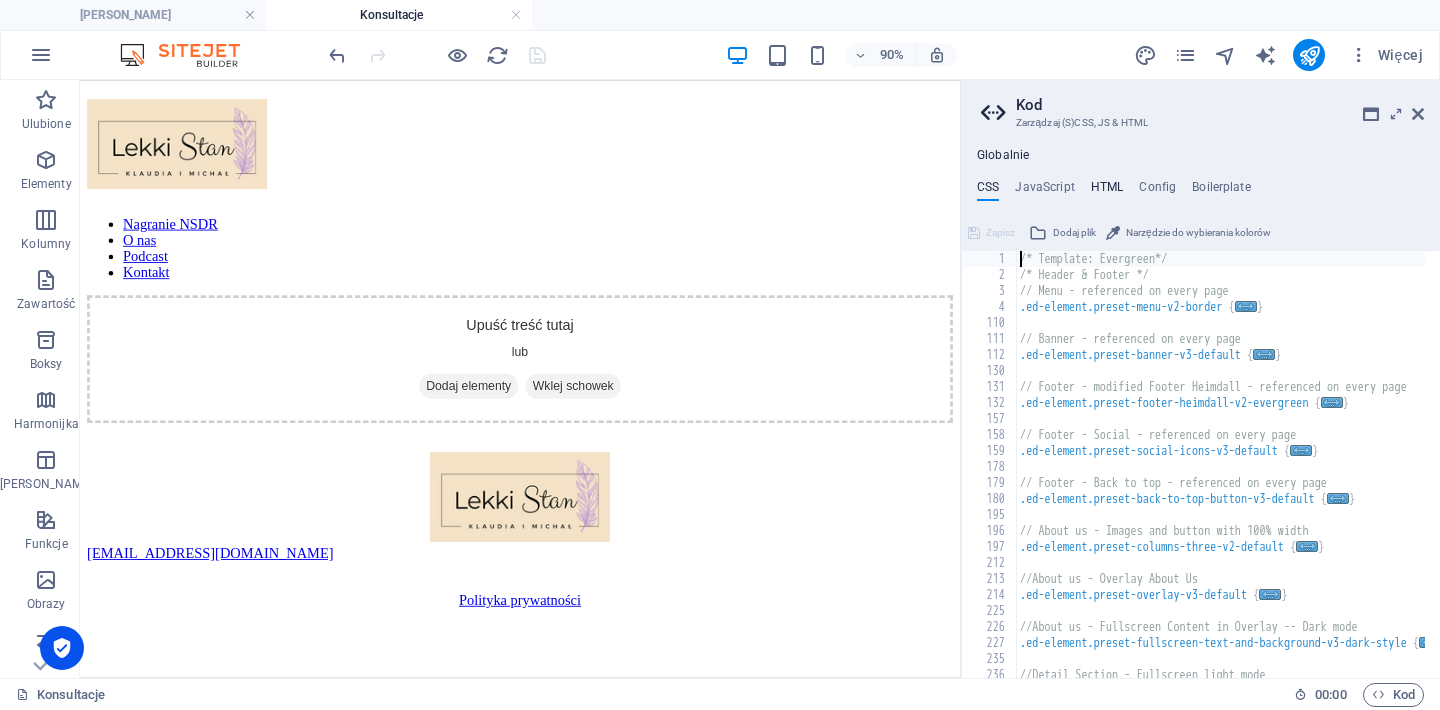 click on "HTML" at bounding box center [1107, 191] 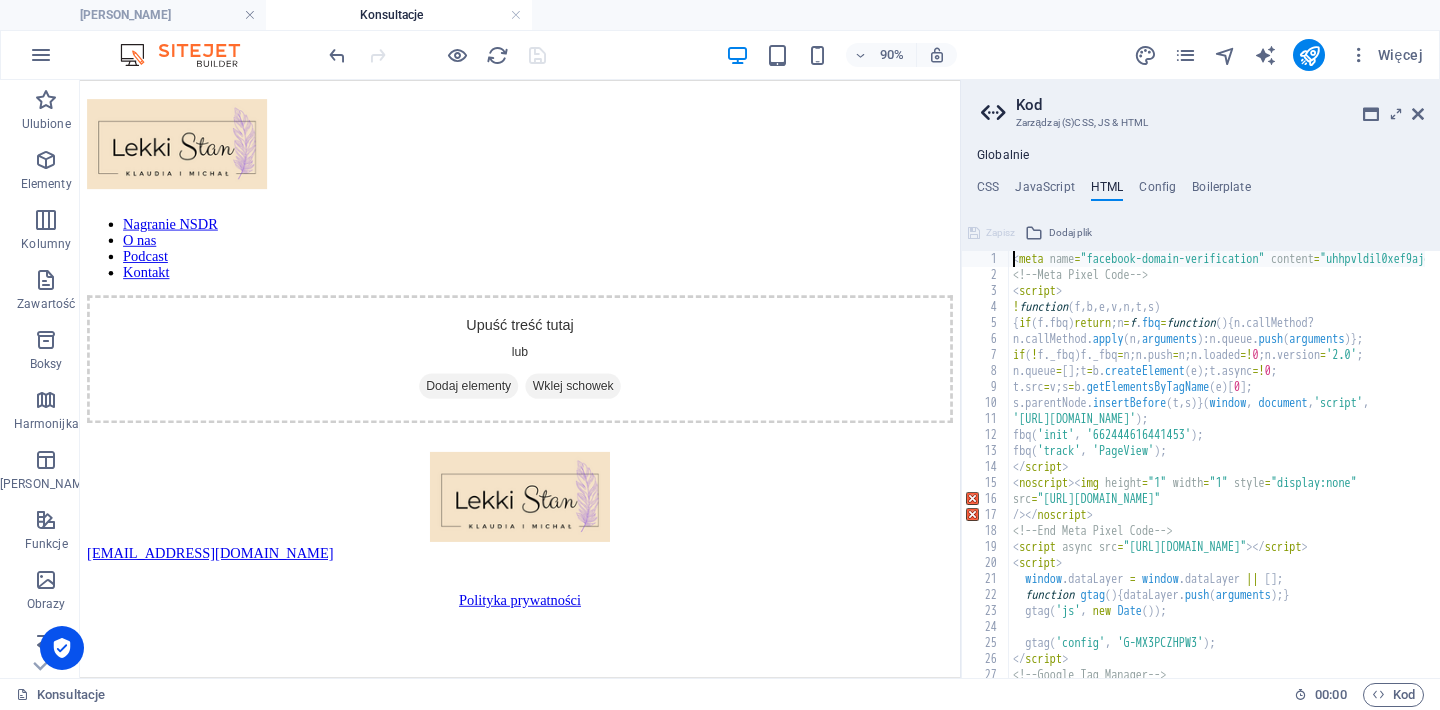 scroll, scrollTop: 164, scrollLeft: 0, axis: vertical 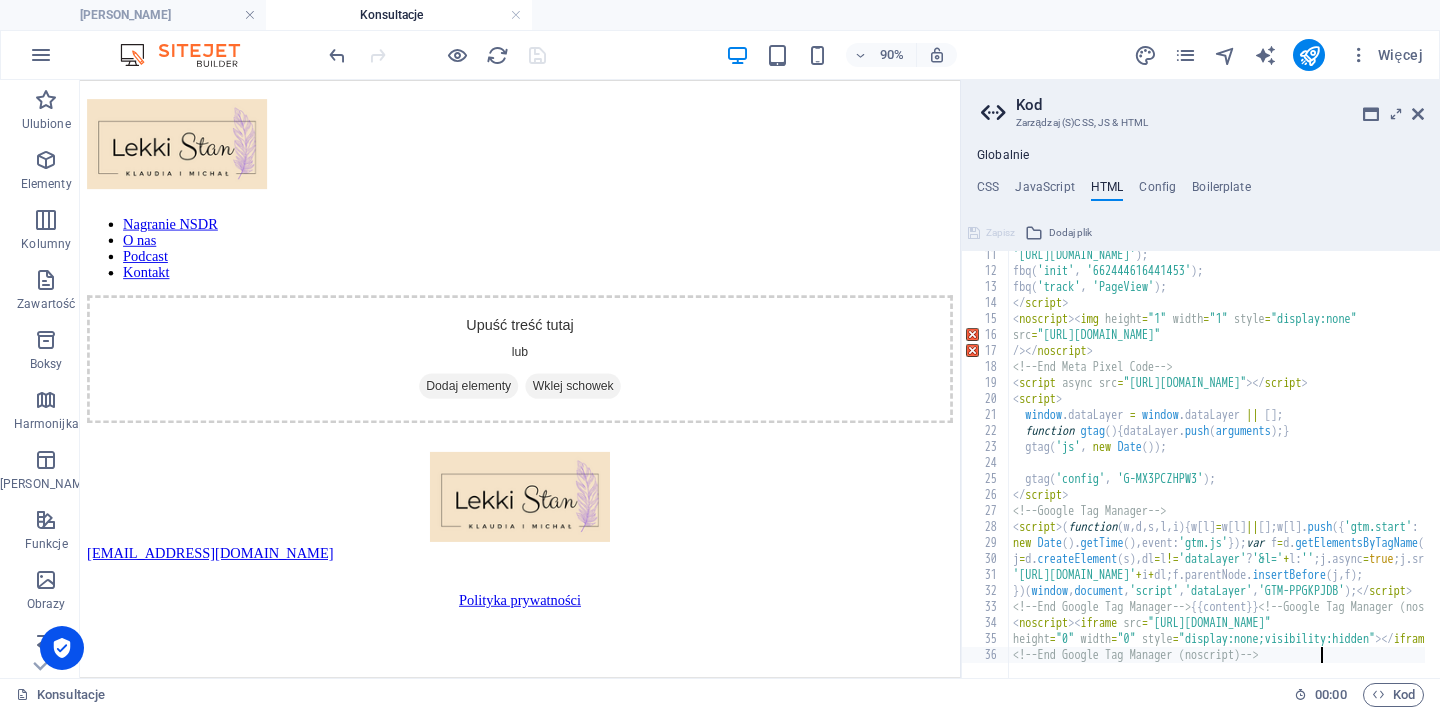 click on "'[URL][DOMAIN_NAME]' ) ; fbq ( 'init' ,   '662444616441453' ) ; fbq ( 'track' ,   'PageView' ) ; </ script > < noscript > < img   height = "1"   width = "1"   style = "display:none" src = "[URL][DOMAIN_NAME]" /> </ noscript > <!--  End Meta Pixel Code  --> < script   async   src = "[URL][DOMAIN_NAME]" > </ script > < script >    window . dataLayer   =   window . dataLayer   ||   [ ] ;    function   gtag ( ) { dataLayer . push ( arguments ) ; }    gtag ( 'js' ,   new   Date ( )) ;    gtag ( 'config' ,   'G-MX3PCZHPW3' ) ; </ script > <!--  Google Tag Manager  --> < script > ( function ( w , d , s , l , i ) { w [ l ] = w [ l ] || [ ] ; w [ l ] . push ({ 'gtm.start' : new   Date ( ) . getTime ( ) , event : 'gtm.js' }) ; var   f = d . getElementsByTagName ( s ) [ 0 ] , j = d . createElement ( s ) , dl = l != 'dataLayer' ? '&l=' + l : '' ; j . async = true ; j . src = + i + dl ; f . parentNode . ( j" at bounding box center [1431, 469] 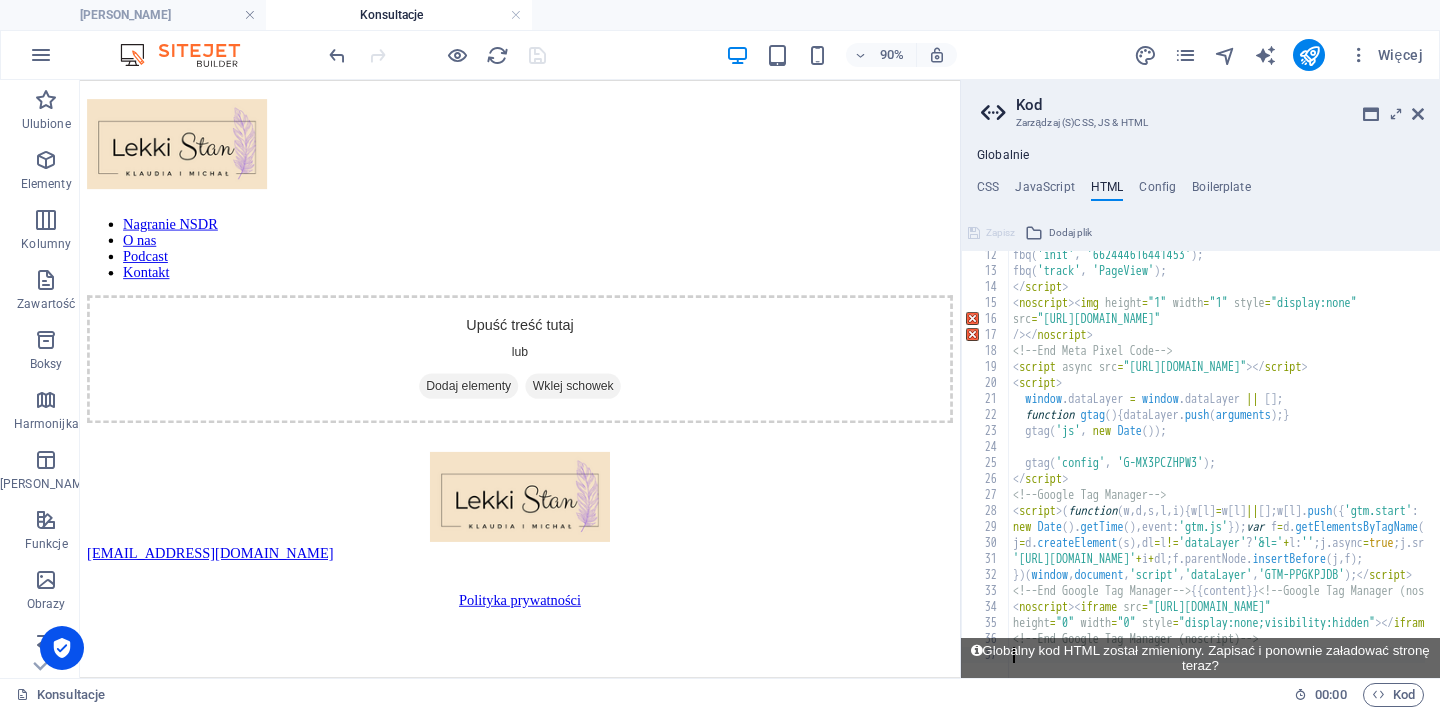 scroll, scrollTop: 180, scrollLeft: 0, axis: vertical 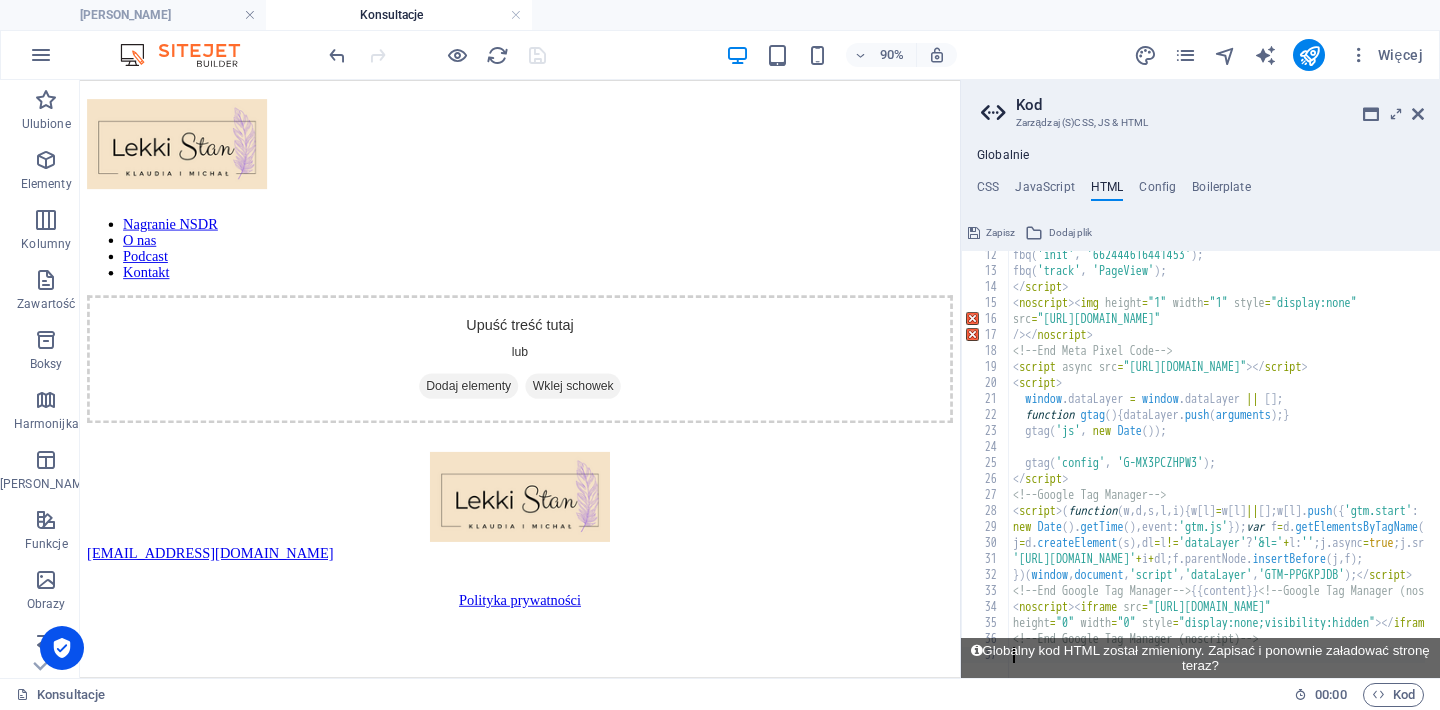 type on "<!-- End Google Tag Manager (noscript) -->" 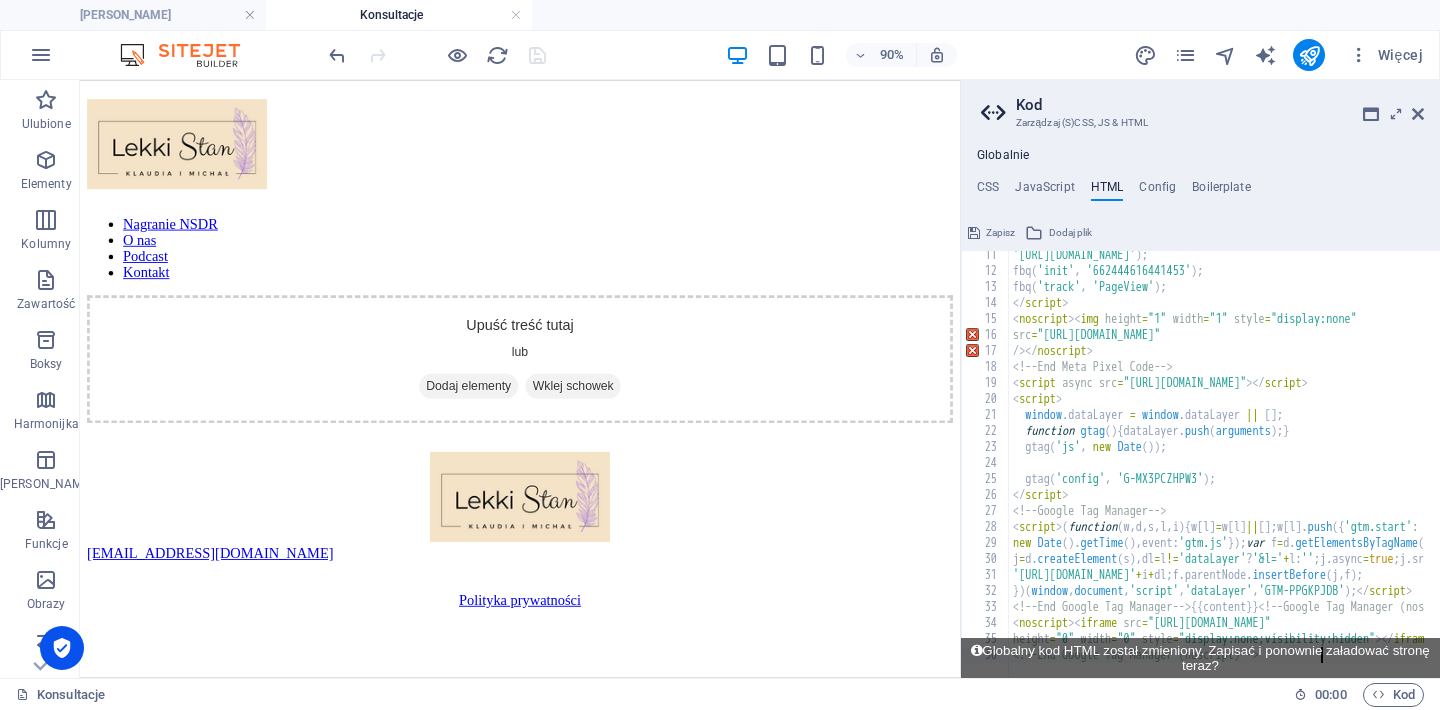 scroll, scrollTop: 164, scrollLeft: 0, axis: vertical 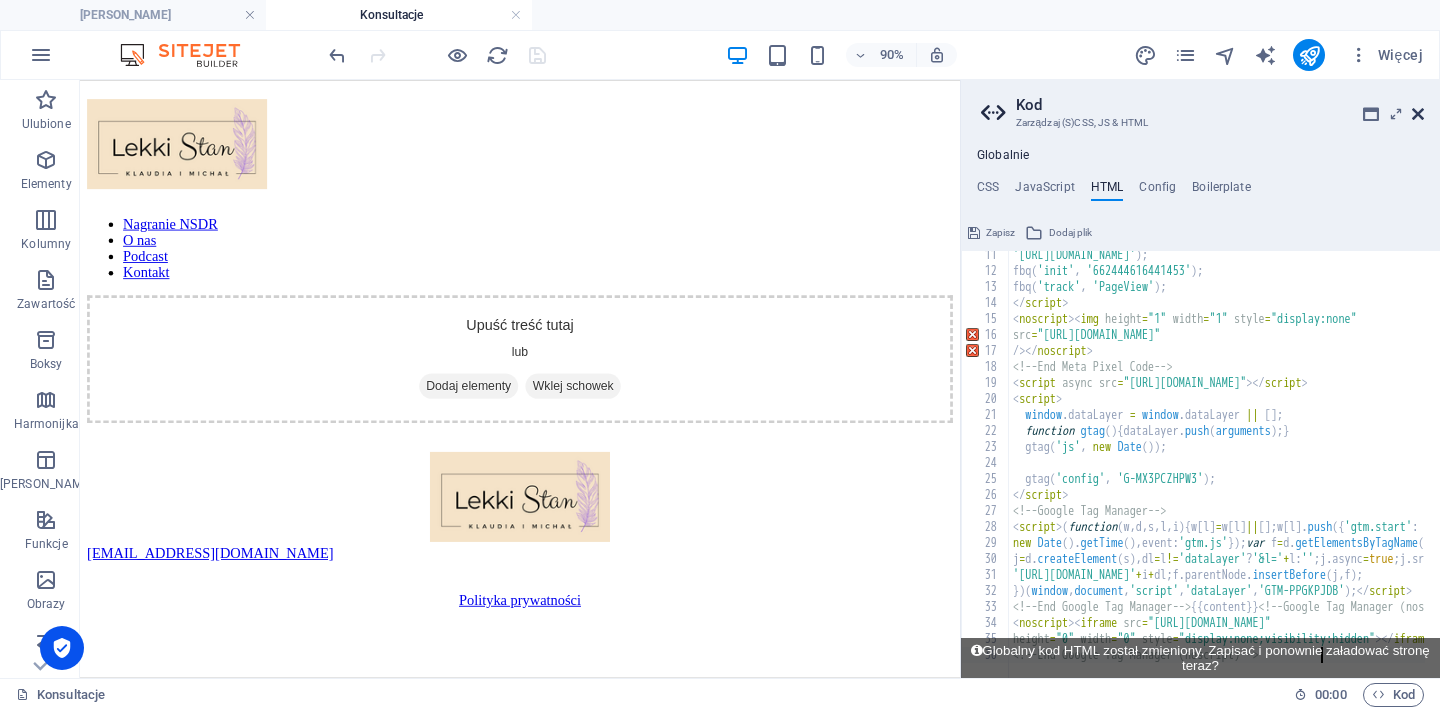 click at bounding box center [1418, 114] 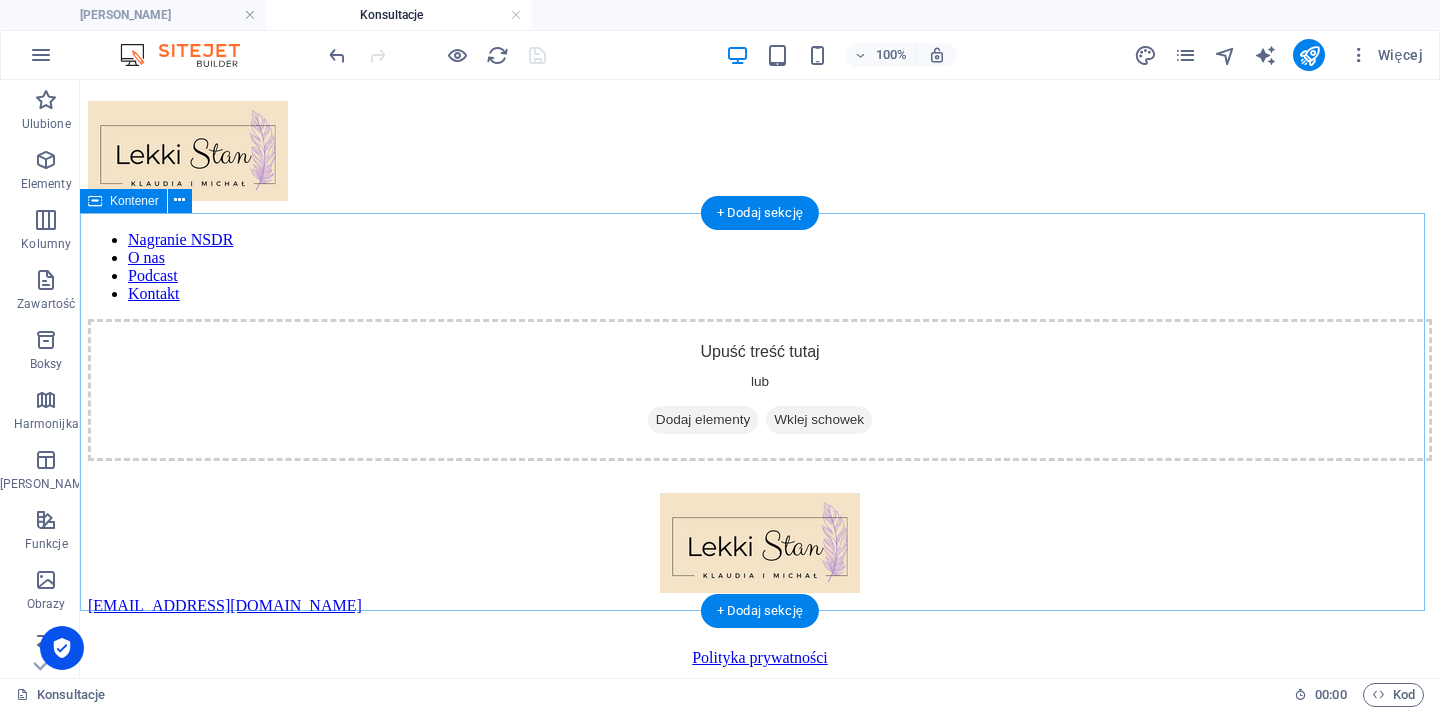 click on "Dodaj elementy" at bounding box center [703, 420] 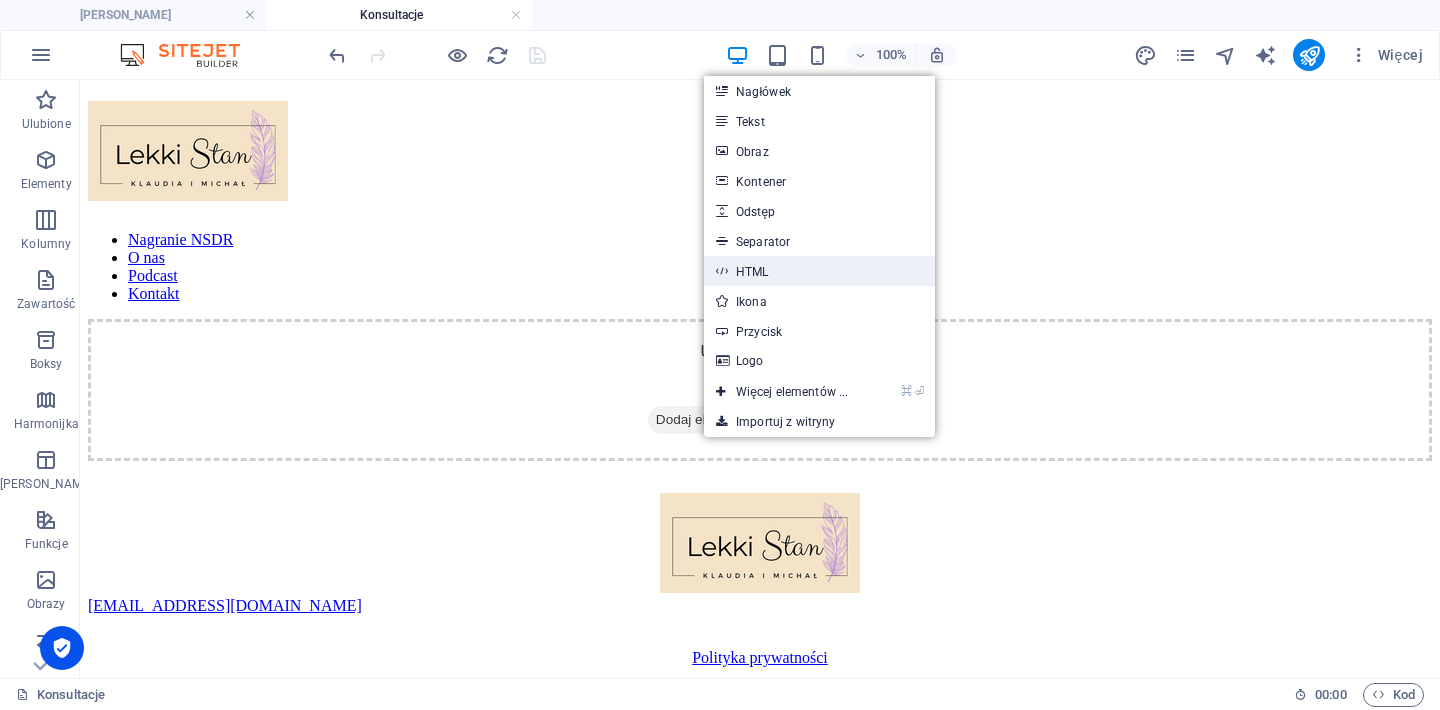 click on "HTML" at bounding box center (819, 271) 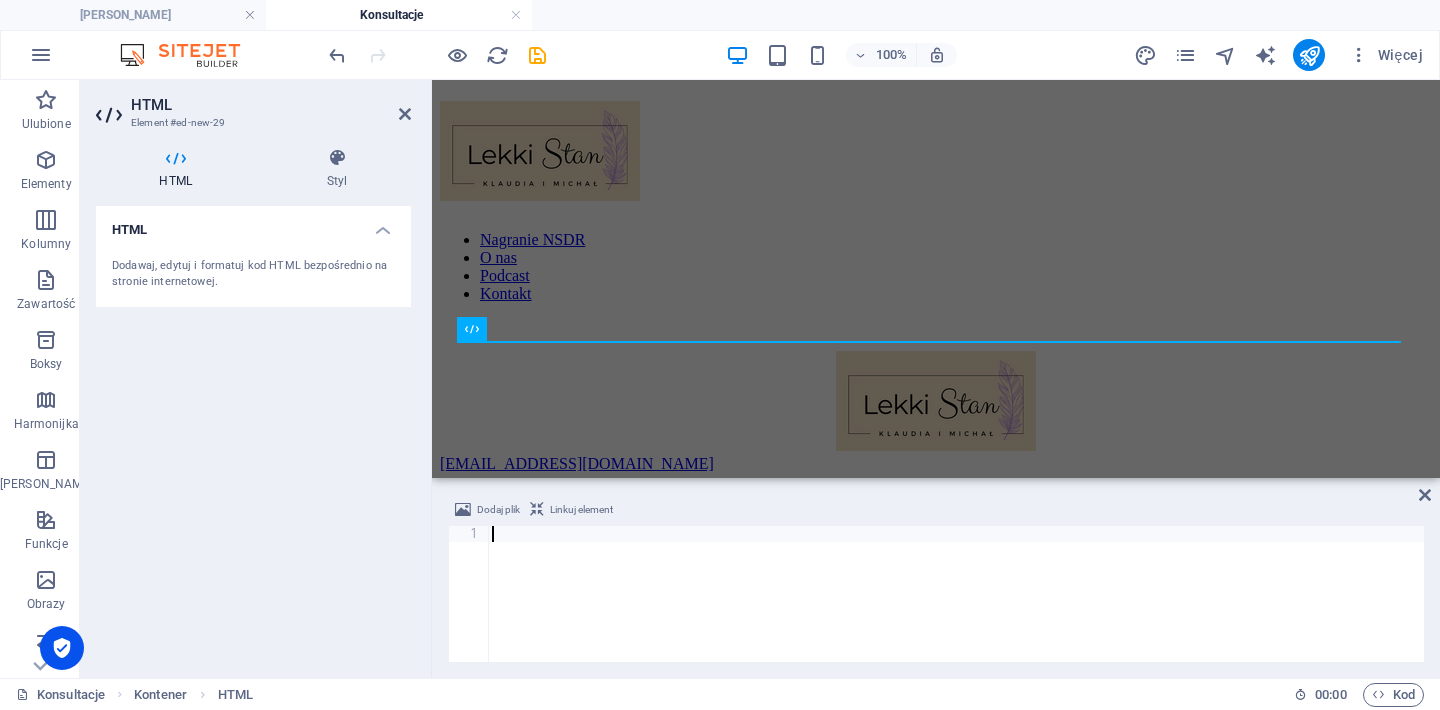 scroll, scrollTop: 4488, scrollLeft: 0, axis: vertical 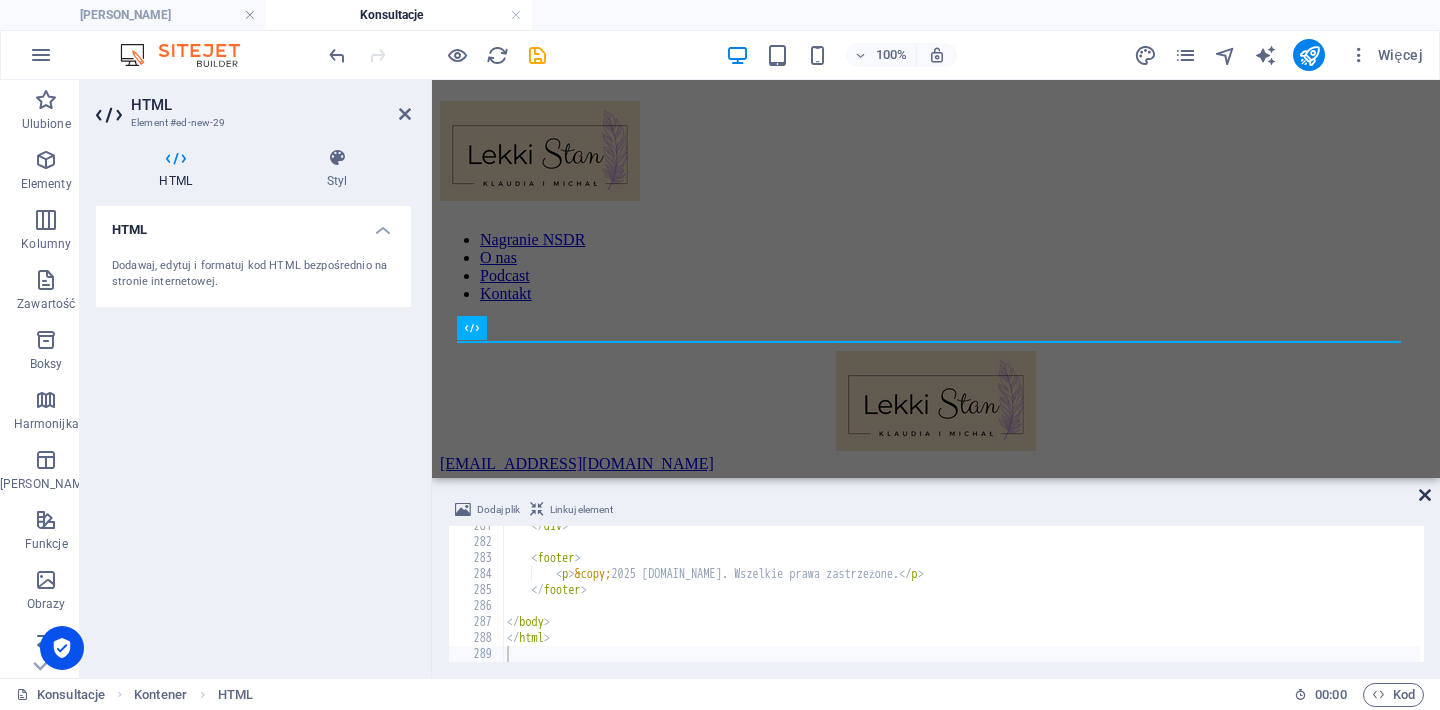 drag, startPoint x: 1423, startPoint y: 494, endPoint x: 1332, endPoint y: 426, distance: 113.600174 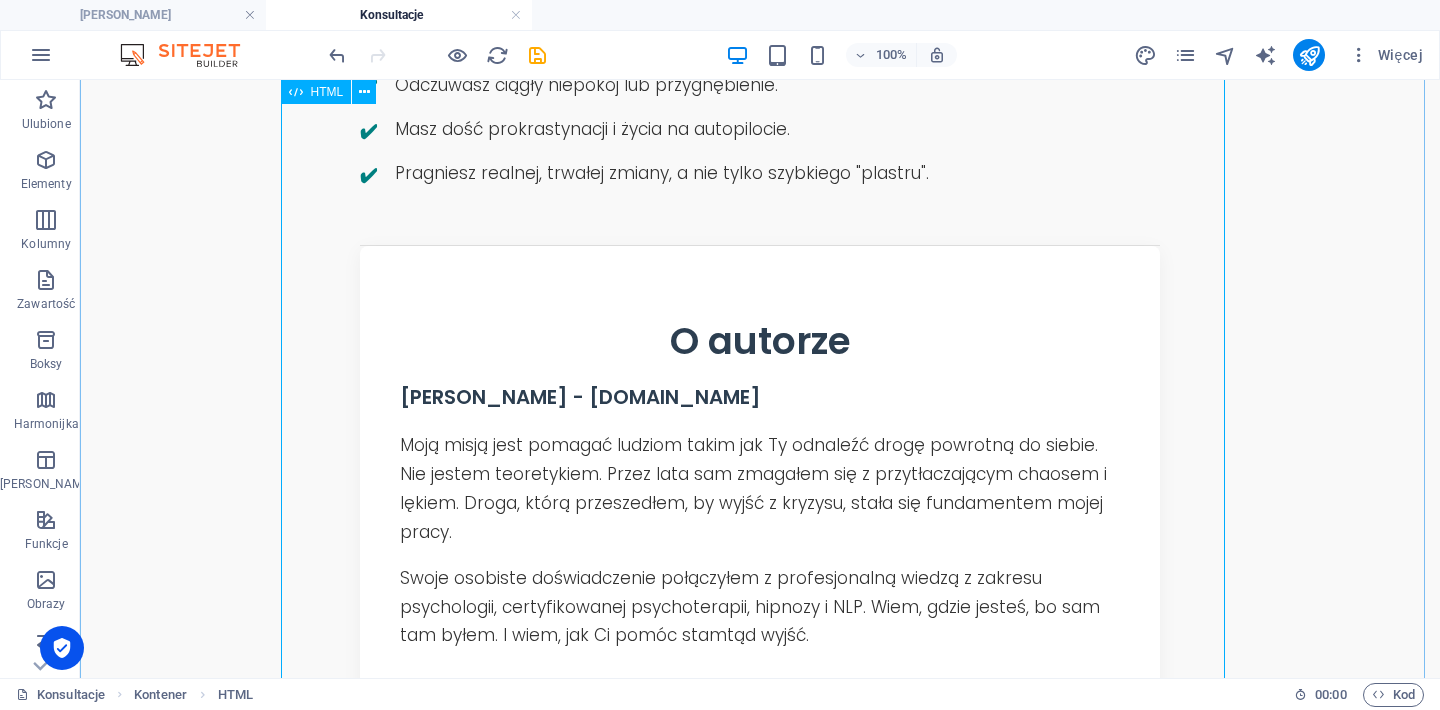 scroll, scrollTop: 3254, scrollLeft: 0, axis: vertical 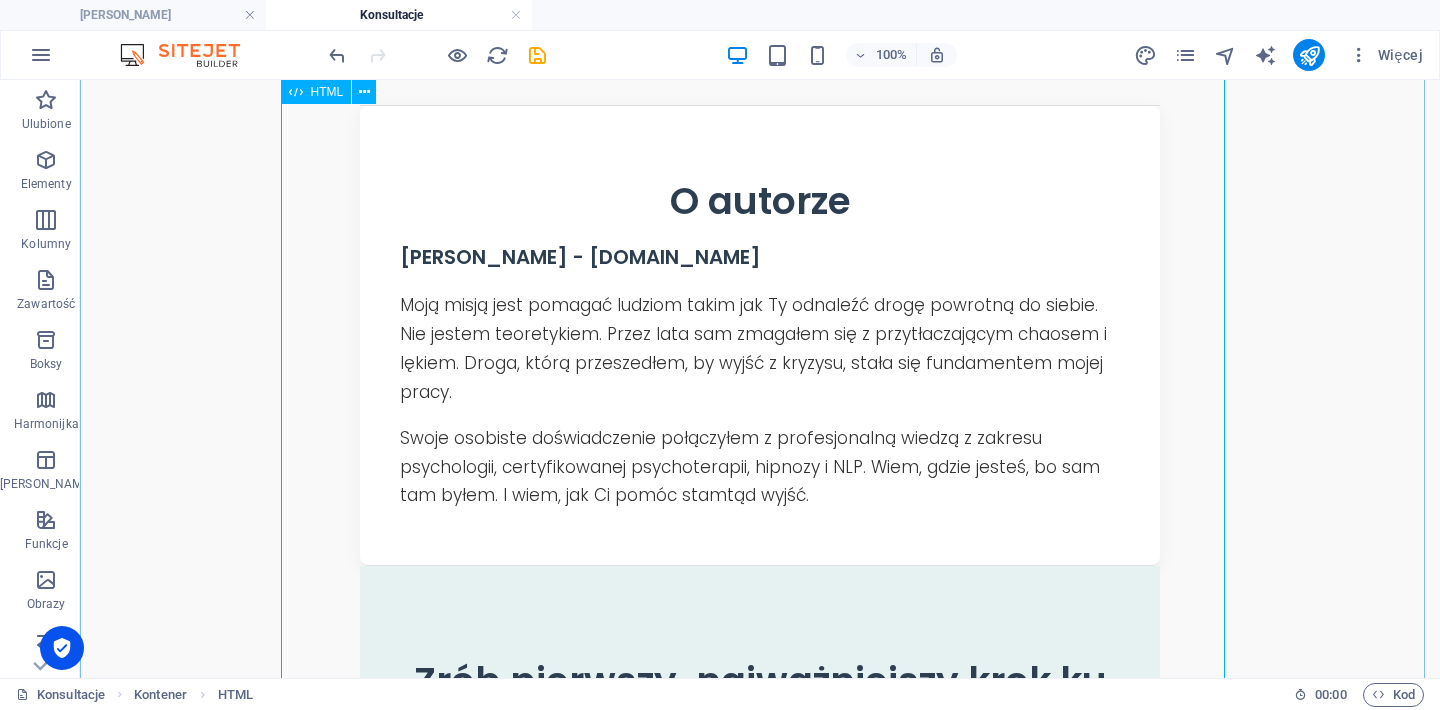 click on "Od Chaosu do Jasności - Program Rozwojowy
Gdy chaos w głowie i lęk paraliżują każdy Twój ruch. Odkryj w sobie spokój i pewność siebie, by wreszcie ruszyć z miejsca.
To nie jest kolejna pusta obietnica. To początek Twojej drogi do życia, w którym czujesz, że masz kontrolę, znasz swój kierunek i działasz z wewnętrzną mocą.
Czy ten scenariusz brzmi znajomo?
Z zewnątrz wszystko wygląda dobrze. Masz pracę, rodzinę, obowiązki. Ale w środku czujesz uporczywą pustkę i chaos. Każdy dzień wygląda podobnie – wstajesz bez energii, z trudem przechodzisz przez listę zadań, a wieczorem padasz ze zmęczenia, zastanawiając się: "Czy to już wszystko?".
Konsekwencje pozostania w miejscu" at bounding box center (760, -777) 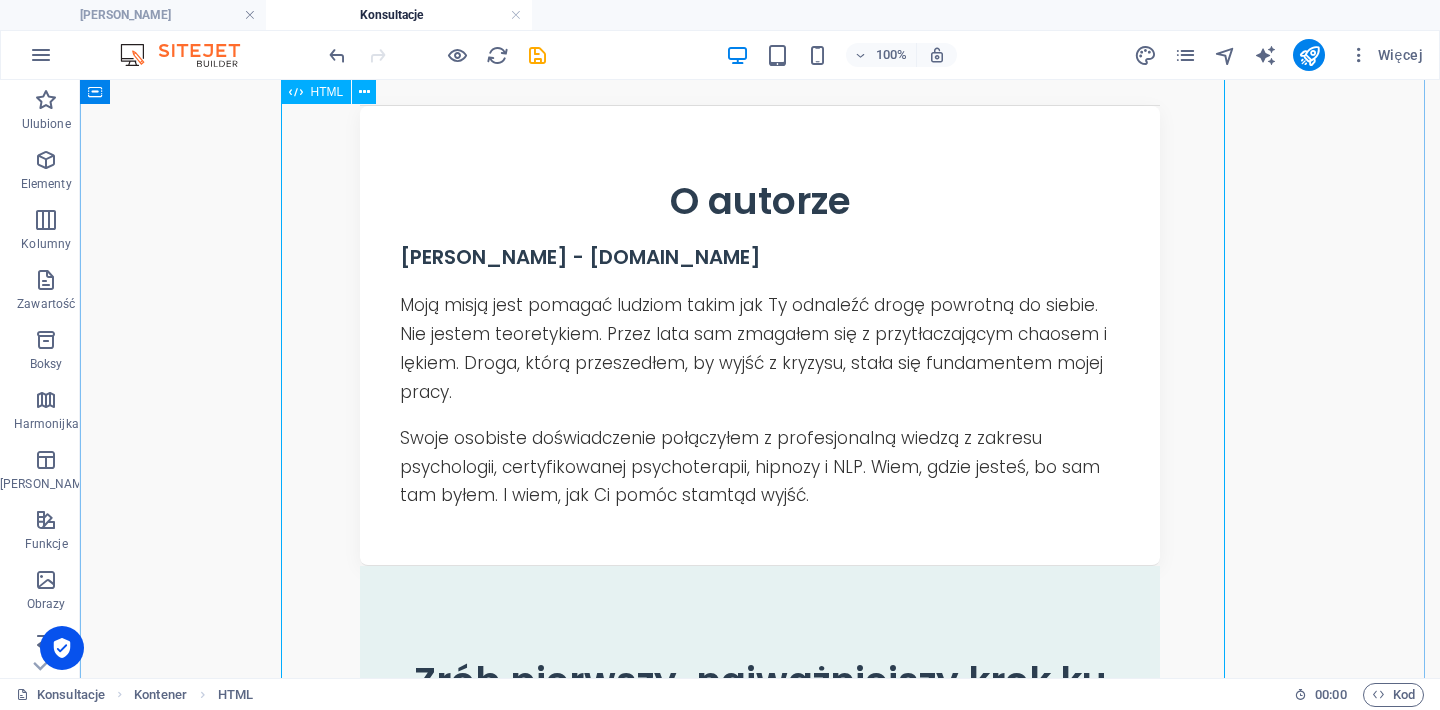 click on "Od Chaosu do Jasności - Program Rozwojowy
Gdy chaos w głowie i lęk paraliżują każdy Twój ruch. Odkryj w sobie spokój i pewność siebie, by wreszcie ruszyć z miejsca.
To nie jest kolejna pusta obietnica. To początek Twojej drogi do życia, w którym czujesz, że masz kontrolę, znasz swój kierunek i działasz z wewnętrzną mocą.
Czy ten scenariusz brzmi znajomo?
Z zewnątrz wszystko wygląda dobrze. Masz pracę, rodzinę, obowiązki. Ale w środku czujesz uporczywą pustkę i chaos. Każdy dzień wygląda podobnie – wstajesz bez energii, z trudem przechodzisz przez listę zadań, a wieczorem padasz ze zmęczenia, zastanawiając się: "Czy to już wszystko?".
Konsekwencje pozostania w miejscu" at bounding box center [760, -777] 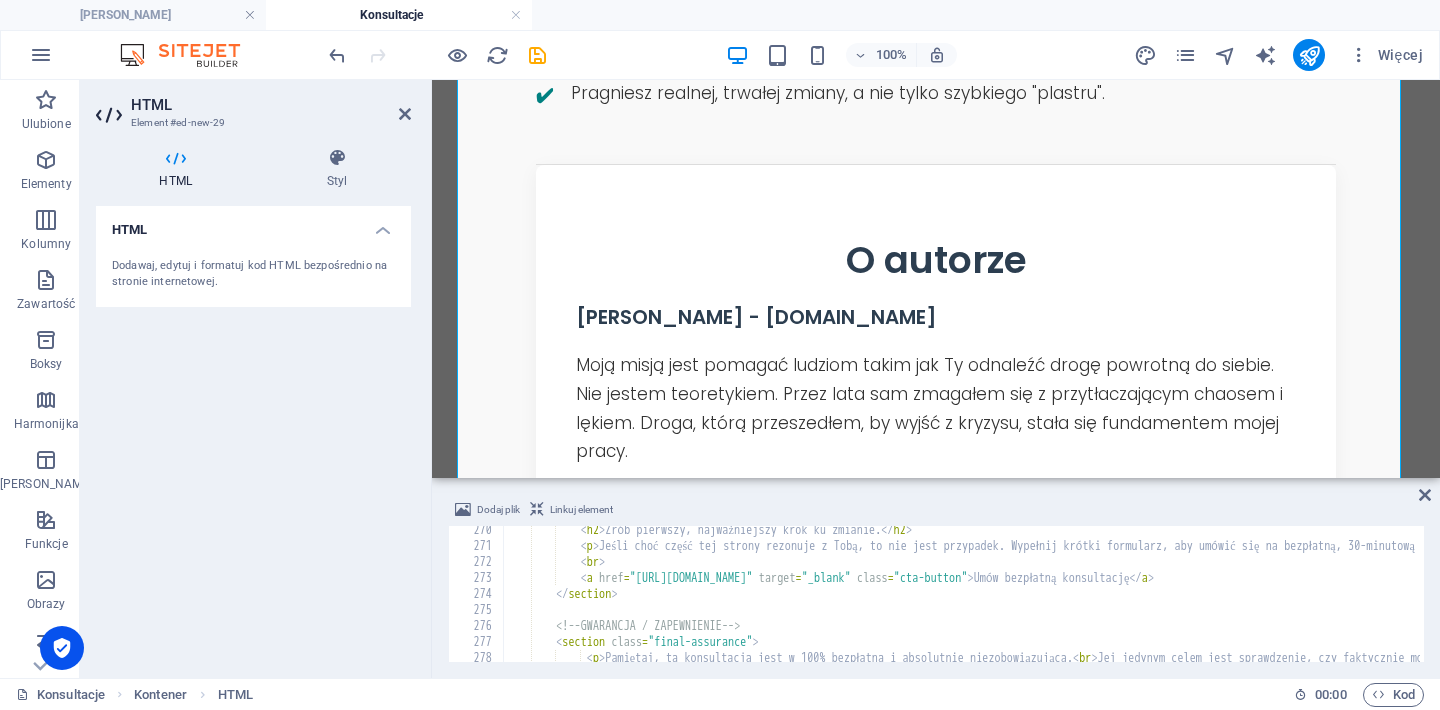 scroll, scrollTop: 4308, scrollLeft: 0, axis: vertical 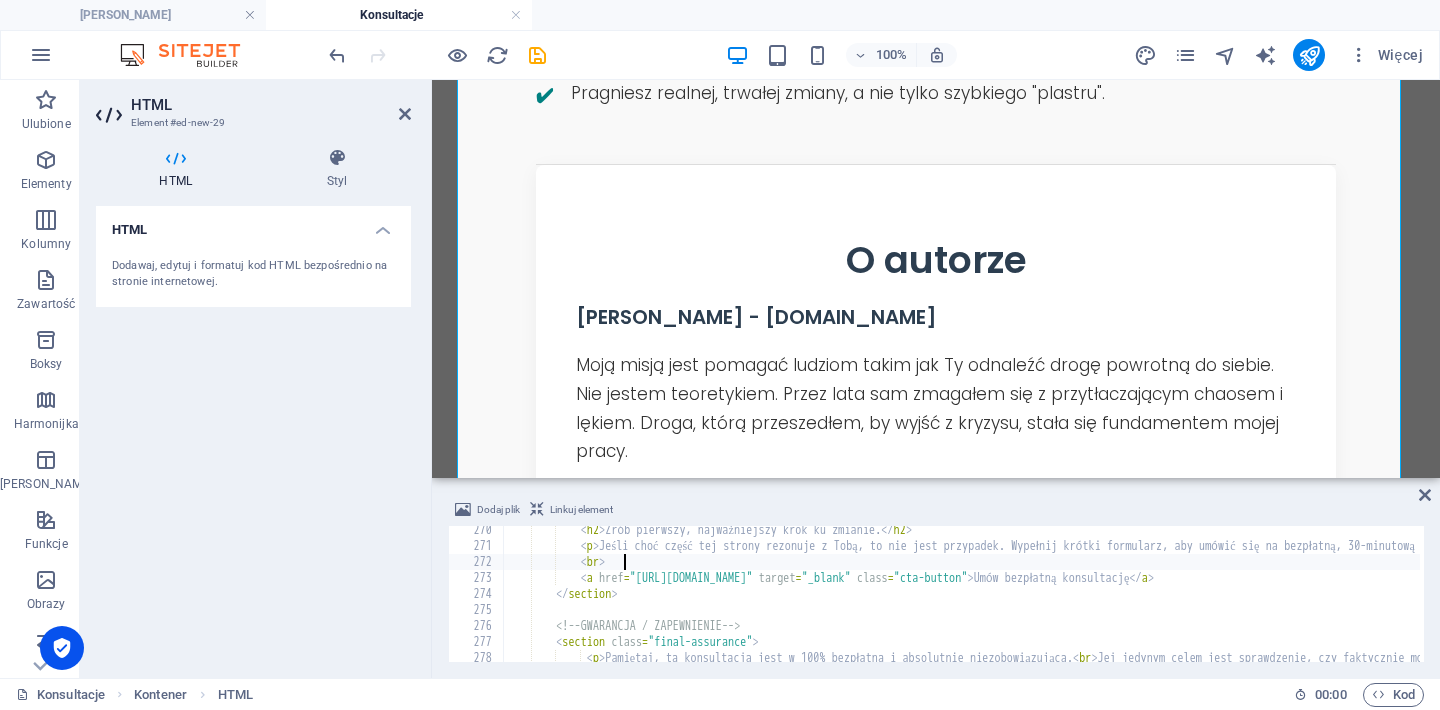type on "</html>" 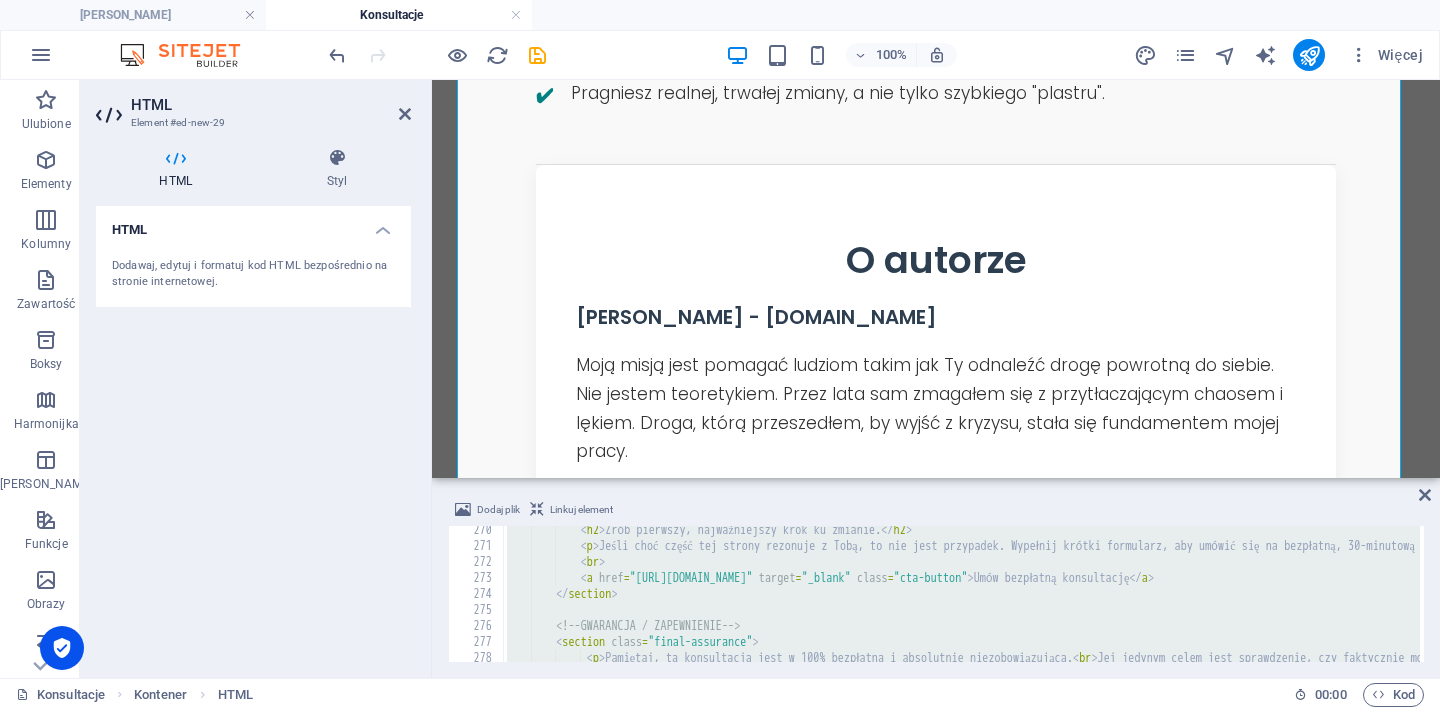 type 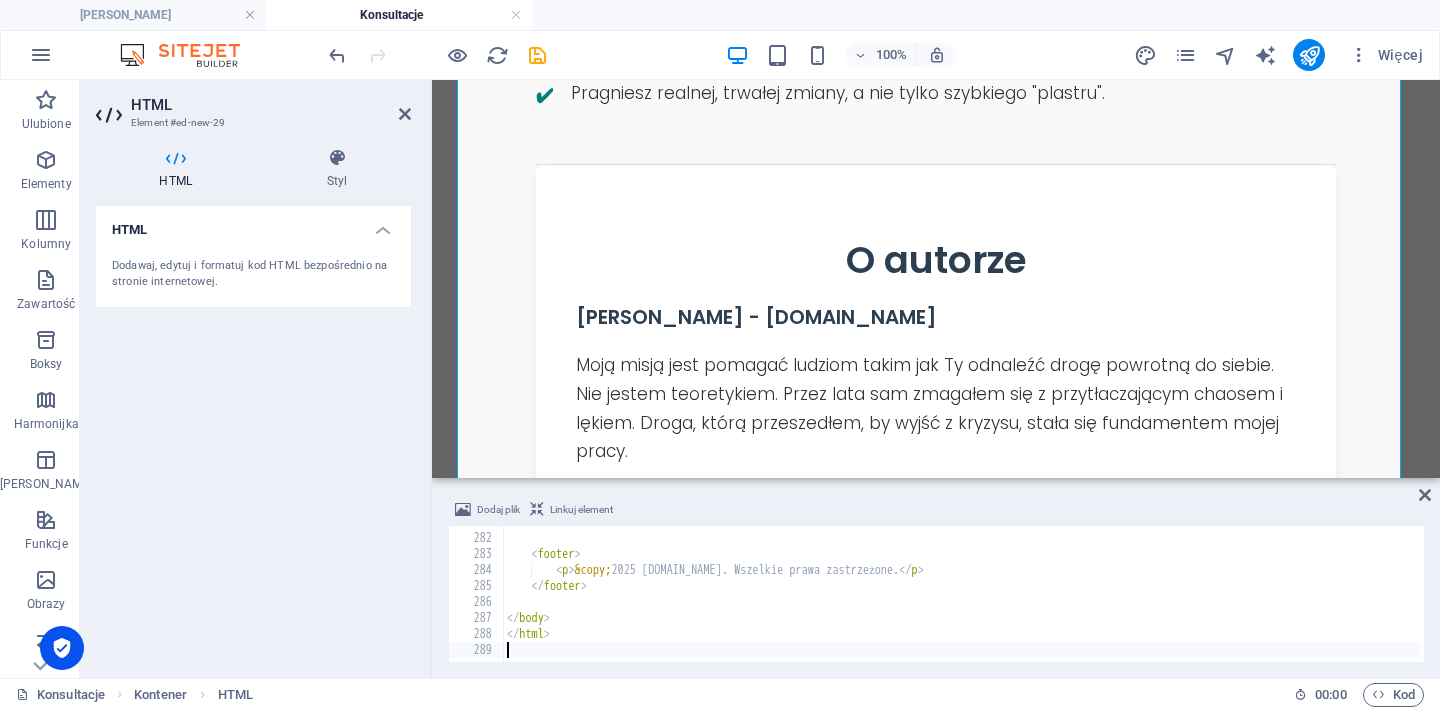 scroll, scrollTop: 4492, scrollLeft: 0, axis: vertical 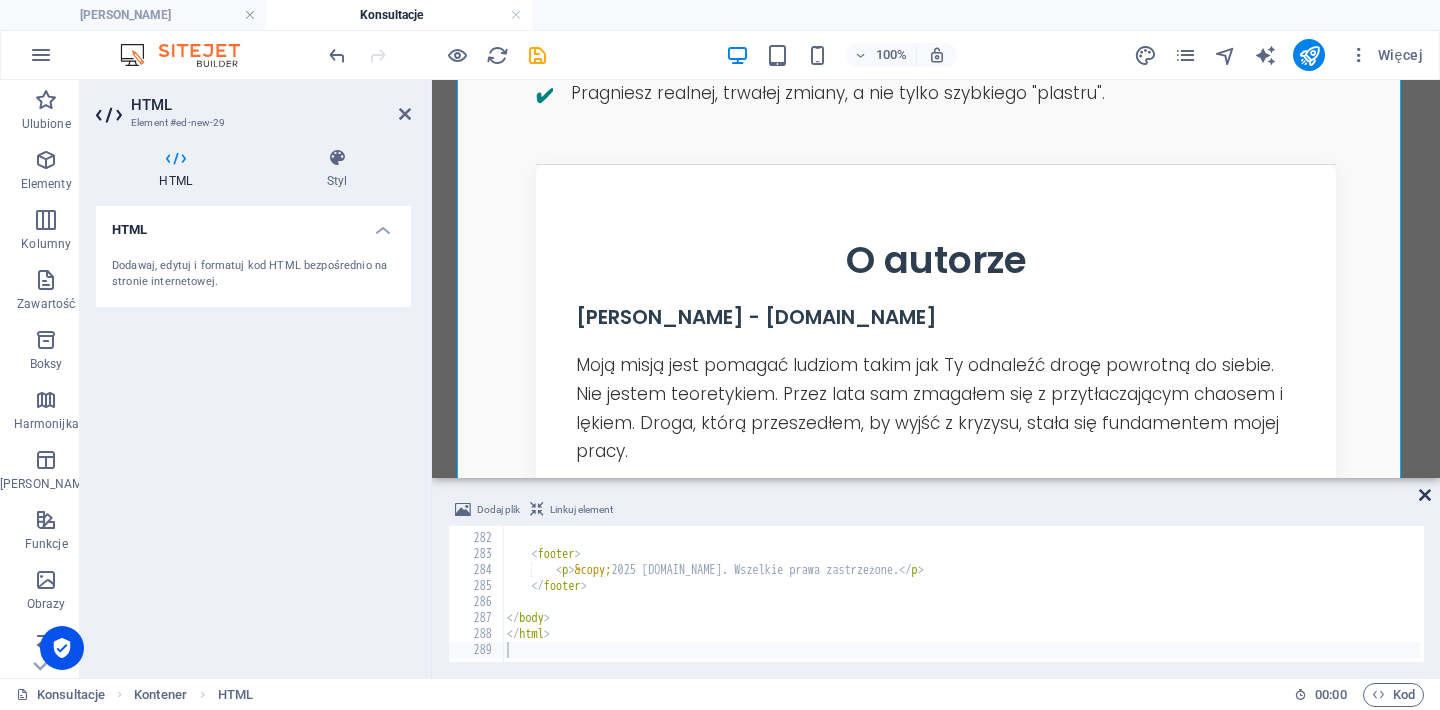 drag, startPoint x: 1423, startPoint y: 492, endPoint x: 1343, endPoint y: 412, distance: 113.137085 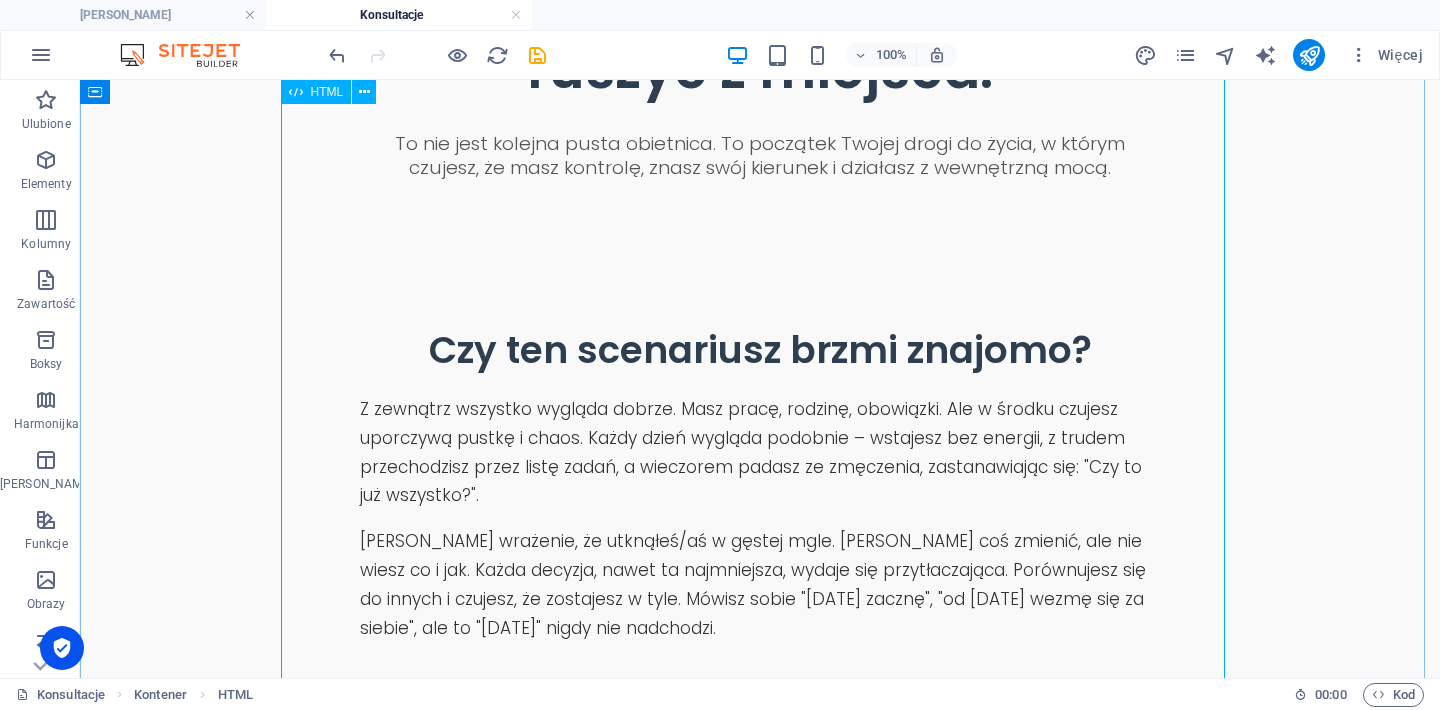scroll, scrollTop: 498, scrollLeft: 0, axis: vertical 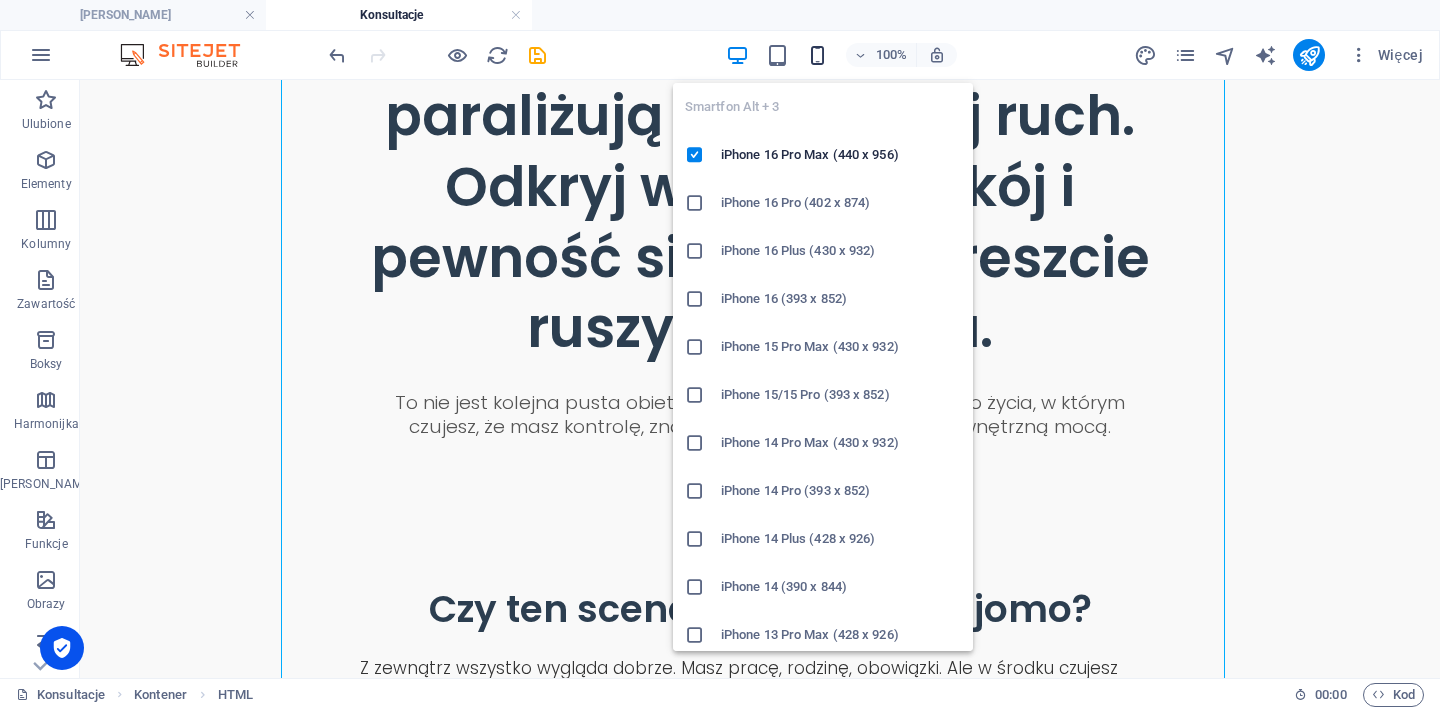 click at bounding box center [817, 55] 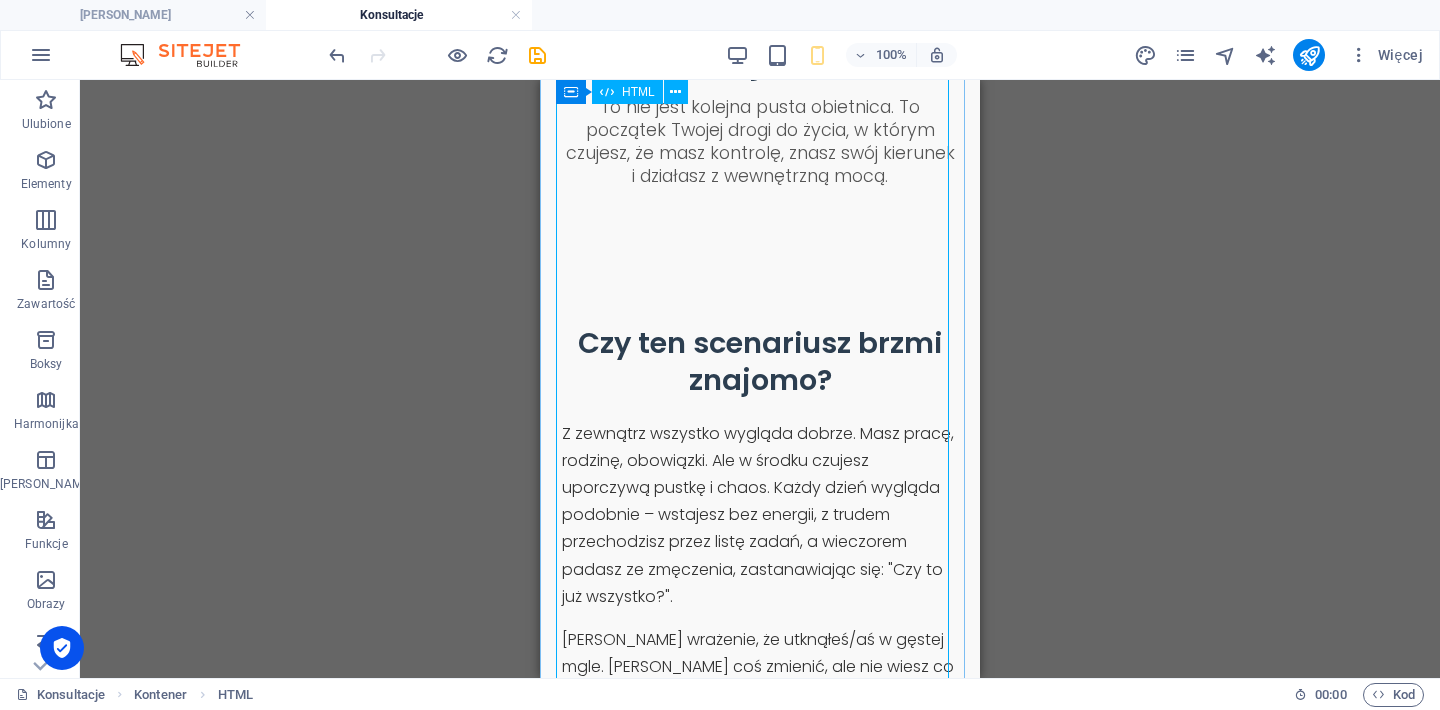 scroll, scrollTop: 0, scrollLeft: 0, axis: both 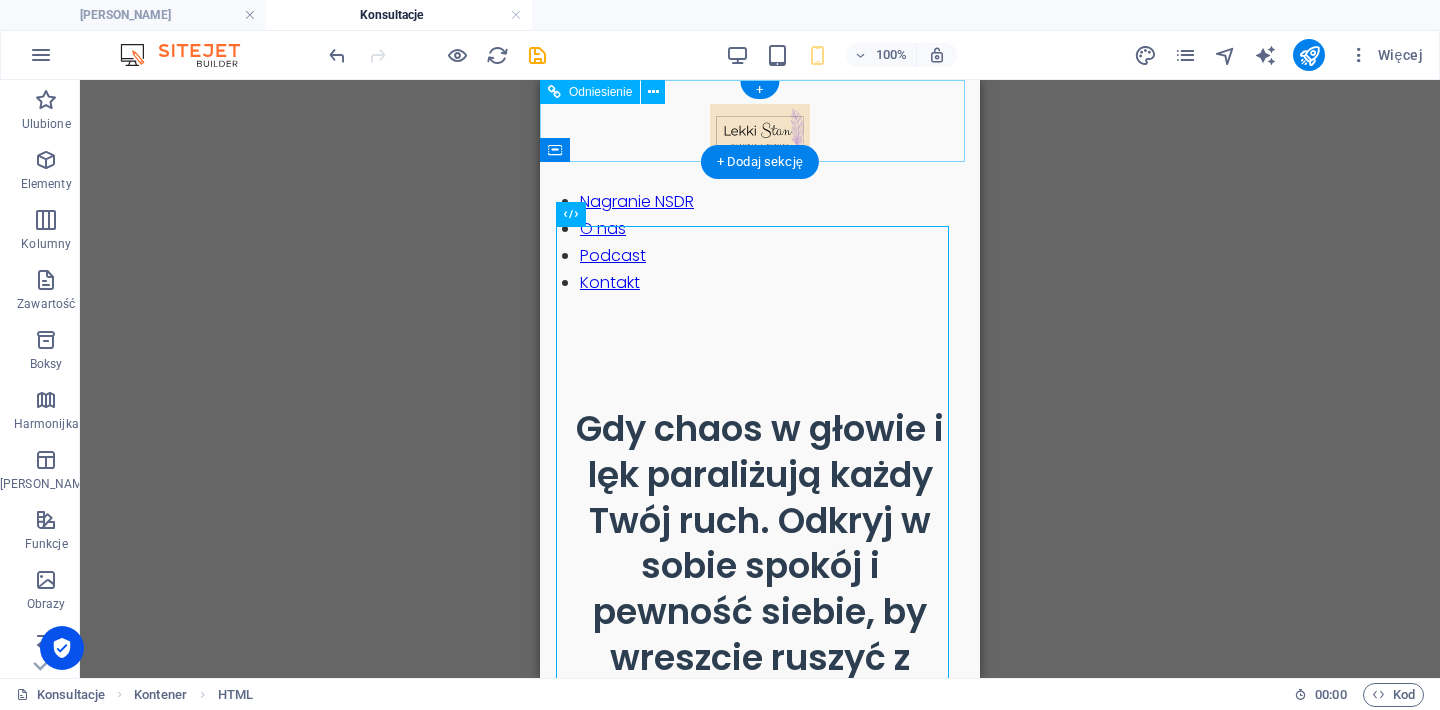 click at bounding box center [760, 313] 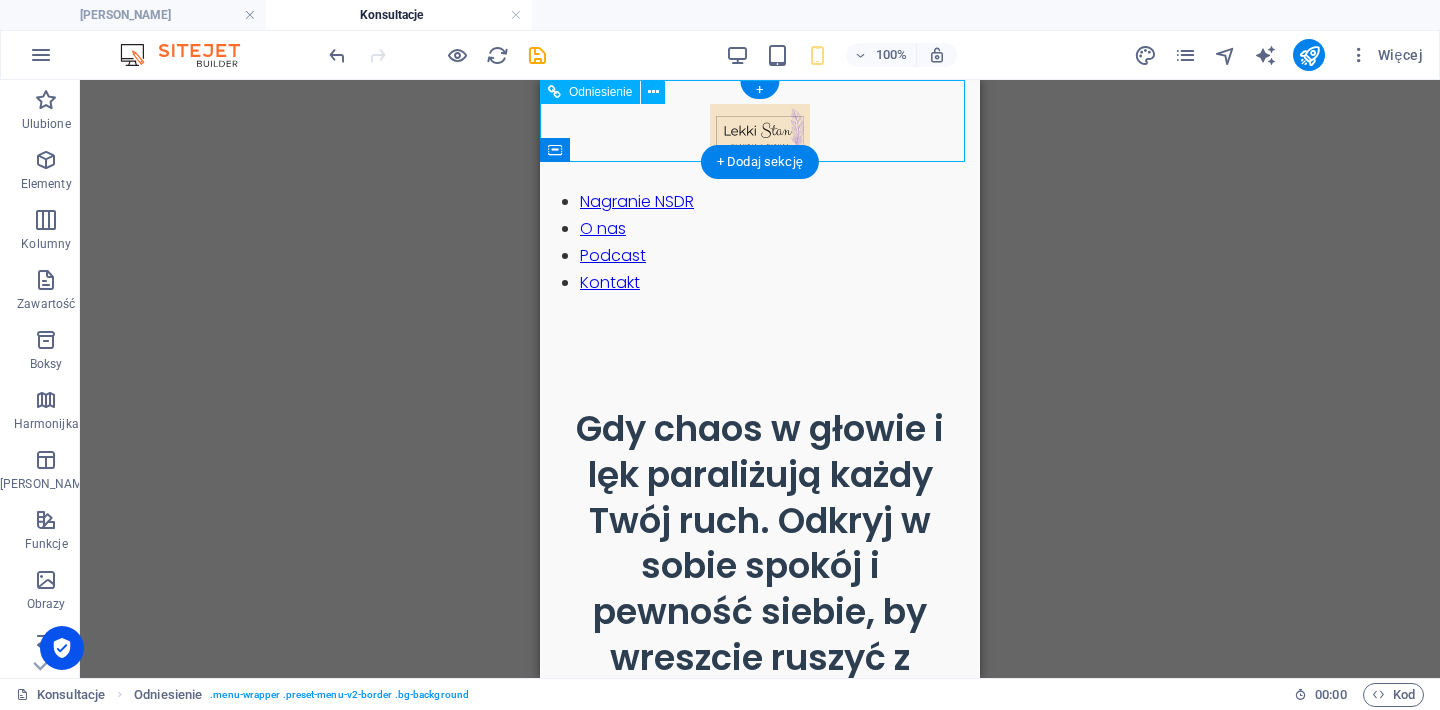 click at bounding box center (760, 313) 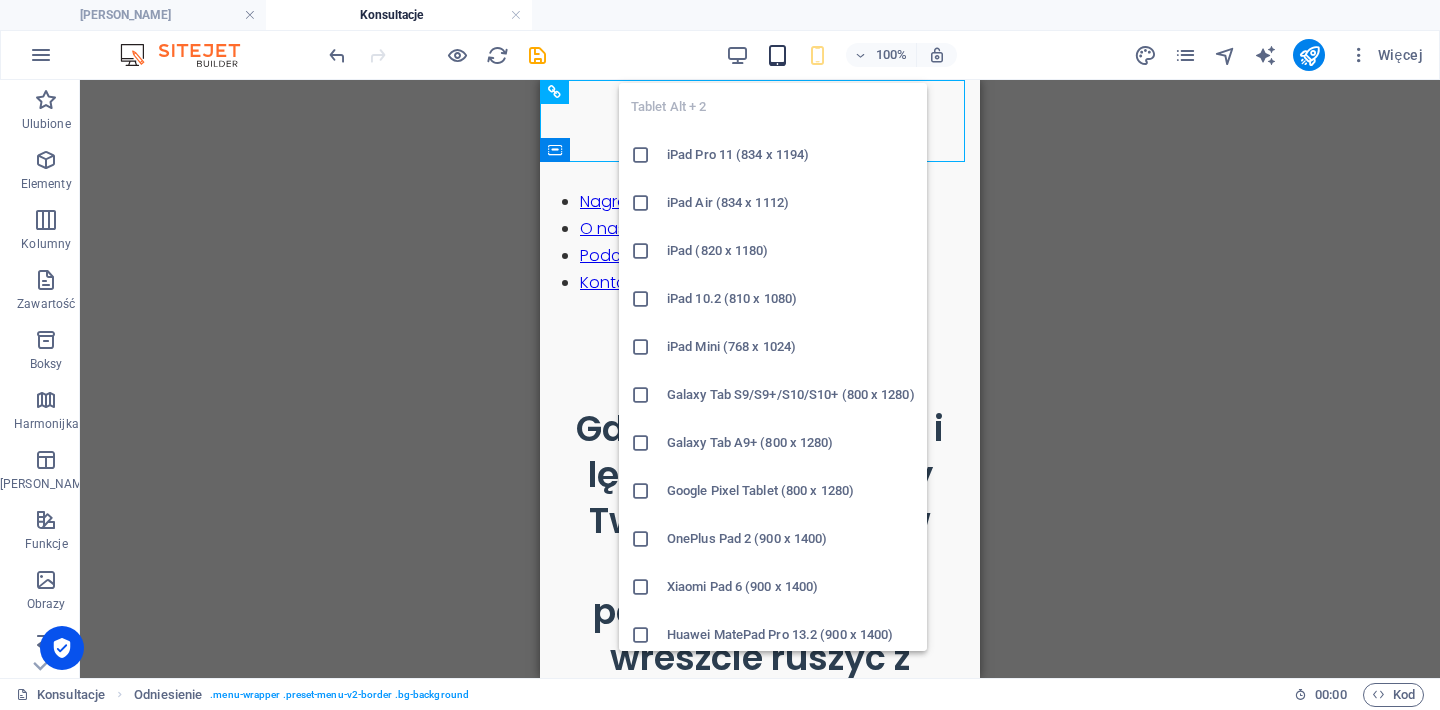 click at bounding box center [777, 55] 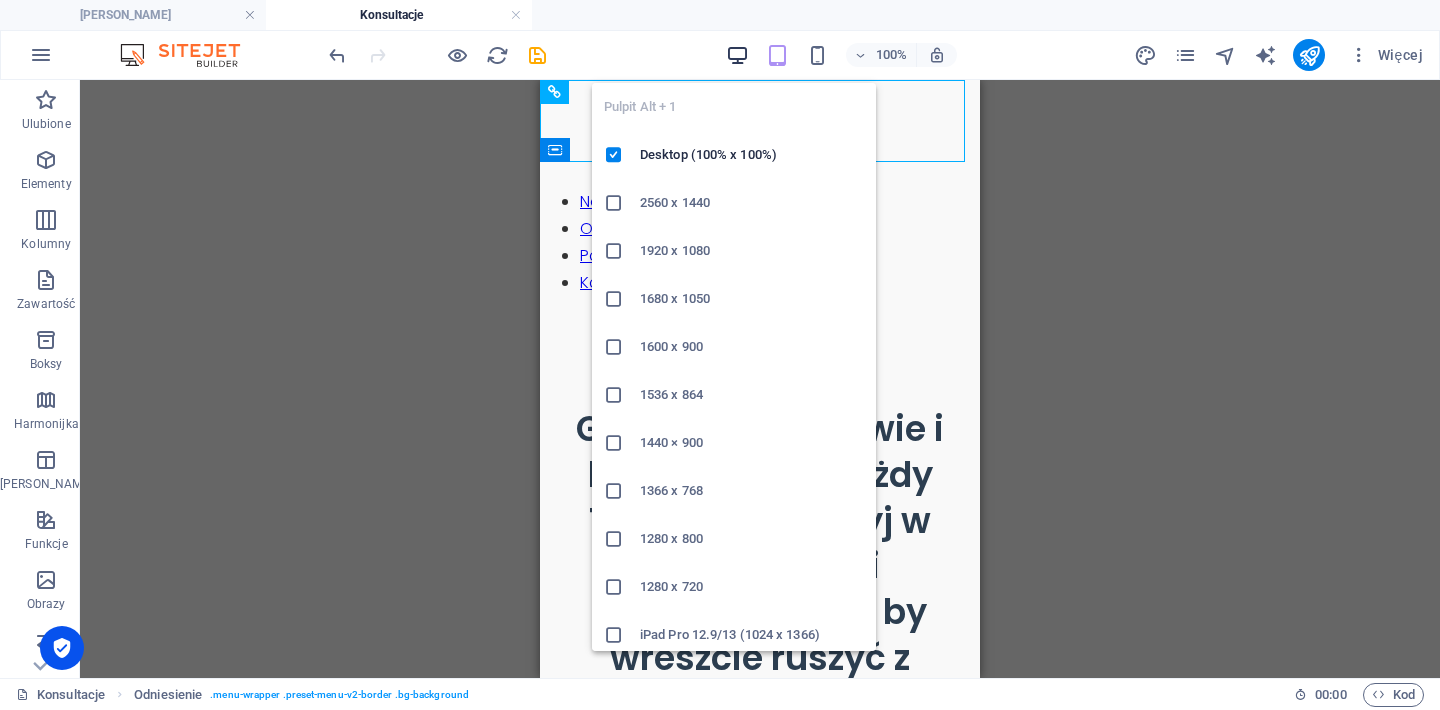 click at bounding box center (737, 55) 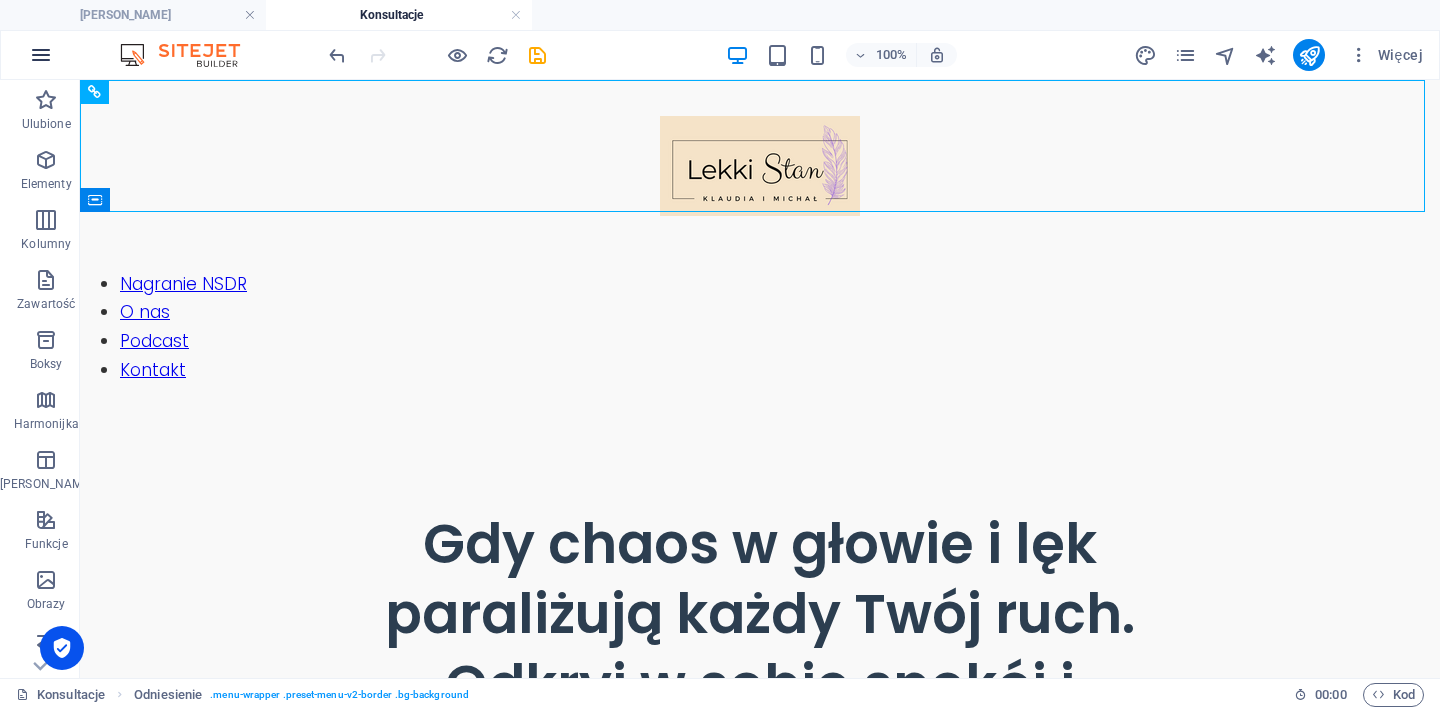click at bounding box center (41, 55) 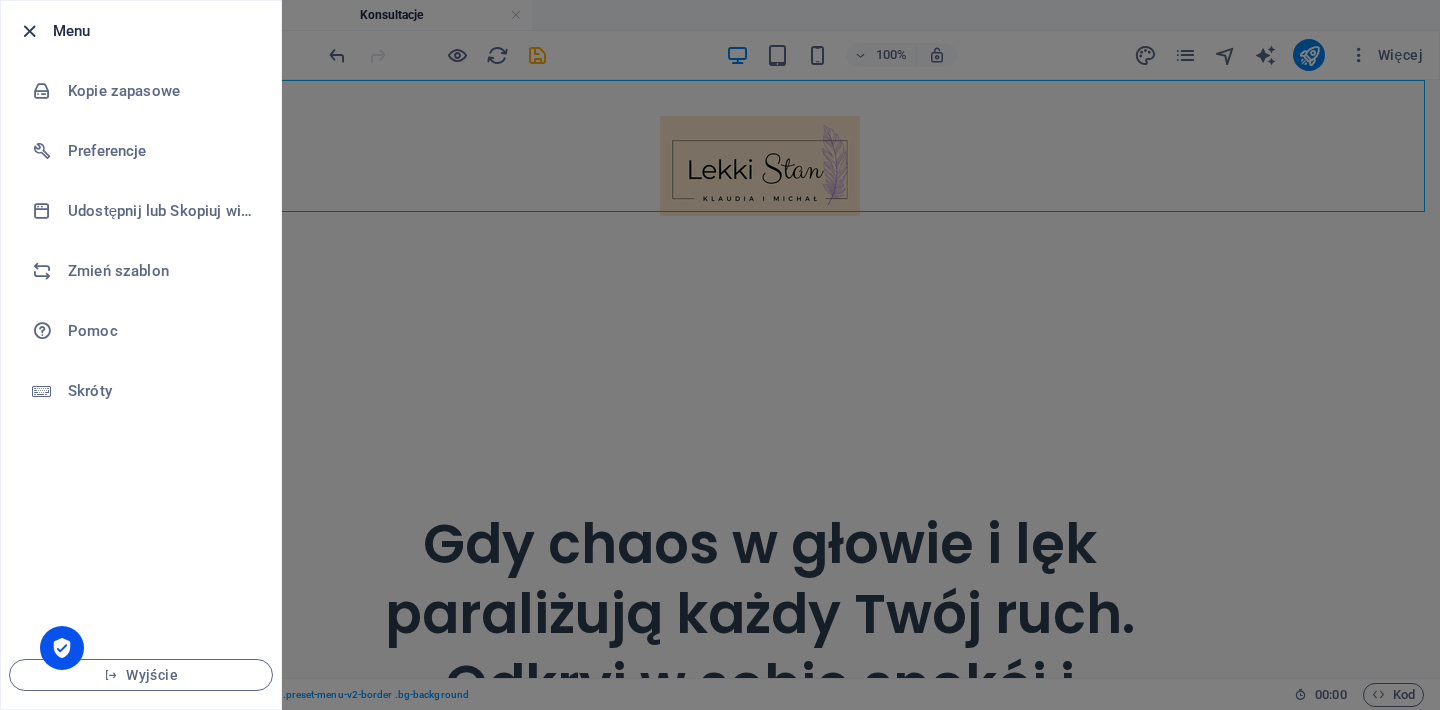 click at bounding box center (29, 31) 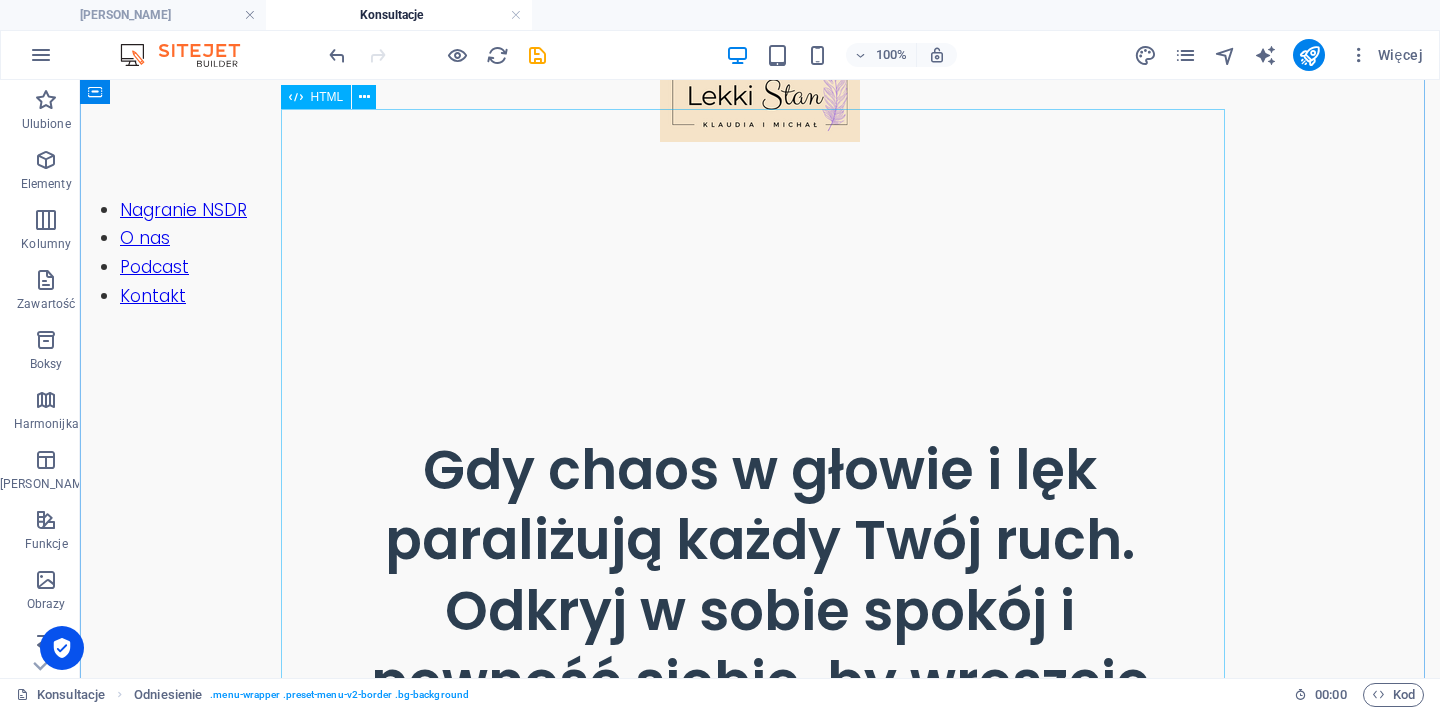 scroll, scrollTop: 0, scrollLeft: 0, axis: both 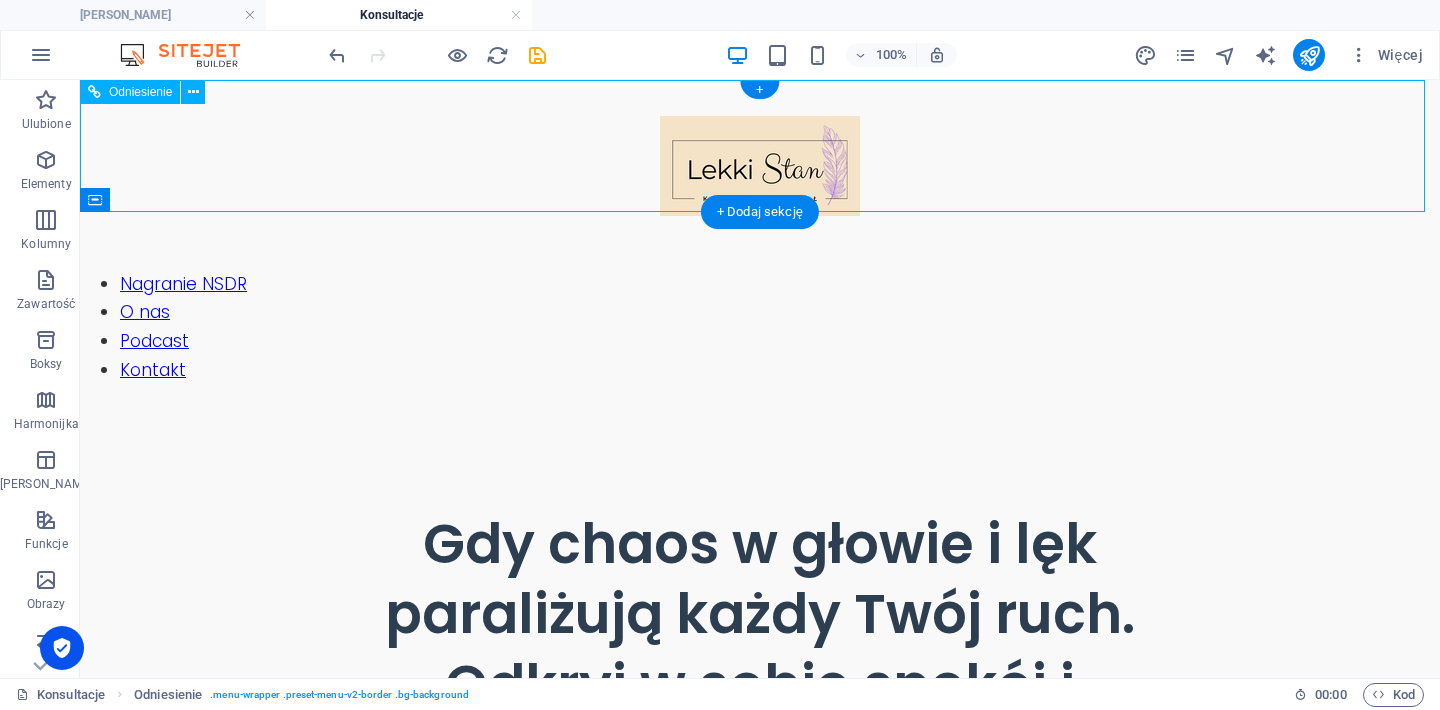click on "Nagranie NSDR O nas Podcast Kontakt" at bounding box center [760, 328] 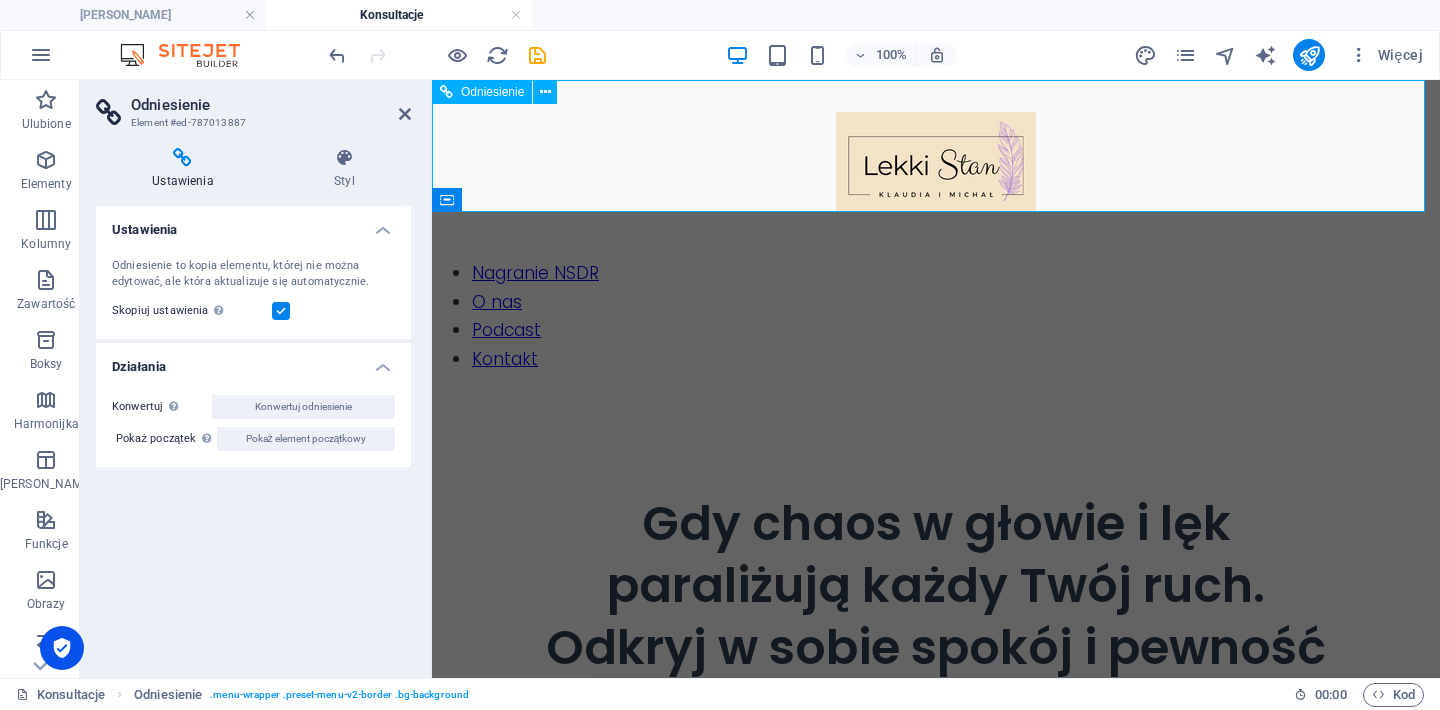 click on "Nagranie NSDR O nas Podcast Kontakt" at bounding box center [936, 317] 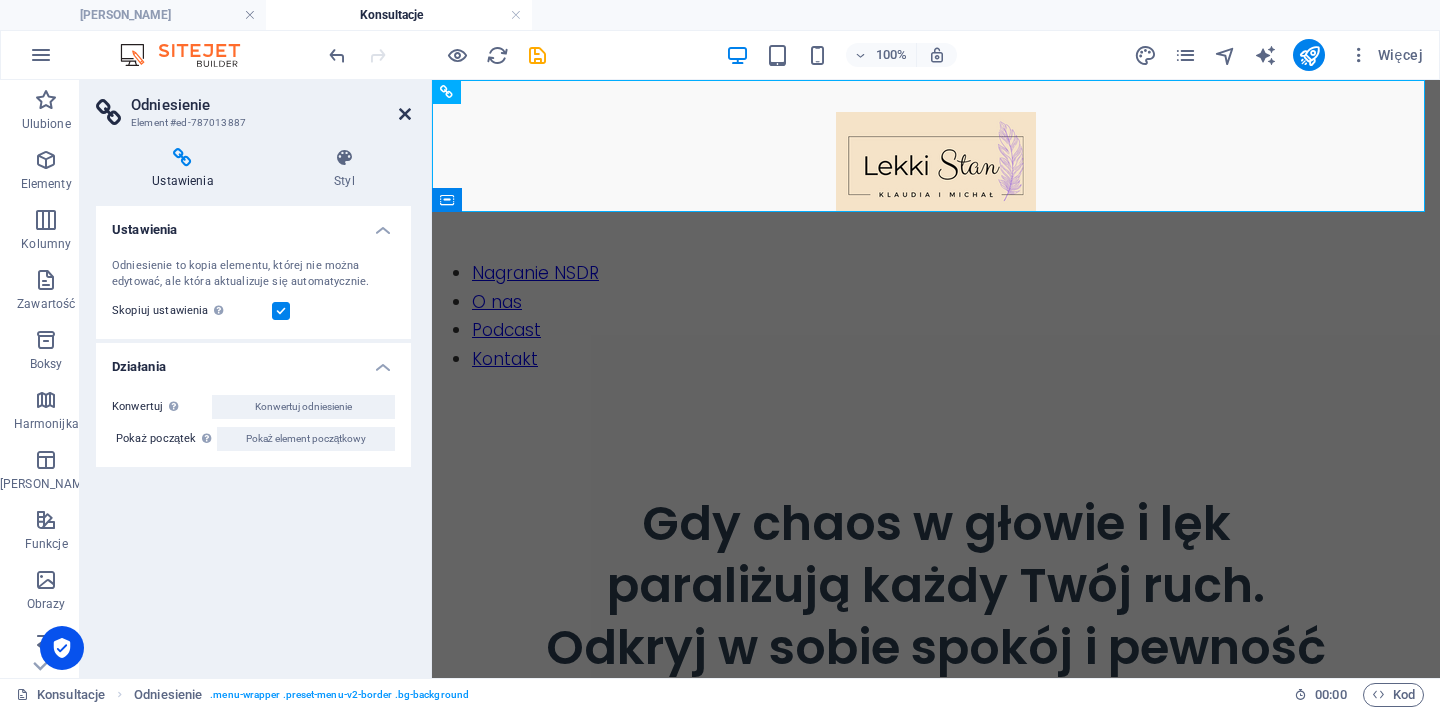 click at bounding box center [405, 114] 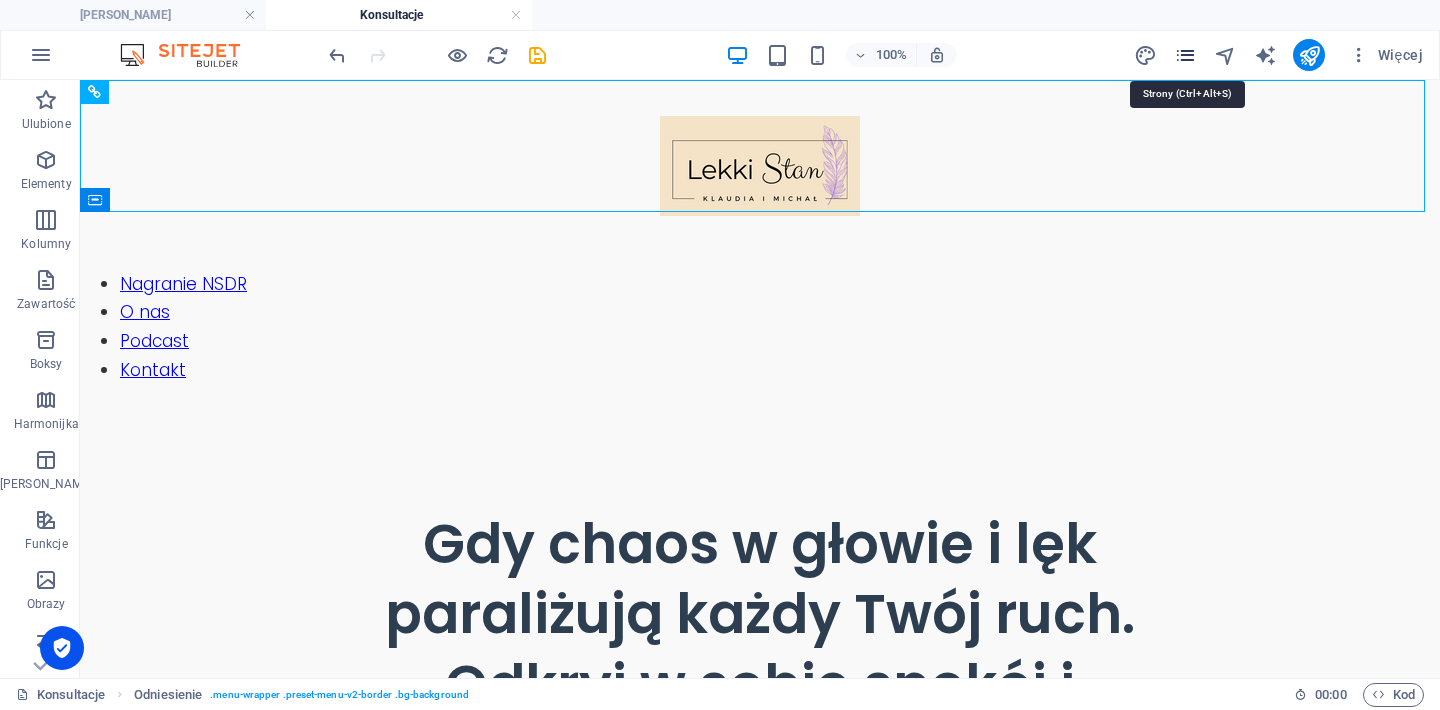 click at bounding box center [1185, 55] 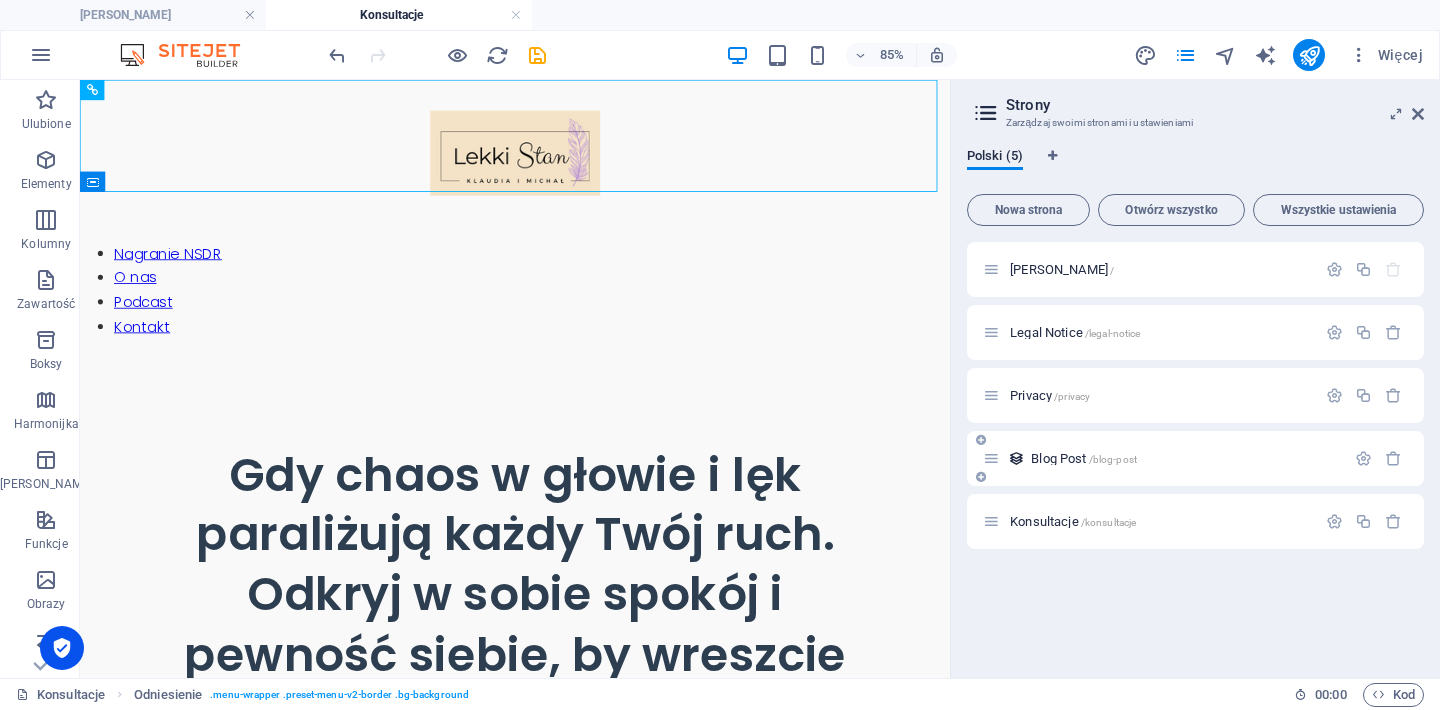 drag, startPoint x: 1110, startPoint y: 515, endPoint x: 1101, endPoint y: 476, distance: 40.024994 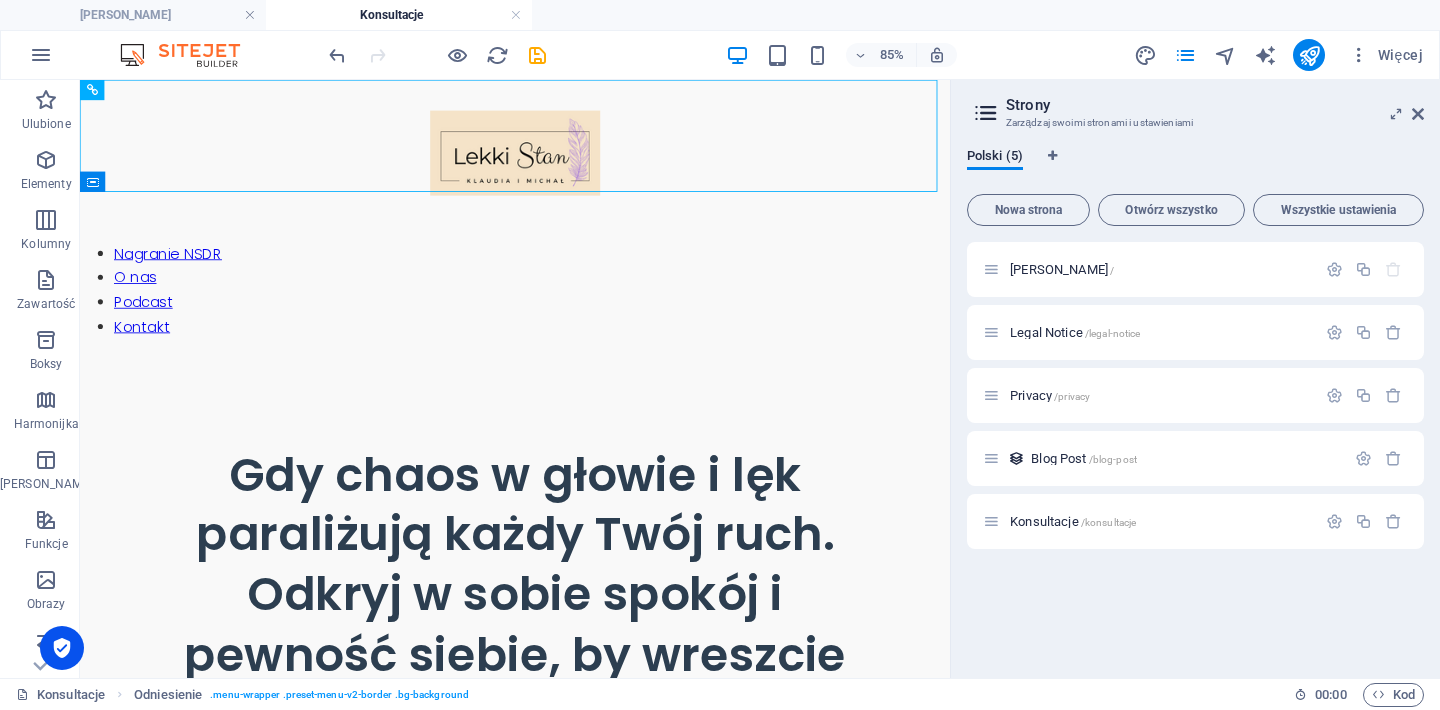 drag, startPoint x: 1058, startPoint y: 522, endPoint x: 1054, endPoint y: 423, distance: 99.08077 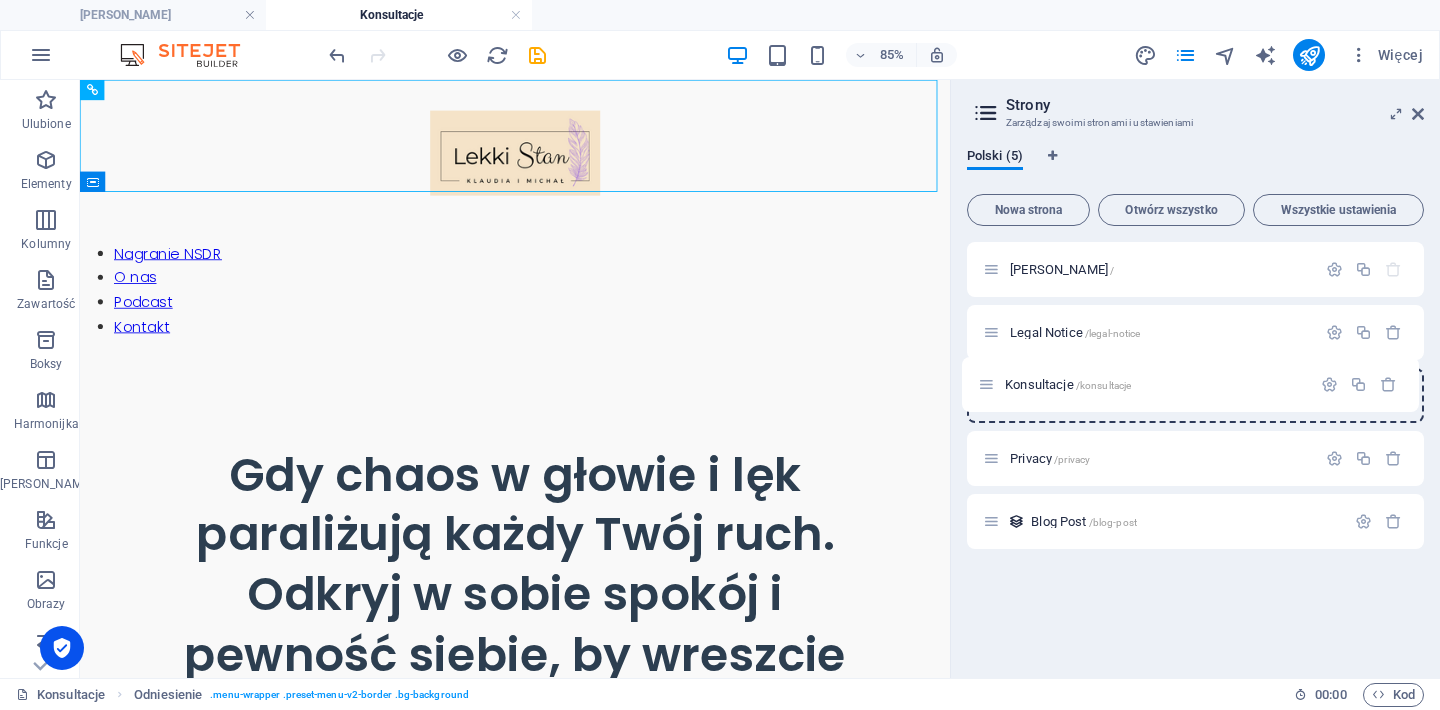 drag, startPoint x: 993, startPoint y: 519, endPoint x: 989, endPoint y: 378, distance: 141.05673 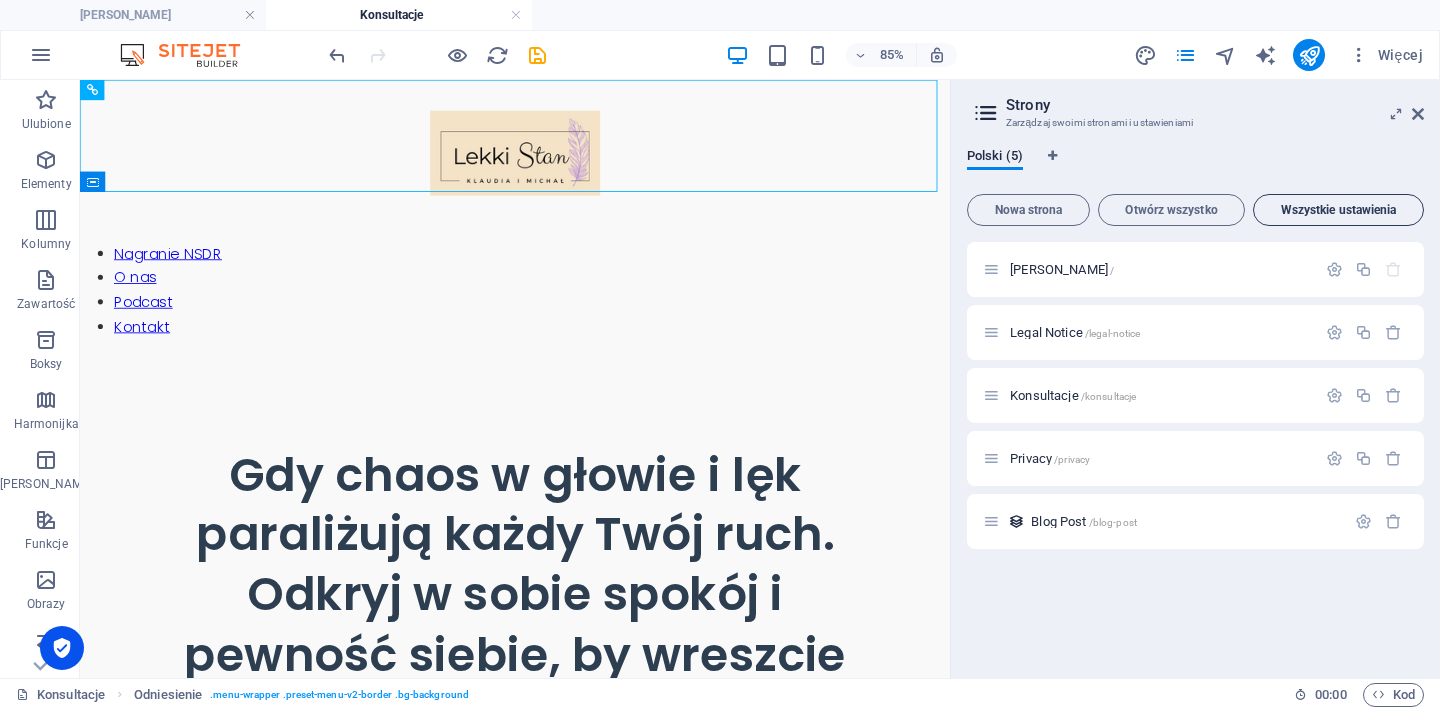 click on "Wszystkie ustawienia" at bounding box center [1338, 210] 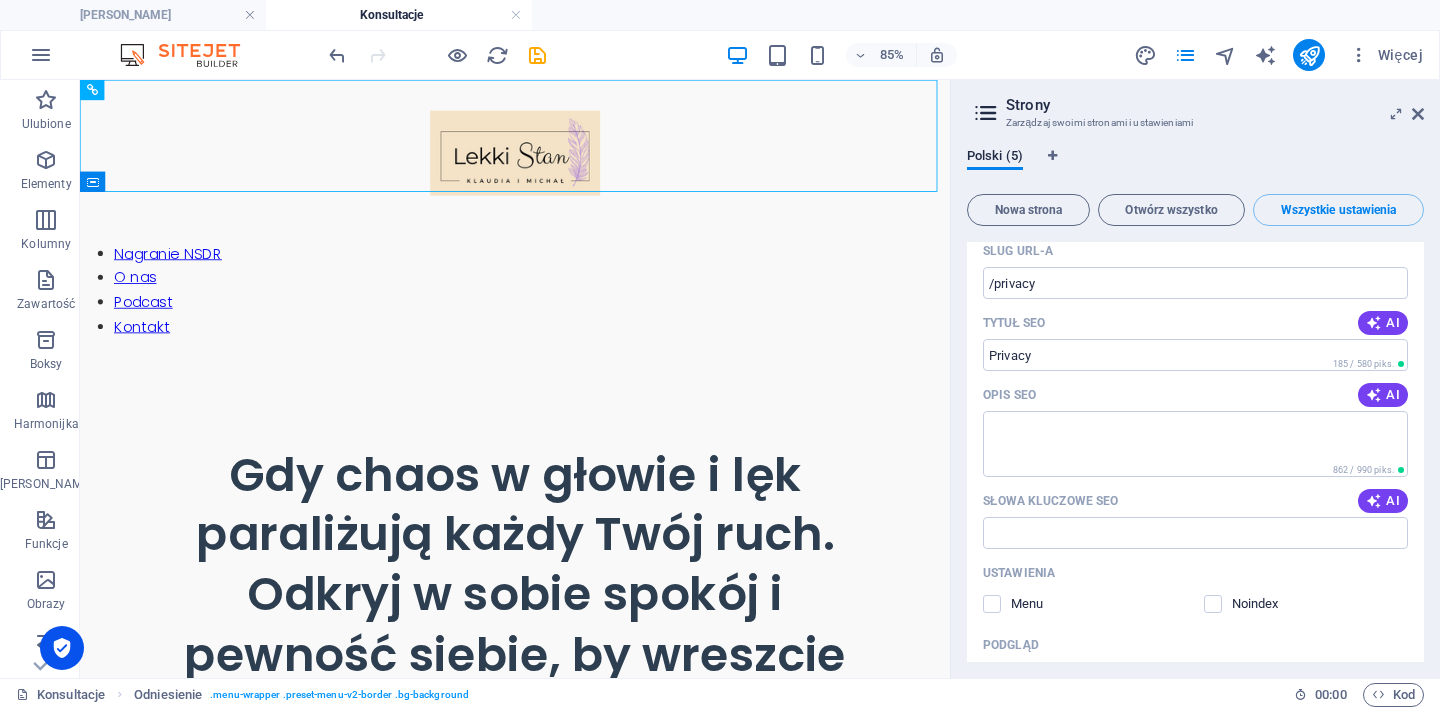 scroll, scrollTop: 2861, scrollLeft: 0, axis: vertical 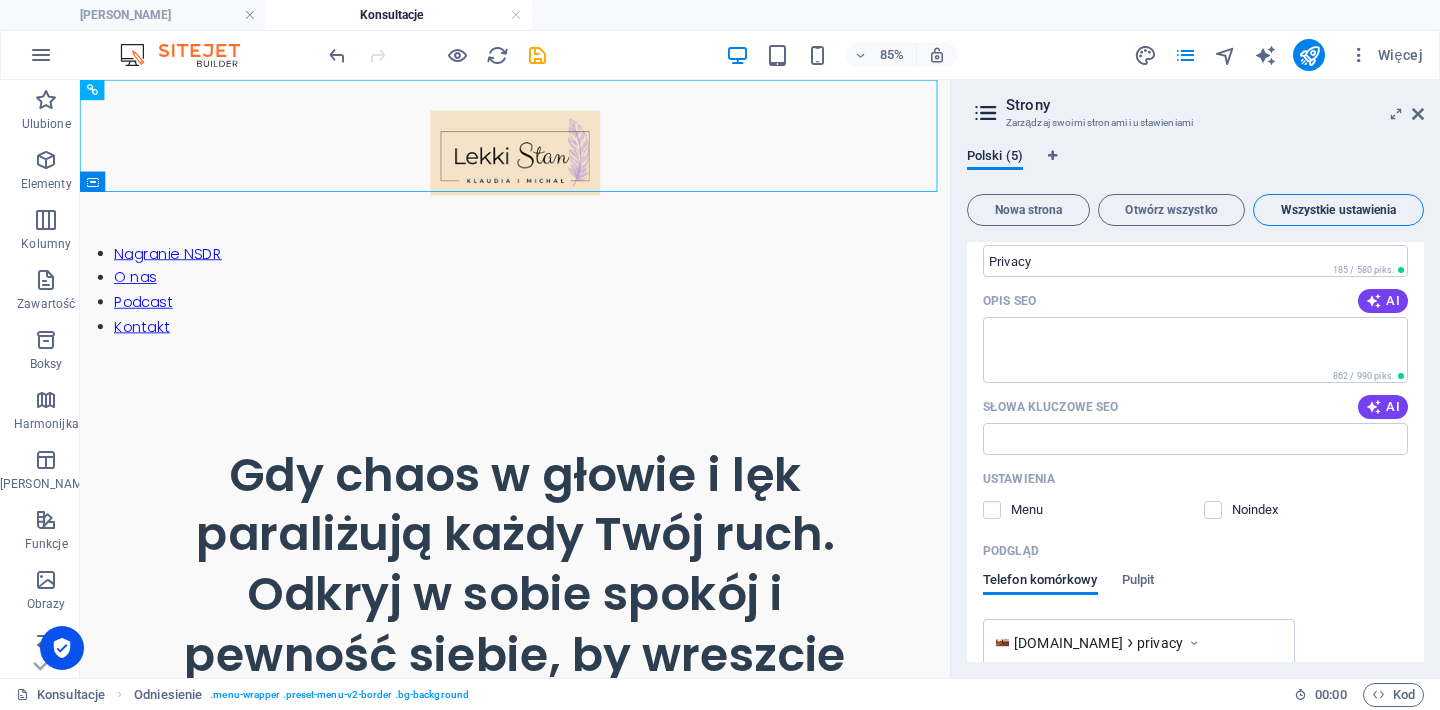 click on "Wszystkie ustawienia" at bounding box center [1338, 210] 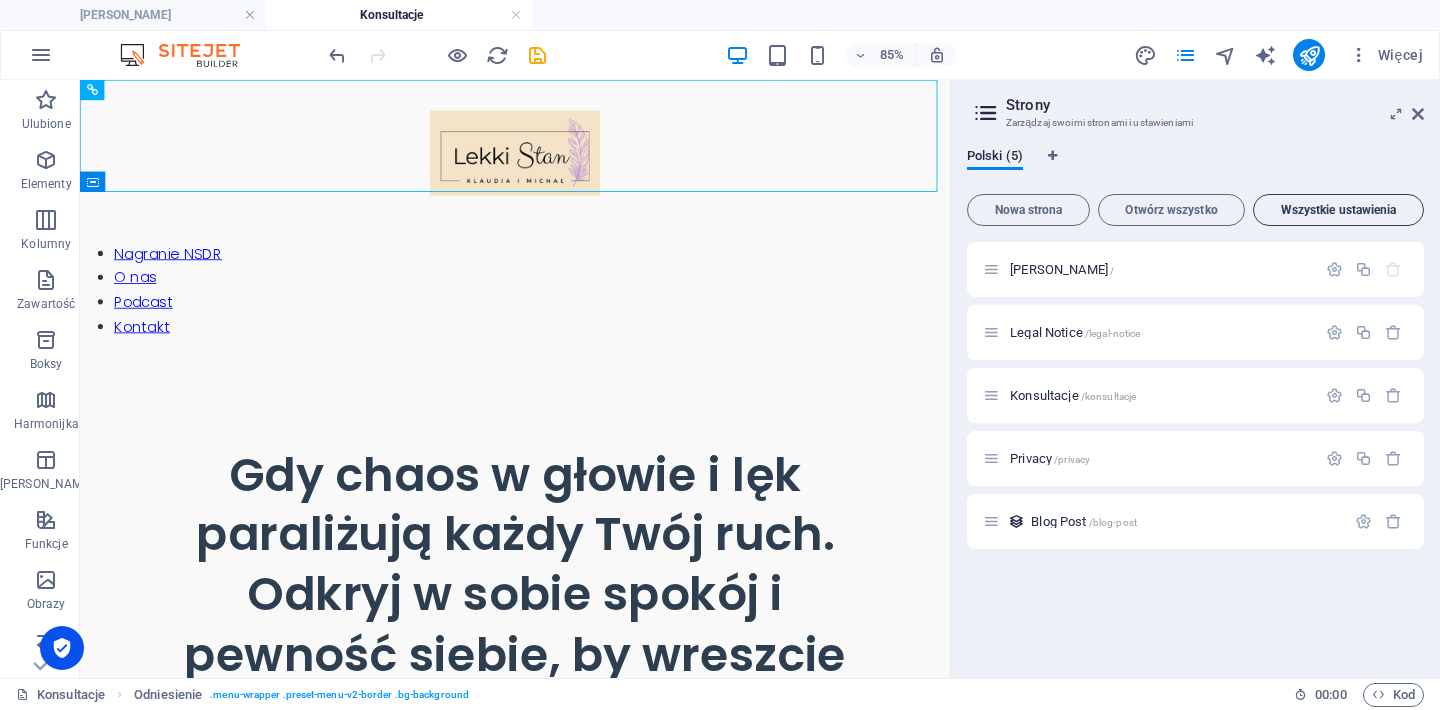 scroll, scrollTop: 0, scrollLeft: 0, axis: both 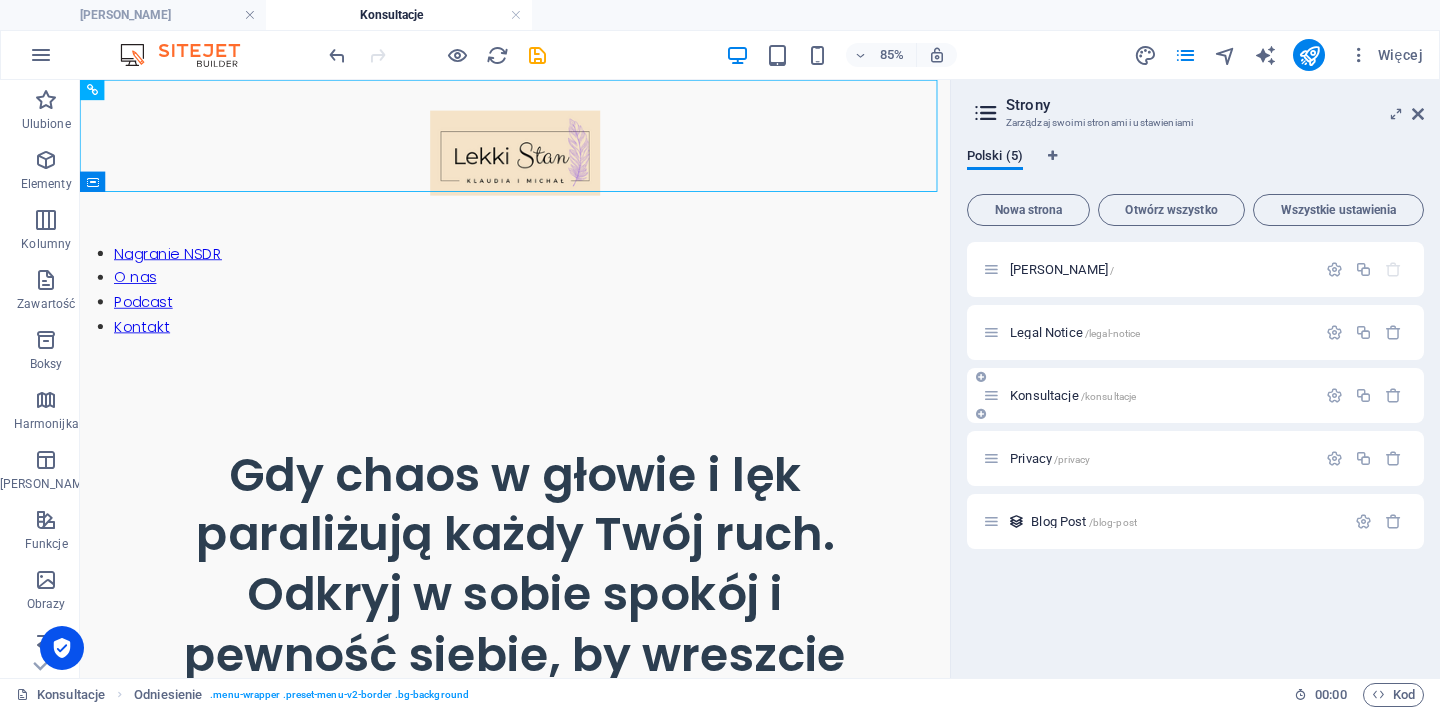 click on "Konsultacje /konsultacje" at bounding box center (1073, 395) 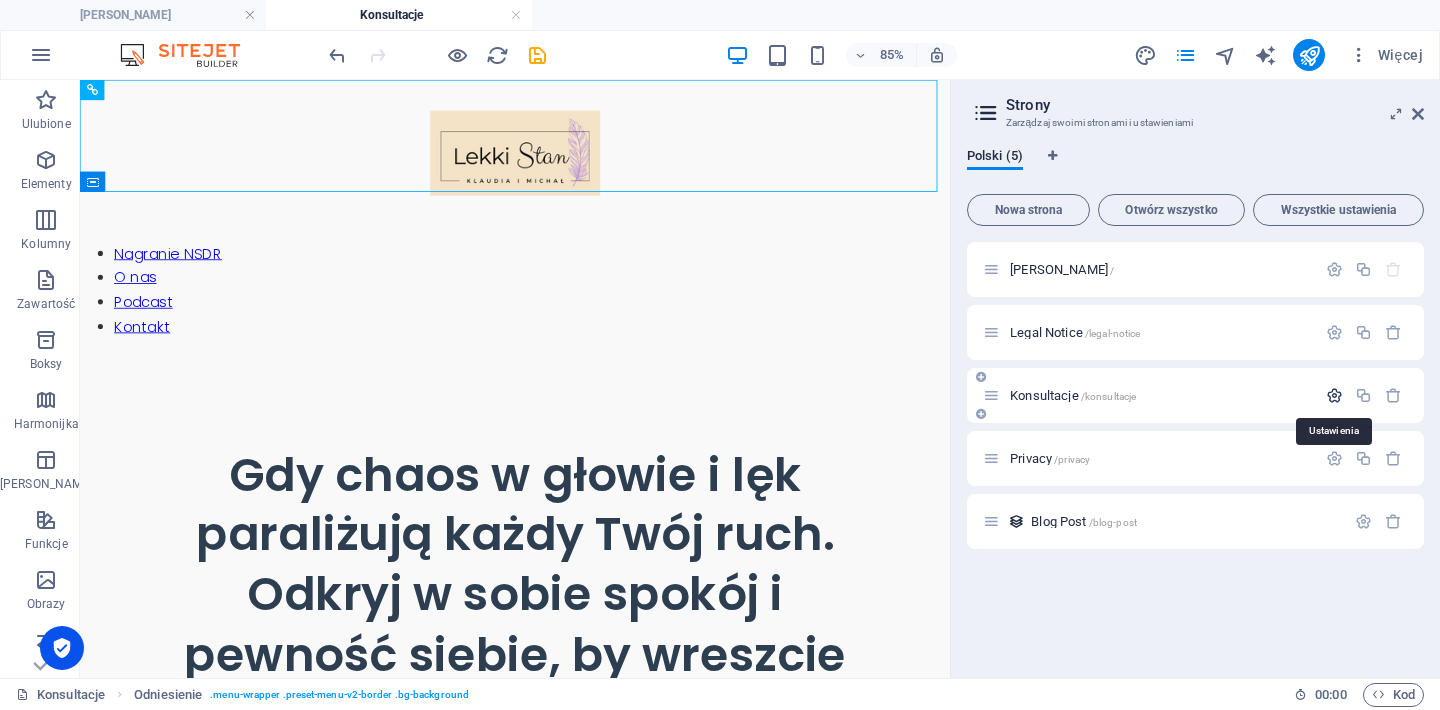 click at bounding box center (1334, 395) 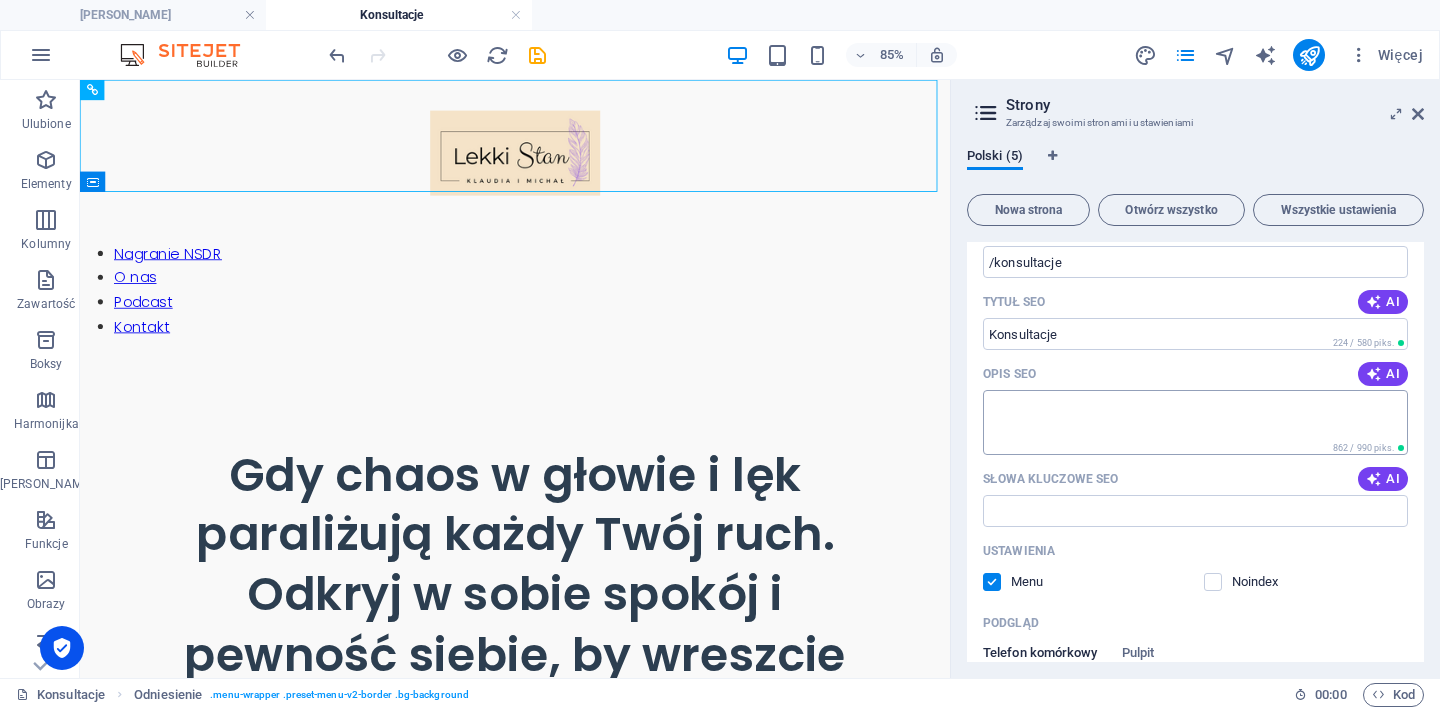 scroll, scrollTop: 310, scrollLeft: 0, axis: vertical 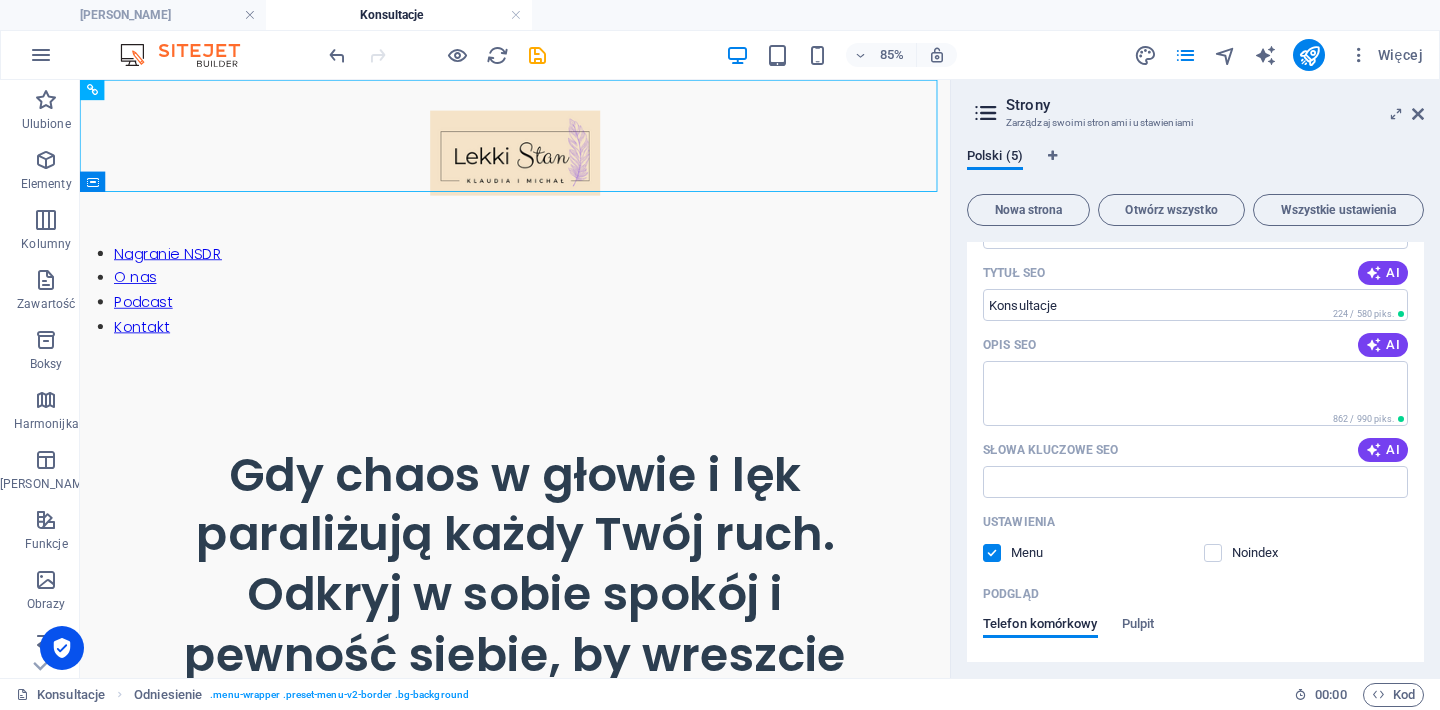 click at bounding box center (992, 553) 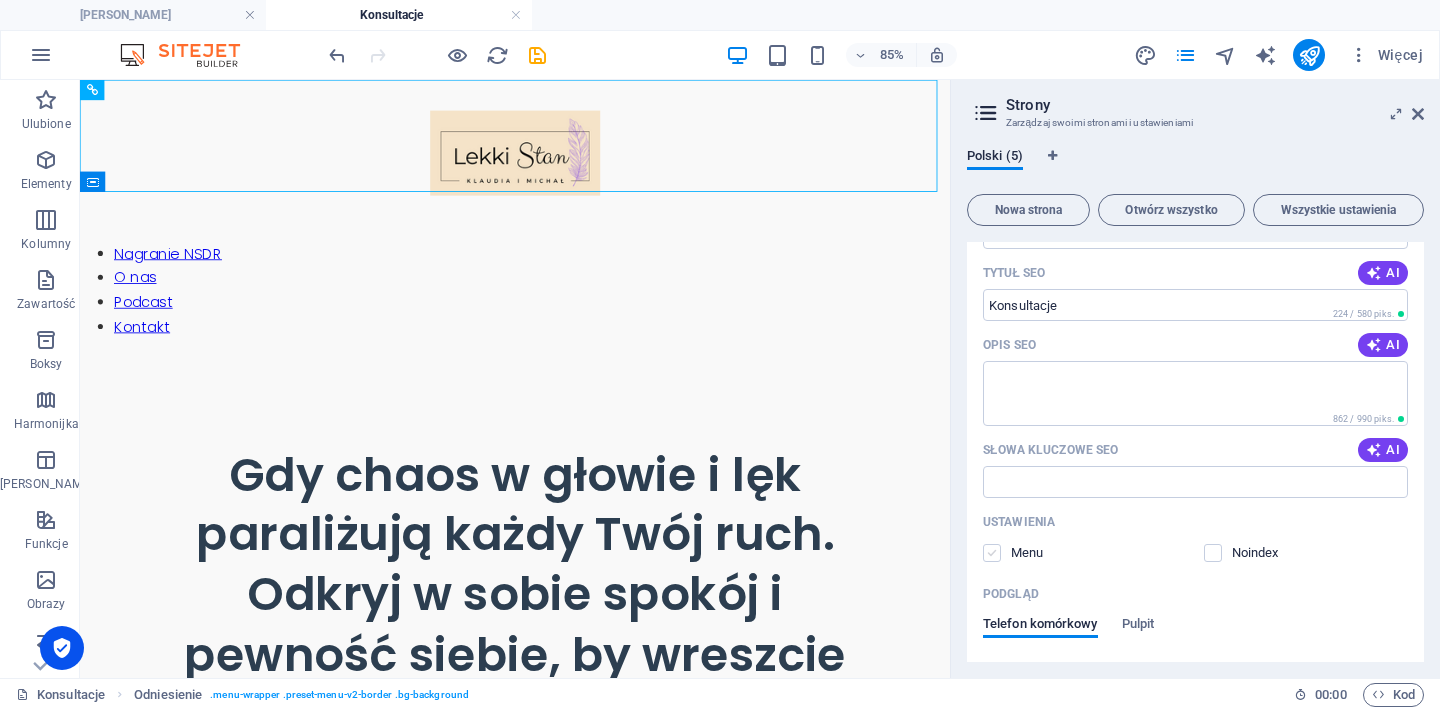 click at bounding box center [992, 553] 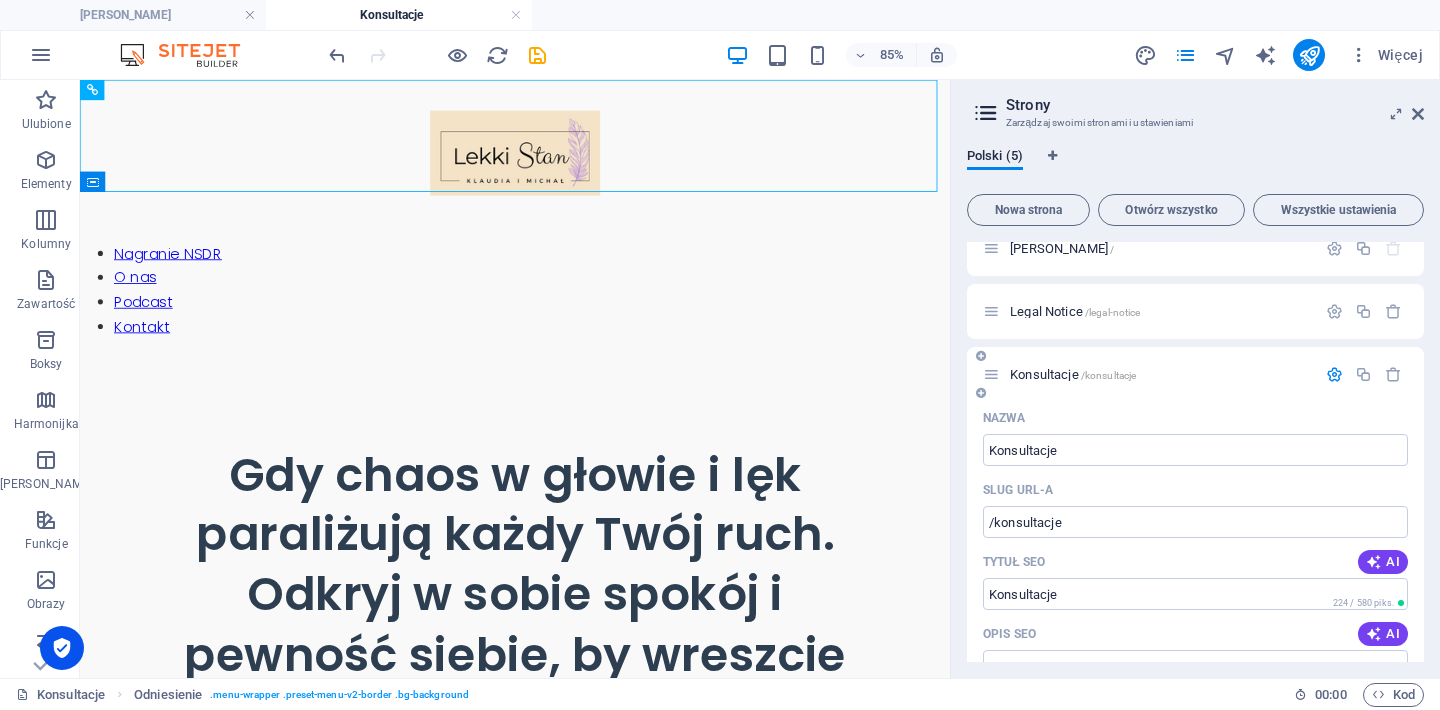 scroll, scrollTop: 0, scrollLeft: 0, axis: both 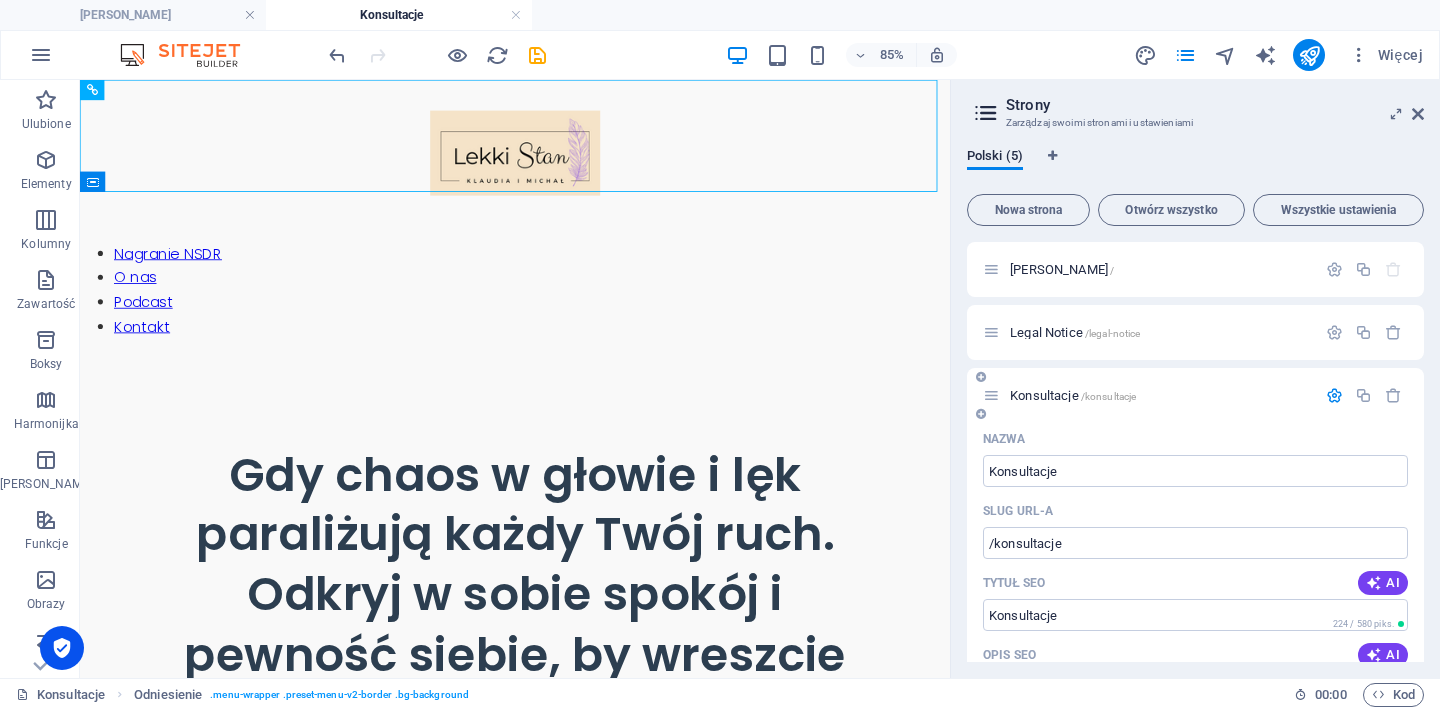 click at bounding box center (991, 395) 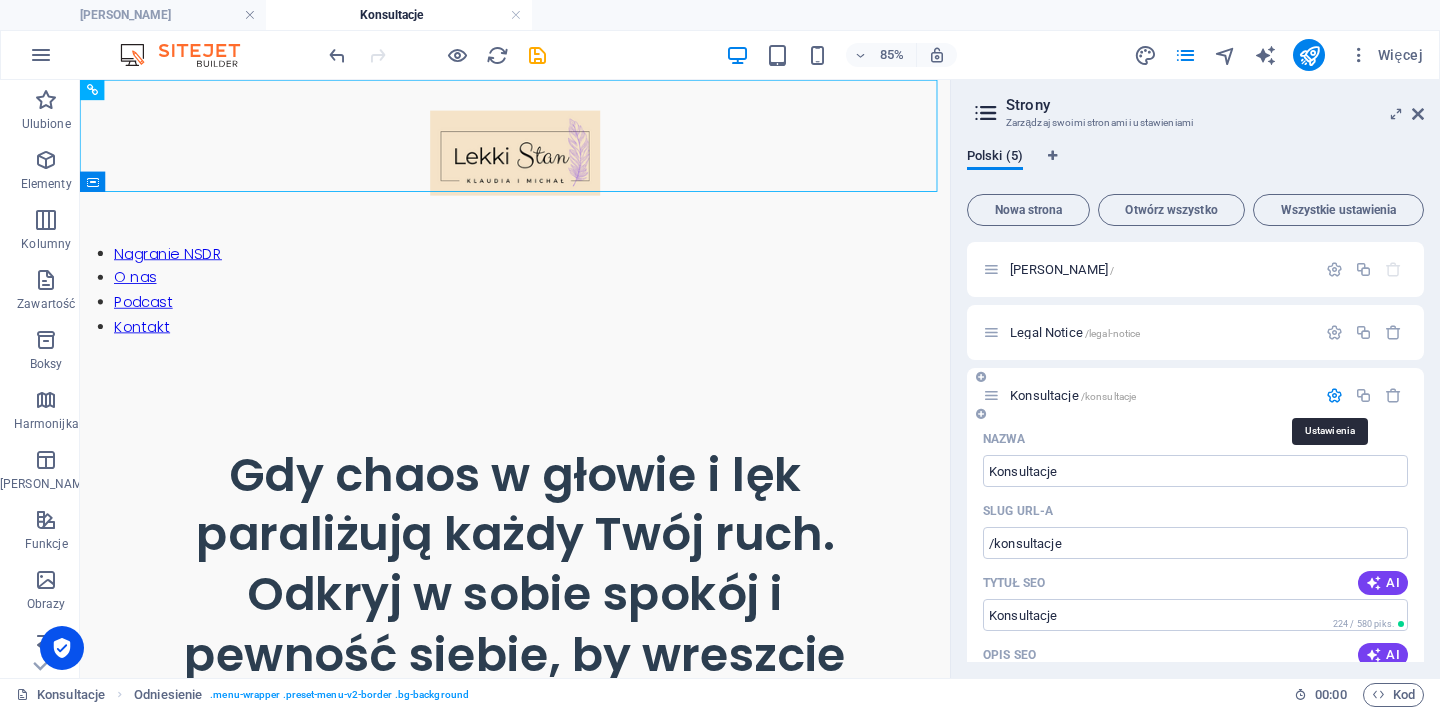 click at bounding box center (1334, 395) 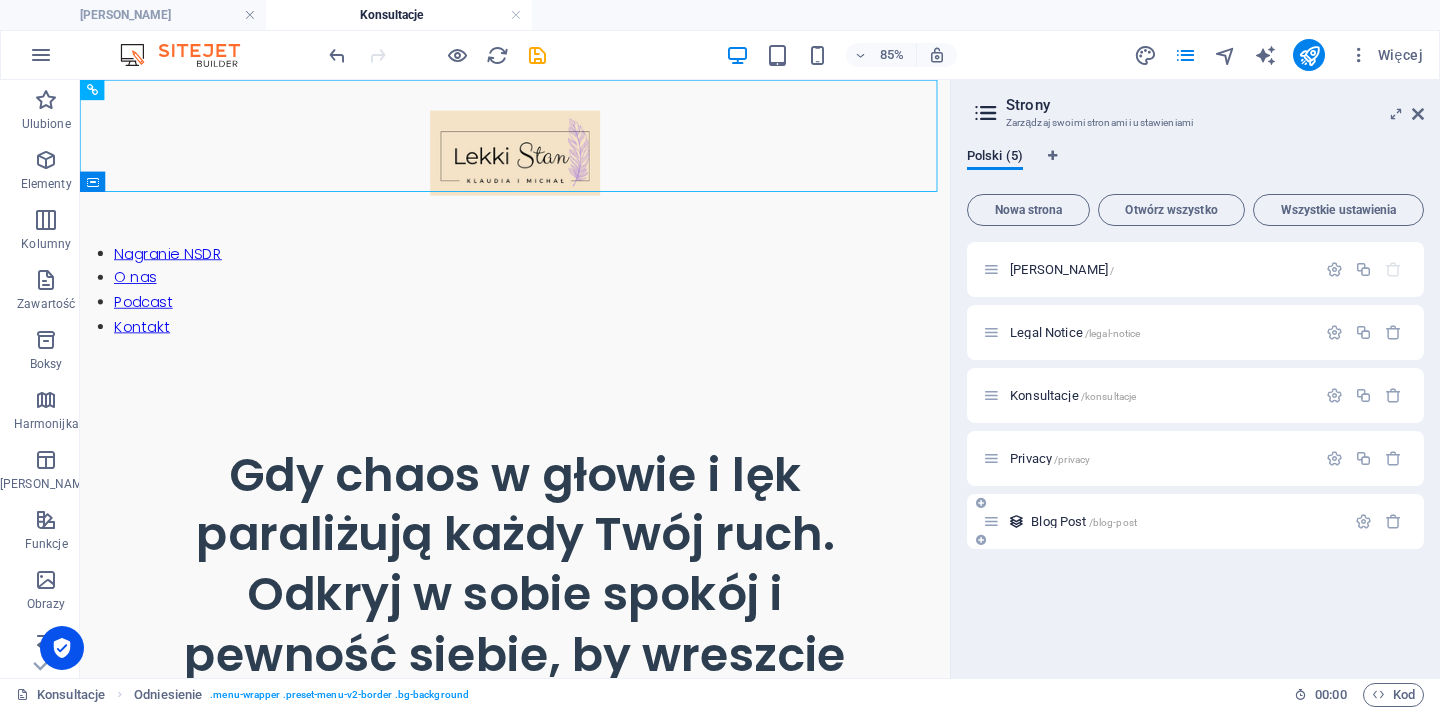 click at bounding box center [991, 521] 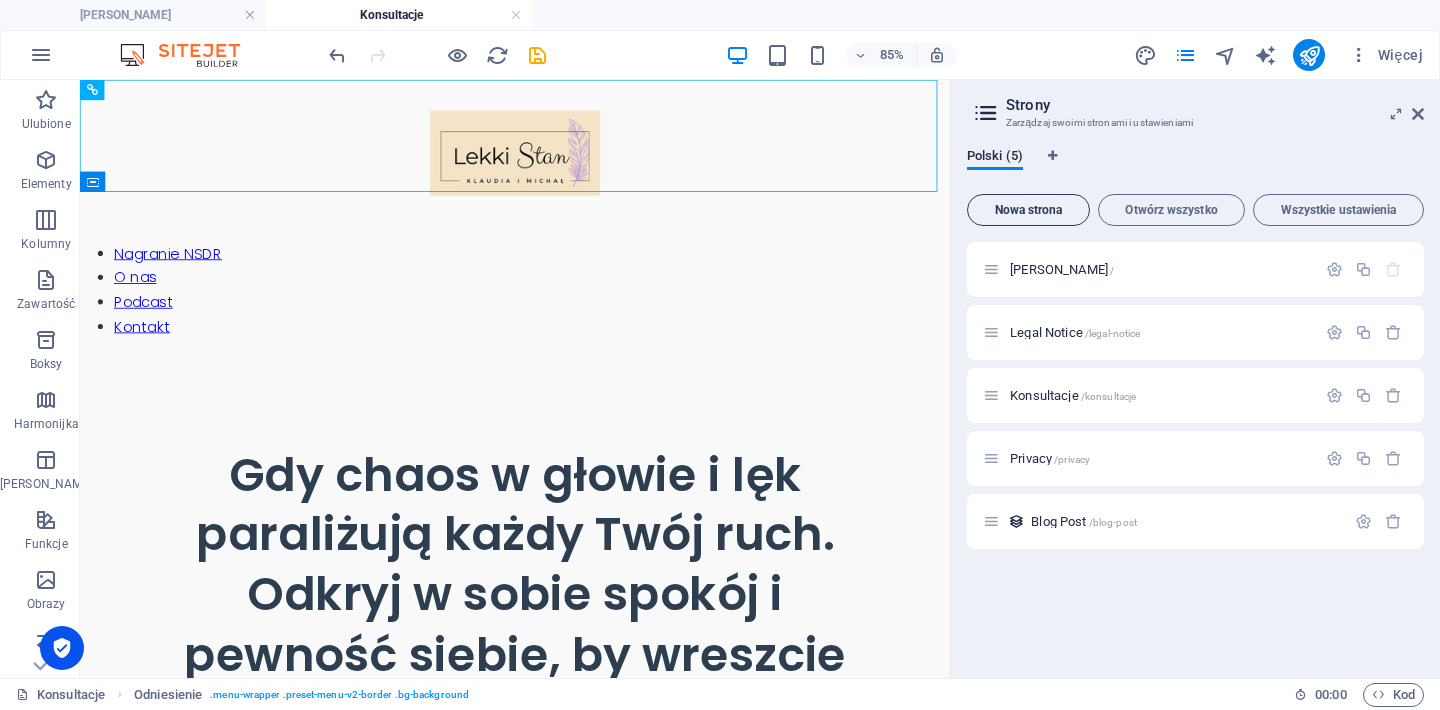 click on "Nowa strona" at bounding box center [1028, 210] 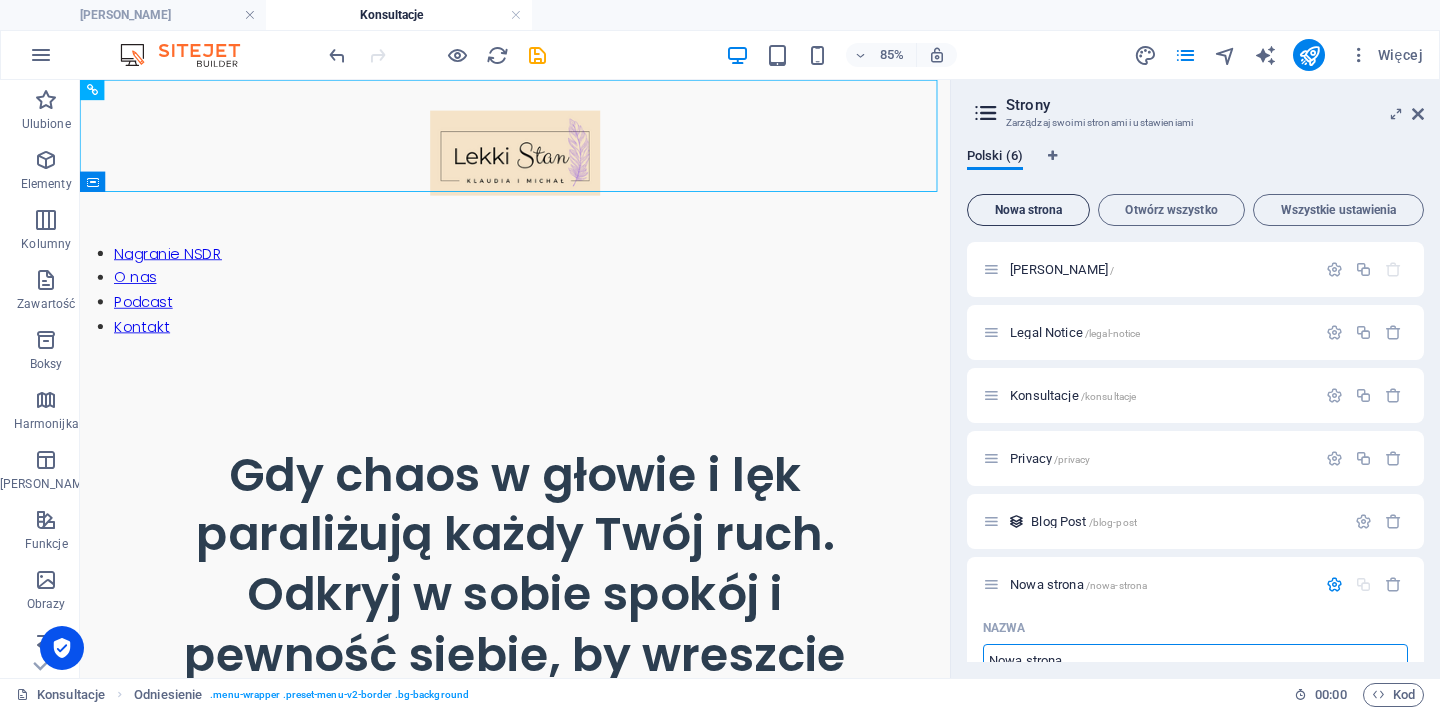 scroll, scrollTop: 14, scrollLeft: 0, axis: vertical 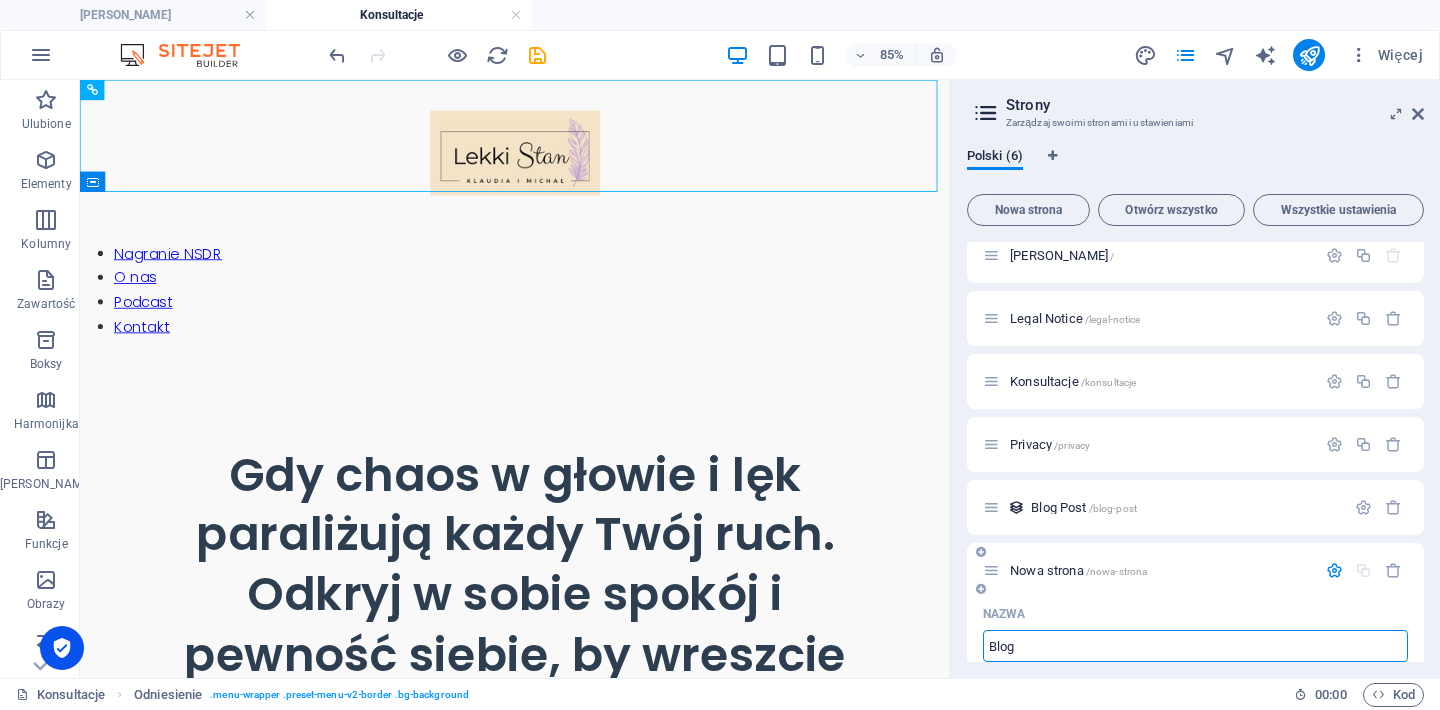 type on "Blog" 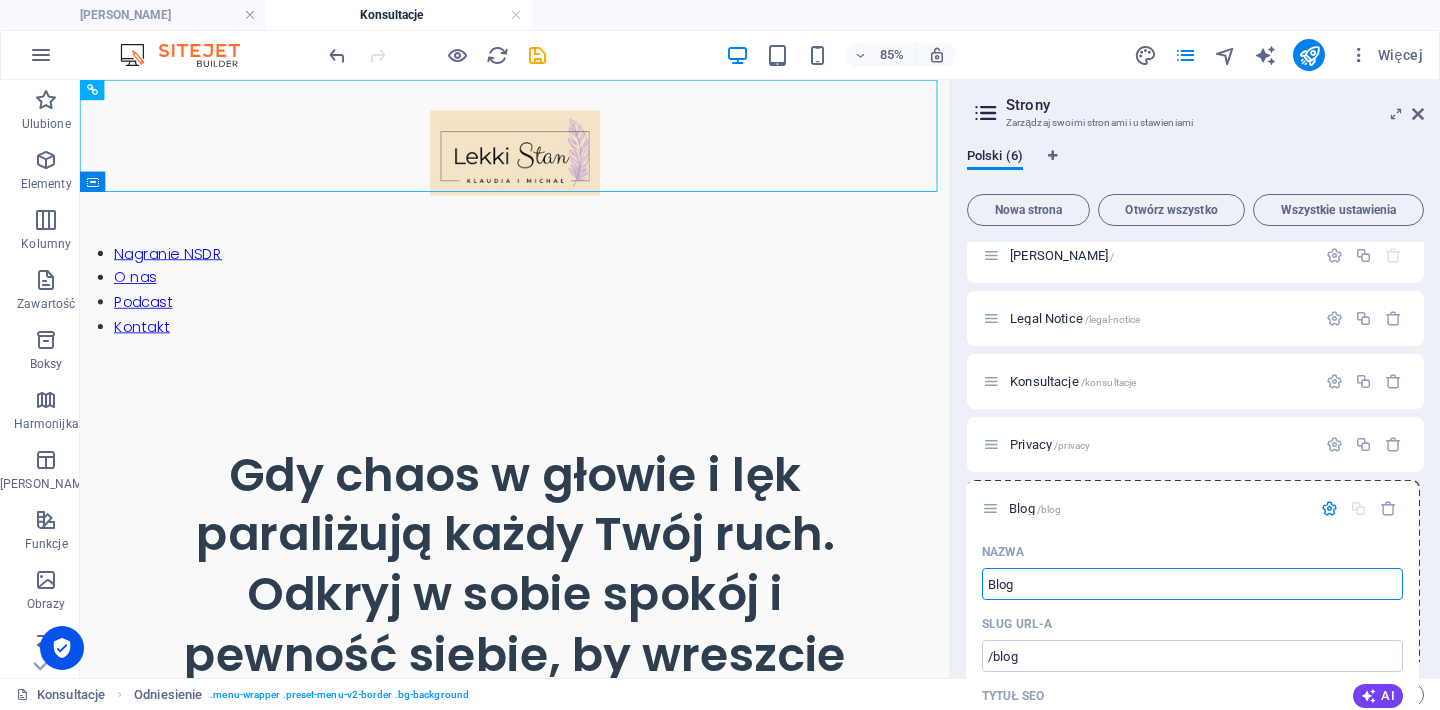 drag, startPoint x: 992, startPoint y: 570, endPoint x: 992, endPoint y: 502, distance: 68 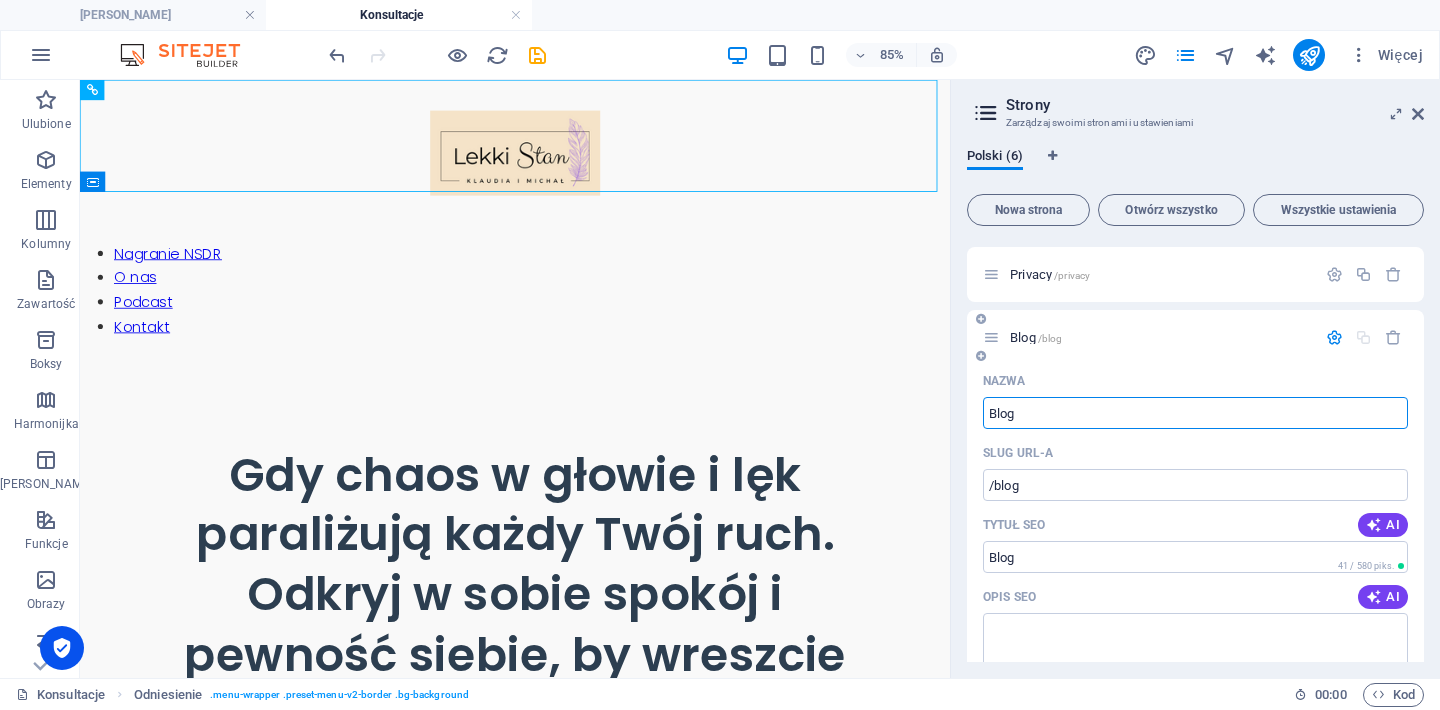 scroll, scrollTop: 166, scrollLeft: 0, axis: vertical 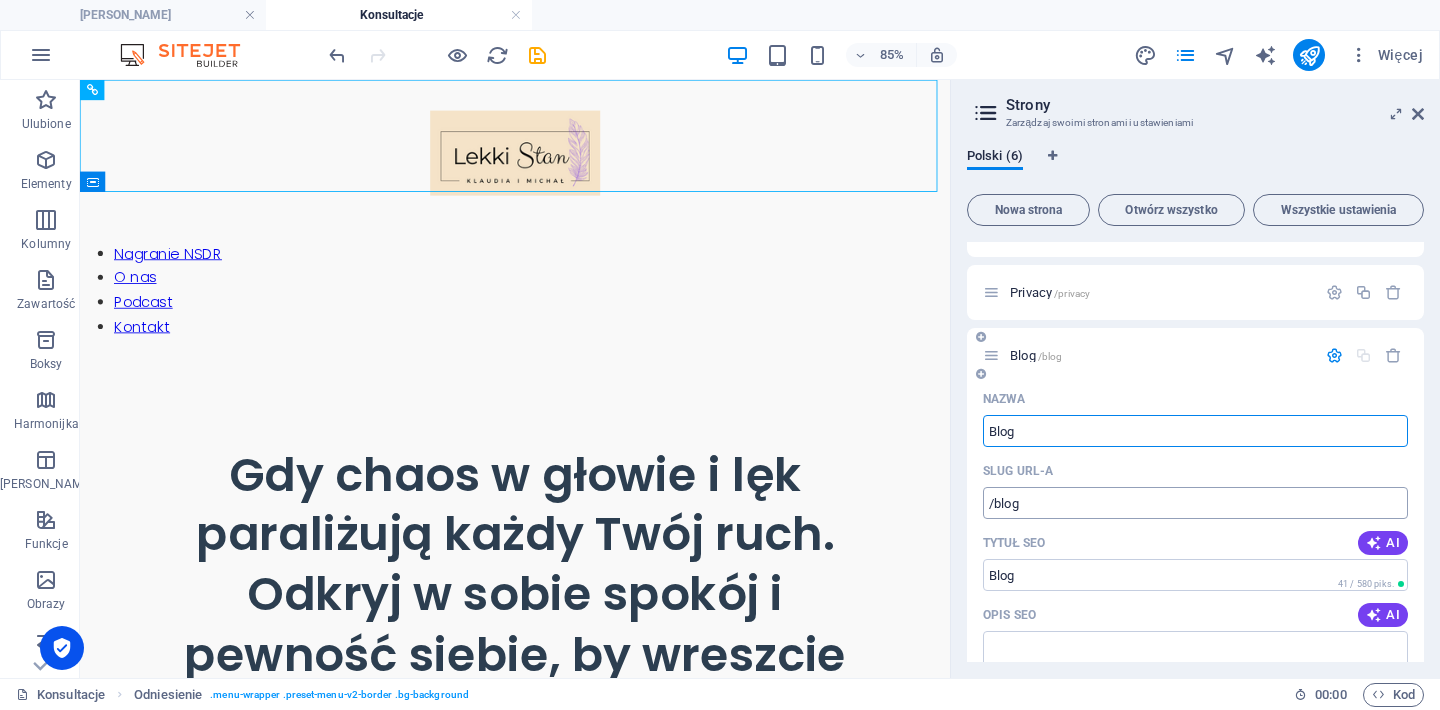 type on "Blog" 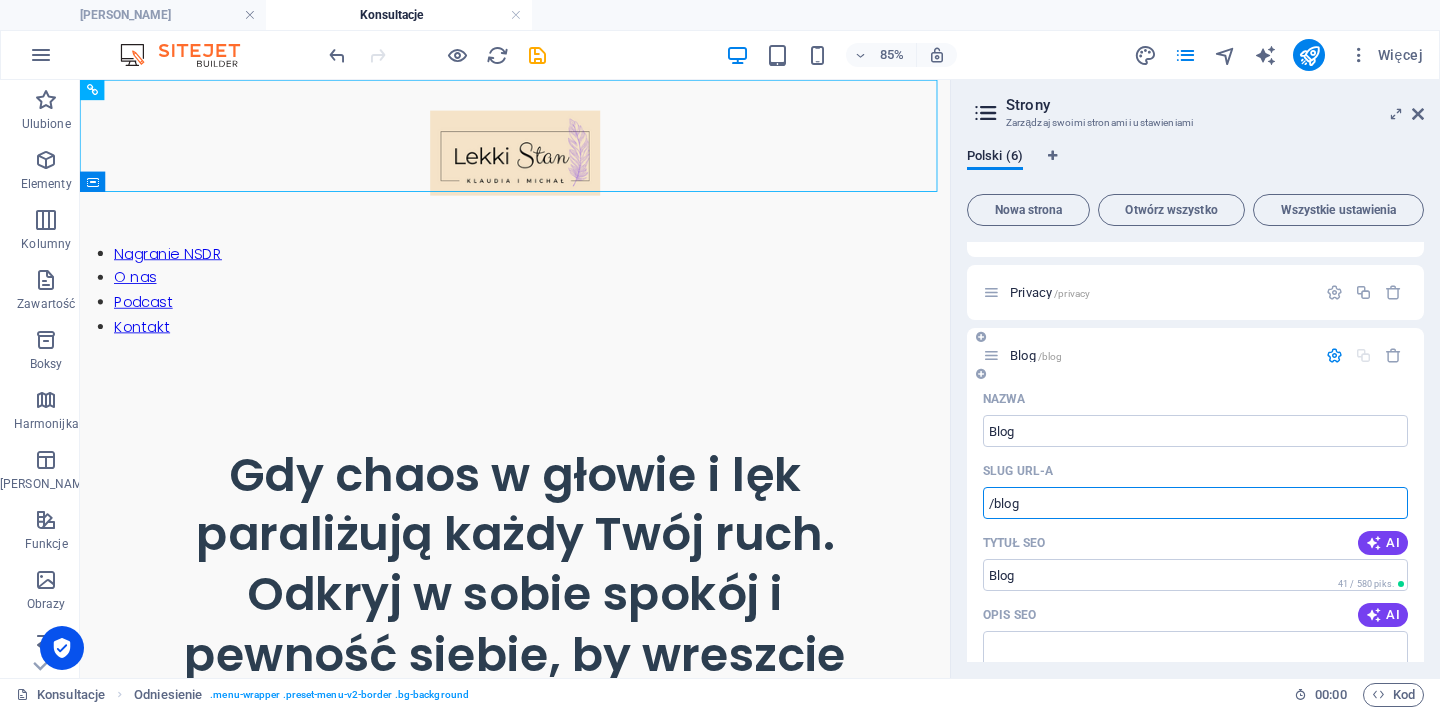 click on "/blog" at bounding box center [1195, 503] 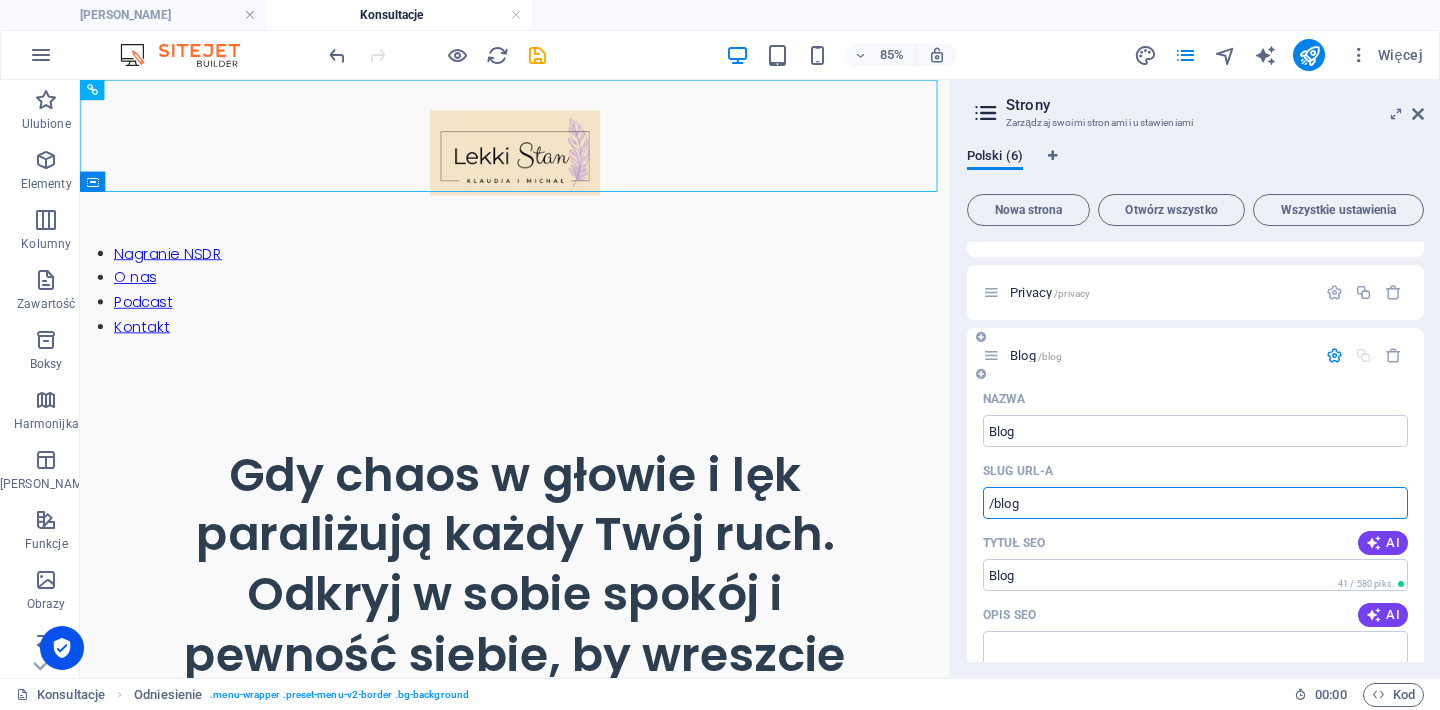 click on "/blog" at bounding box center [1195, 503] 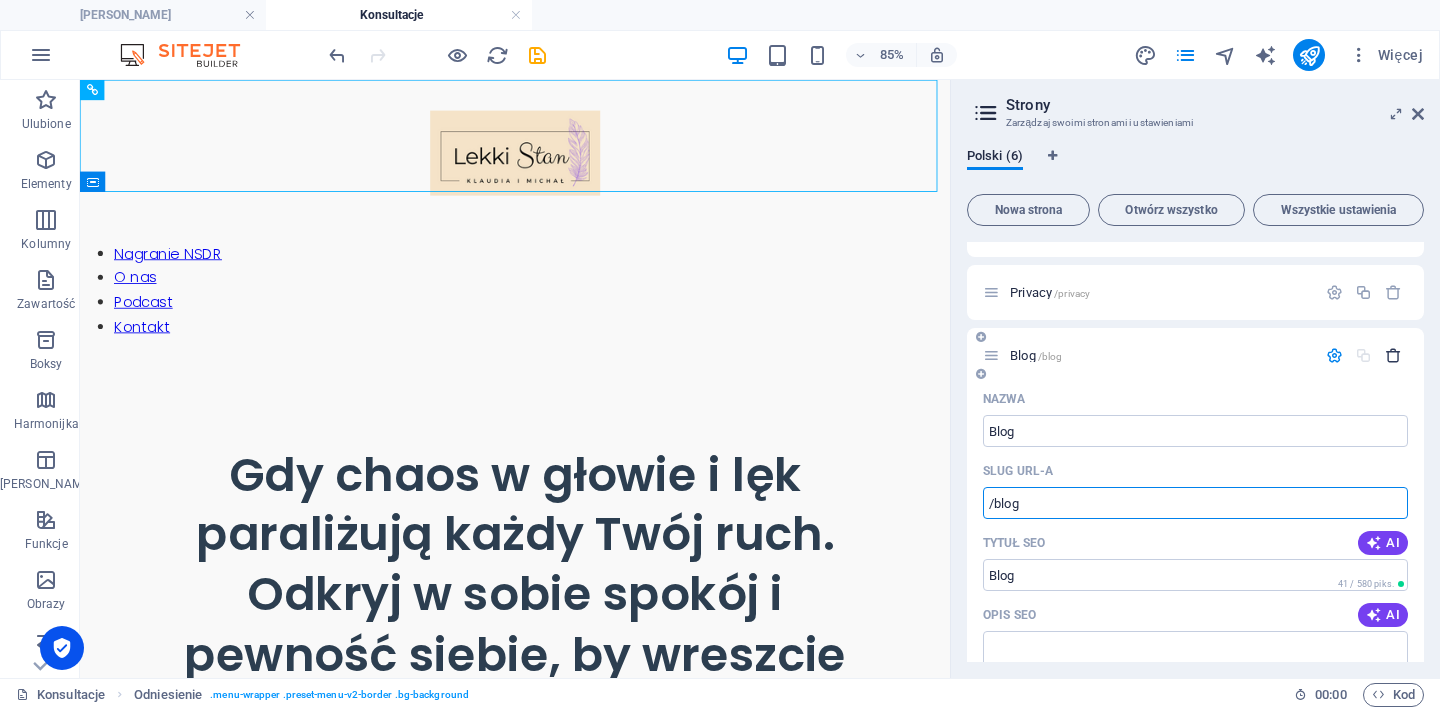 click at bounding box center (1393, 355) 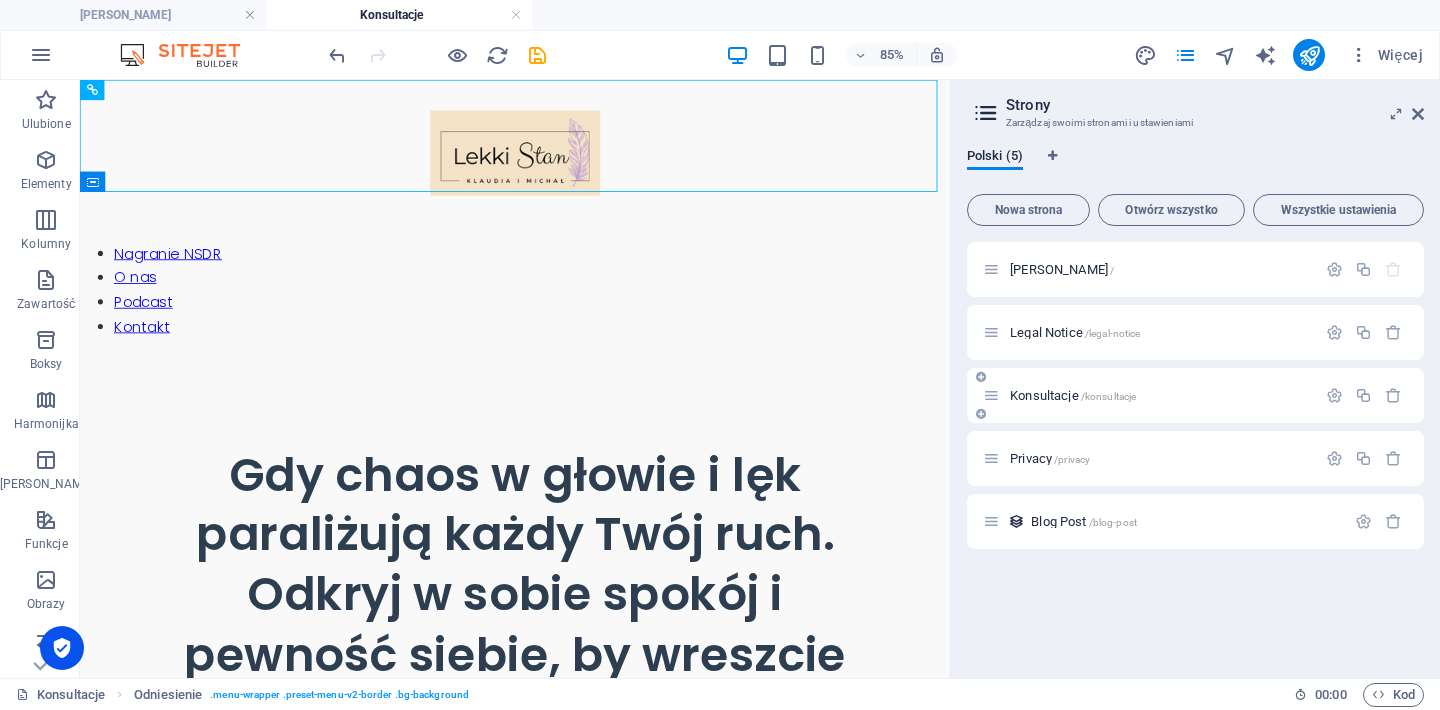 scroll, scrollTop: 0, scrollLeft: 0, axis: both 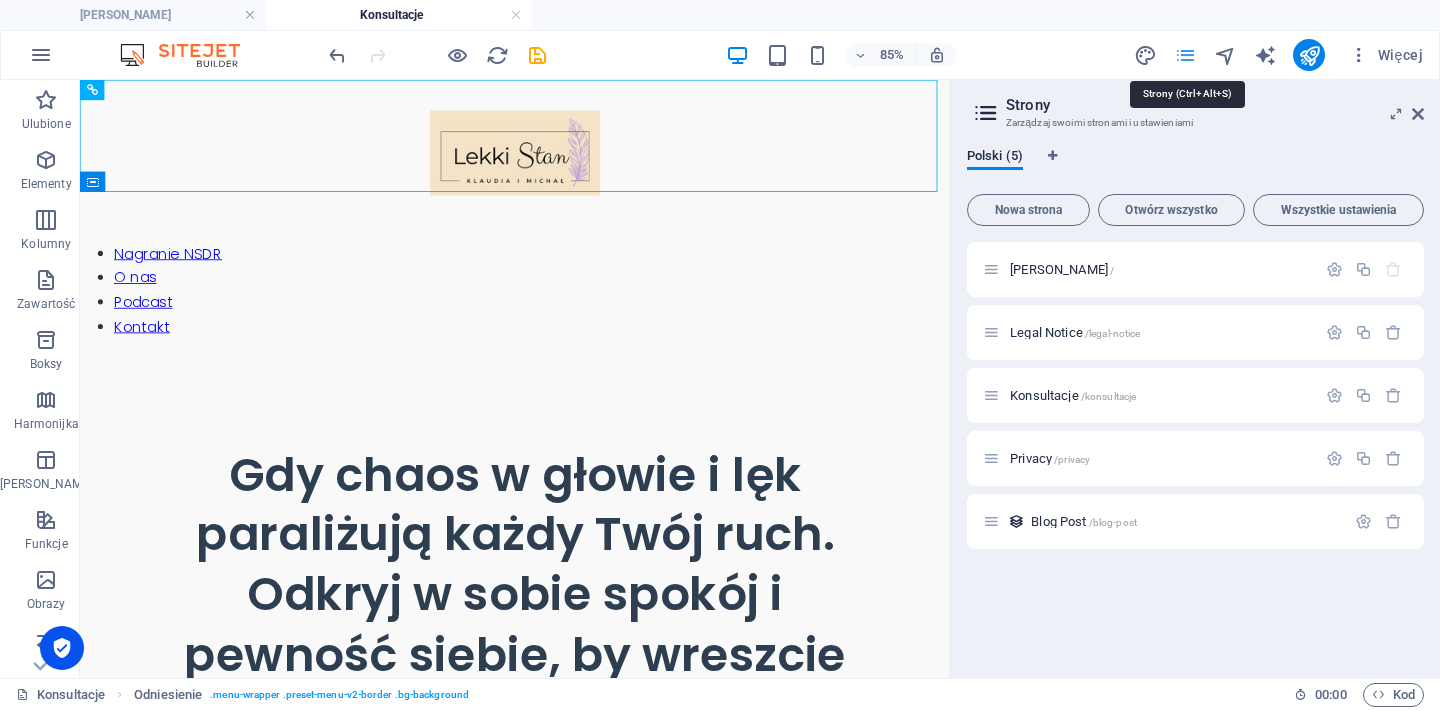 click at bounding box center [1185, 55] 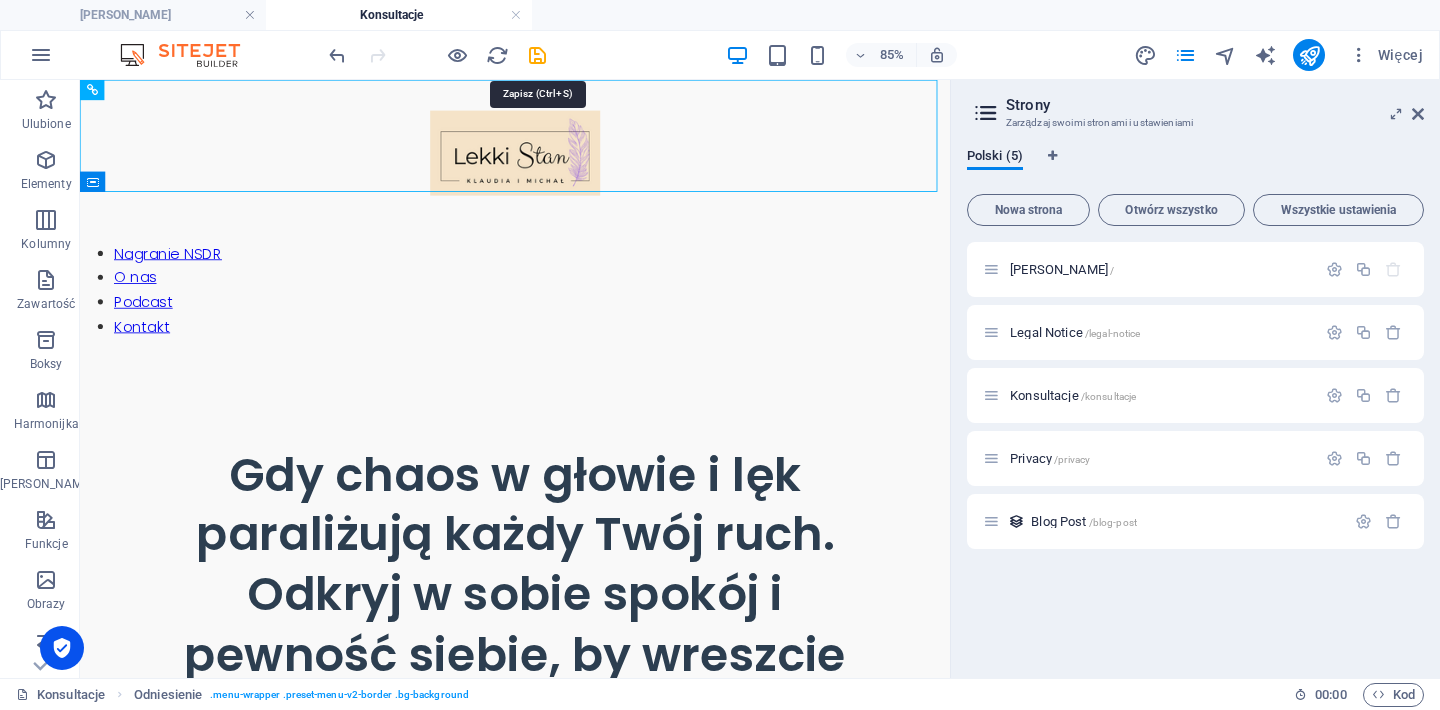 click at bounding box center [537, 55] 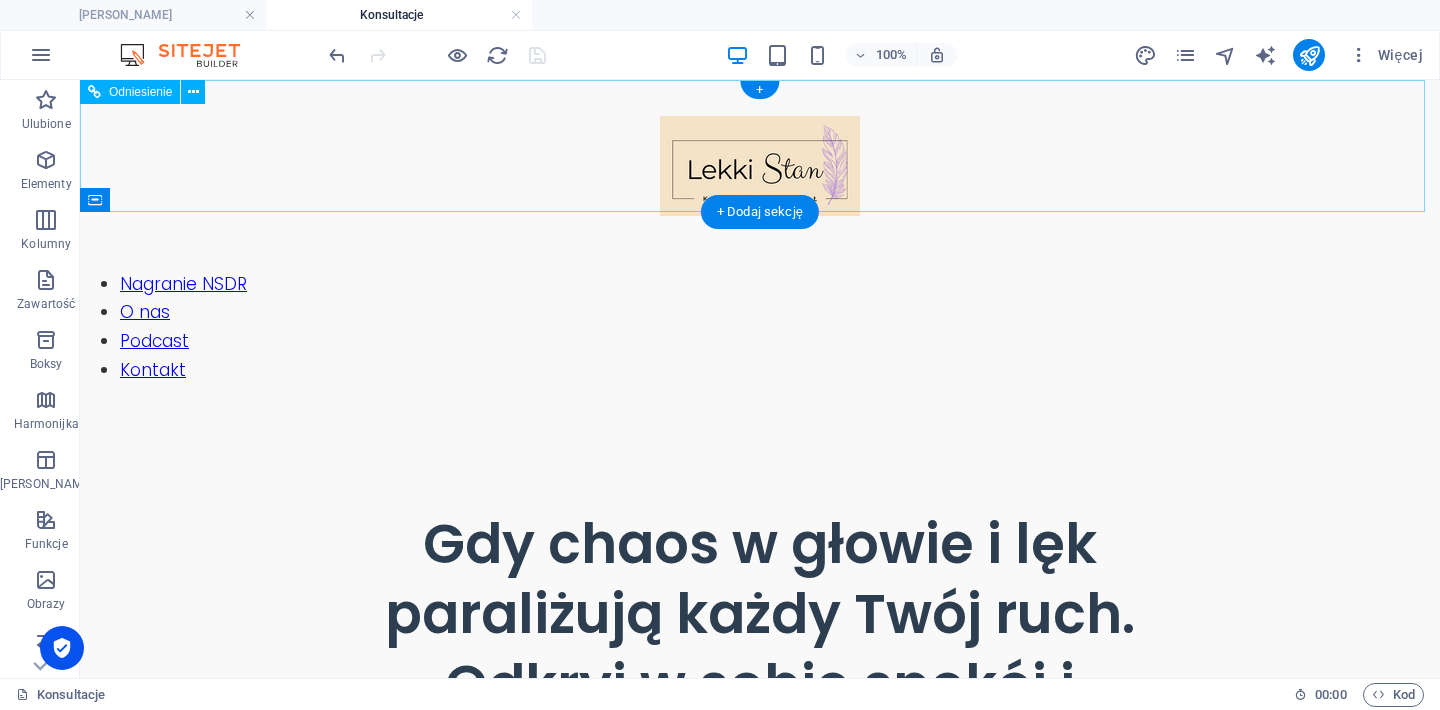 click on "Nagranie NSDR O nas Podcast Kontakt" at bounding box center (760, 328) 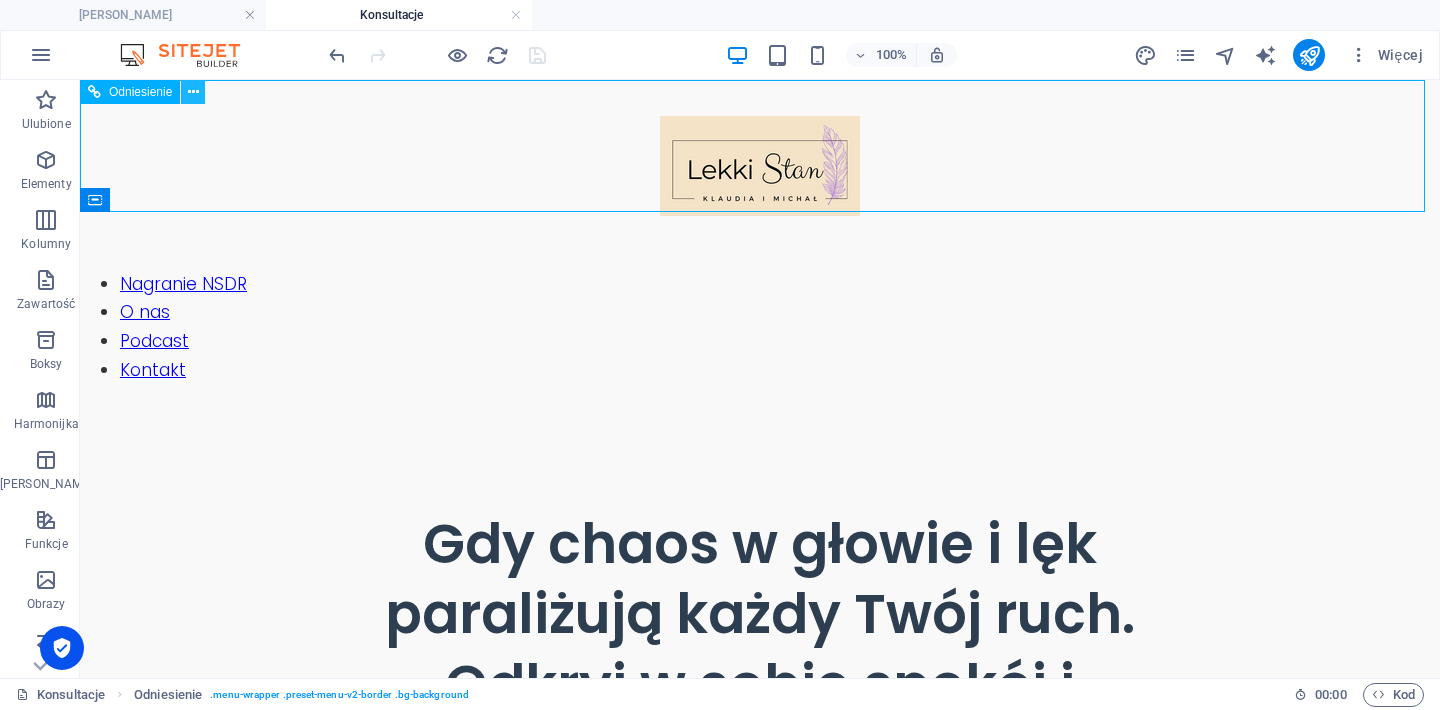 click at bounding box center [193, 92] 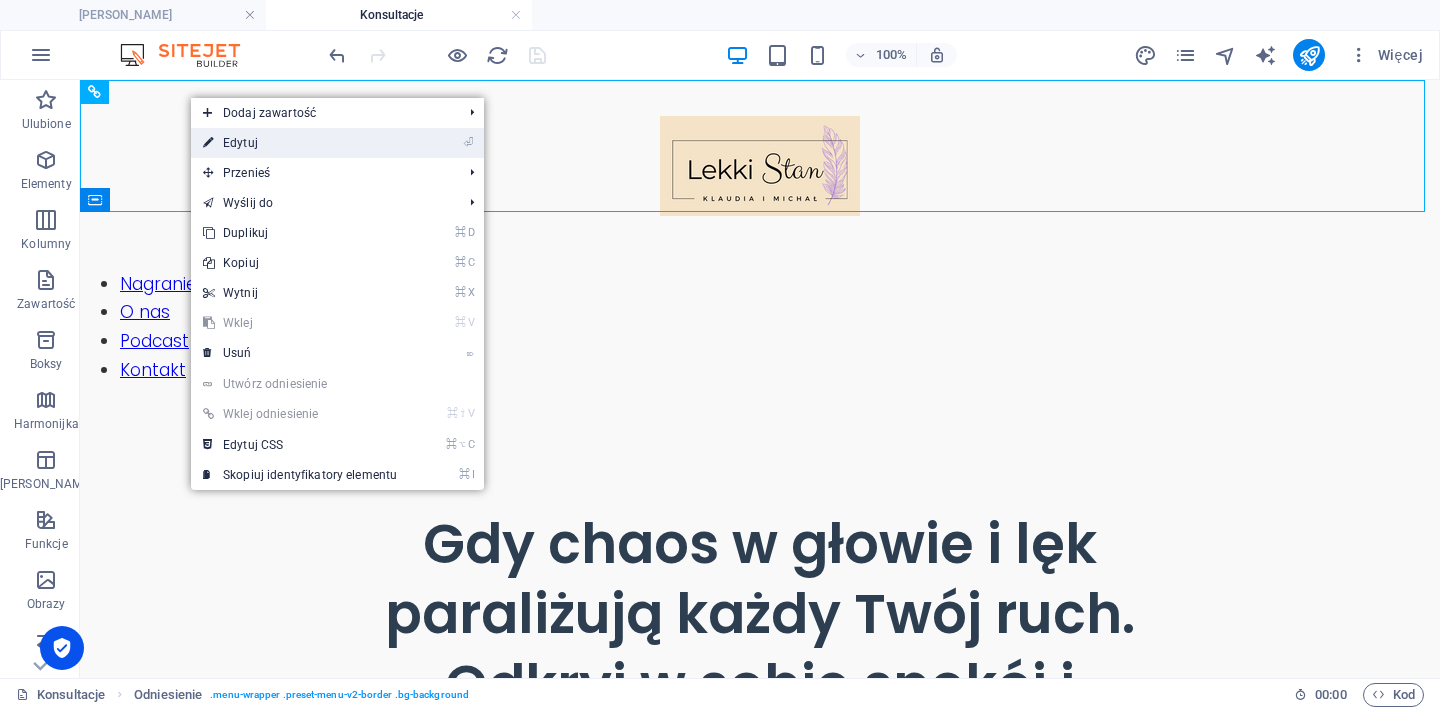 click on "⏎  Edytuj" at bounding box center [300, 143] 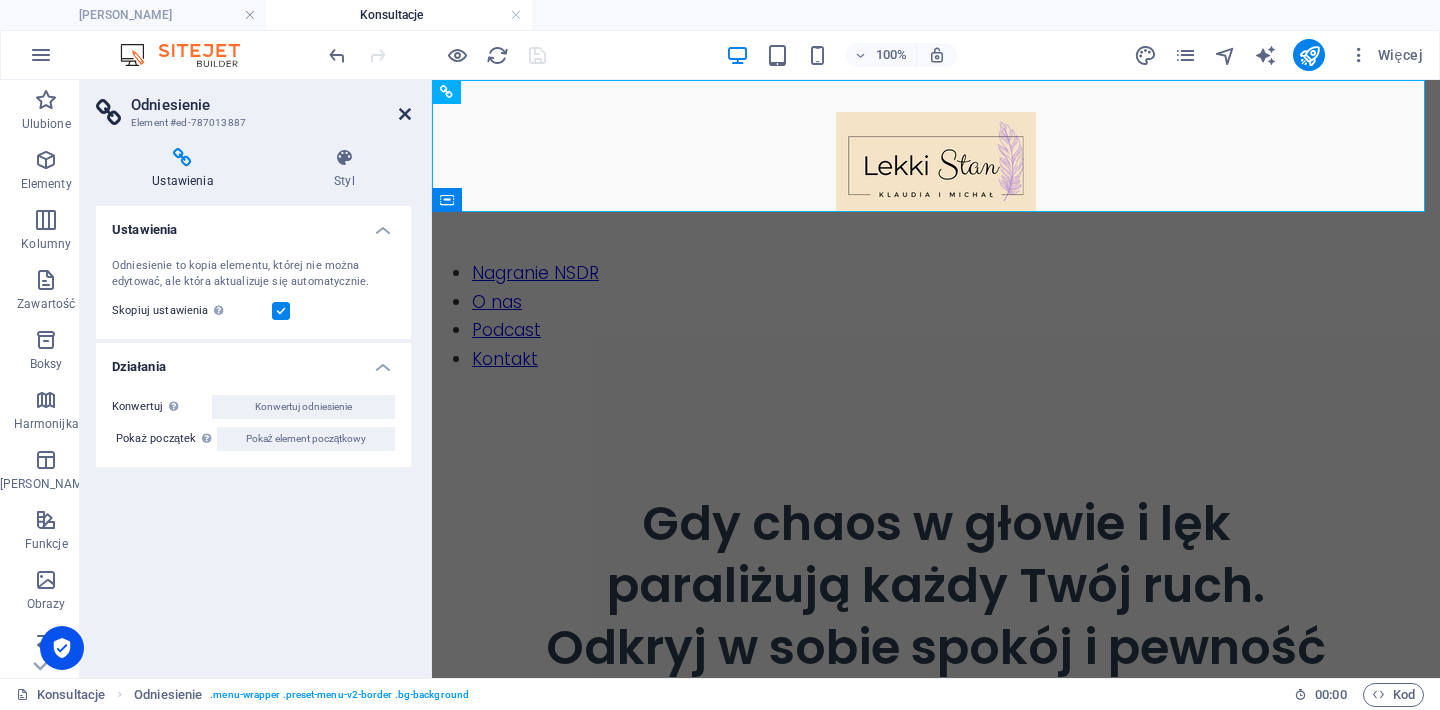 click at bounding box center [405, 114] 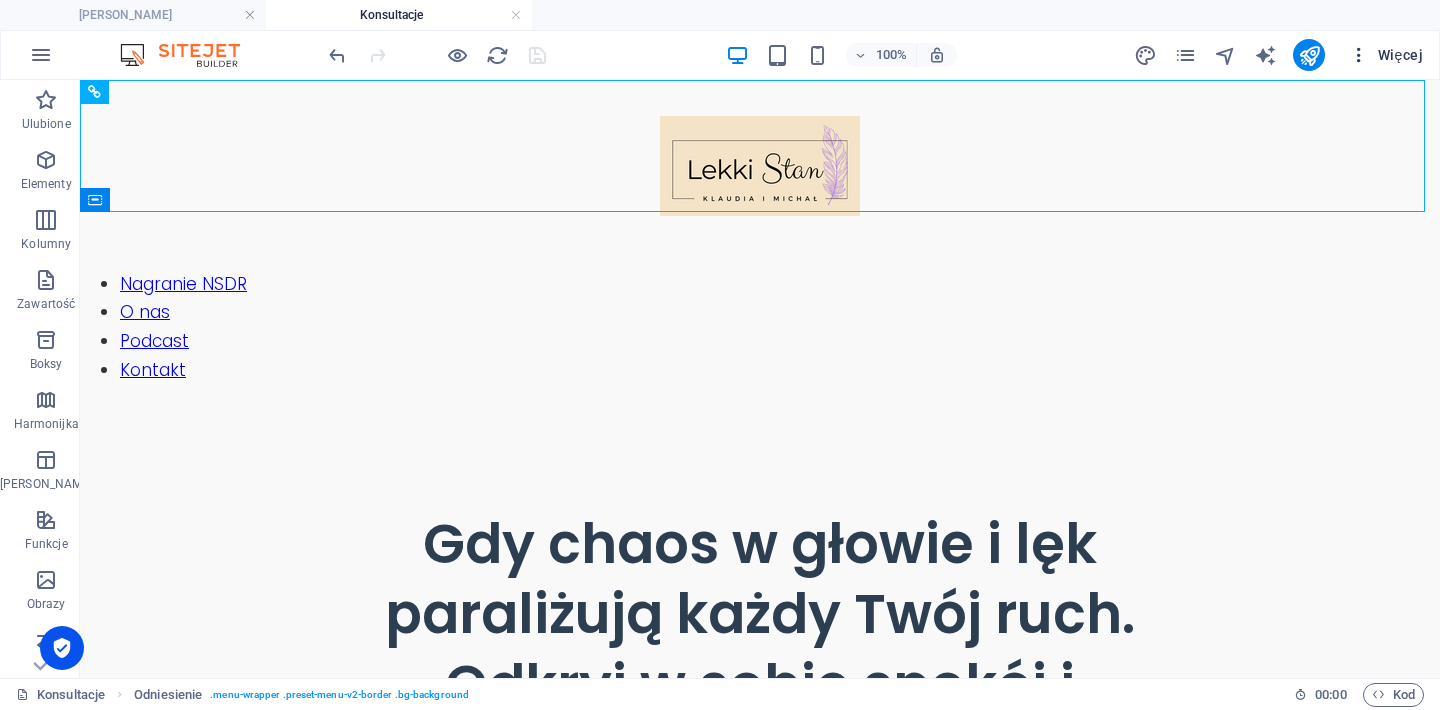 click at bounding box center [1359, 55] 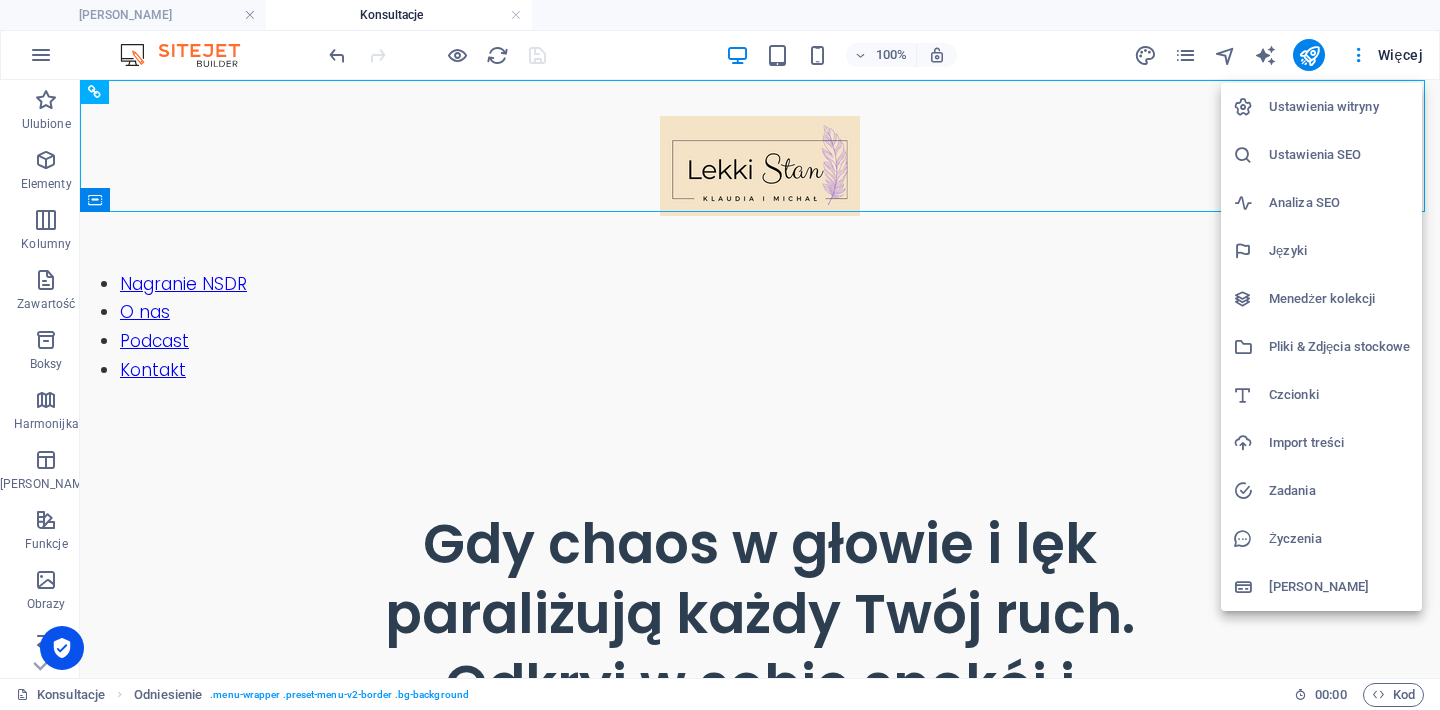 click on "Ustawienia witryny" at bounding box center (1339, 107) 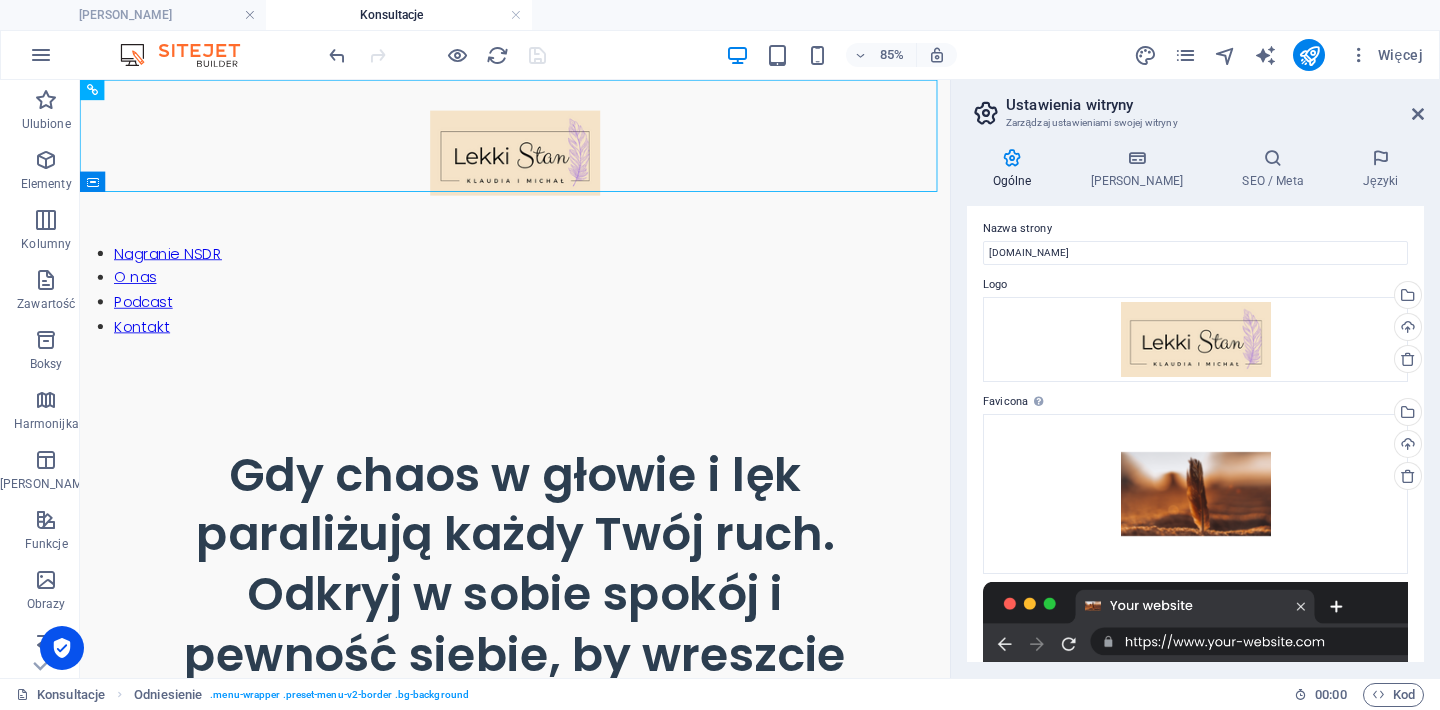 scroll, scrollTop: 0, scrollLeft: 0, axis: both 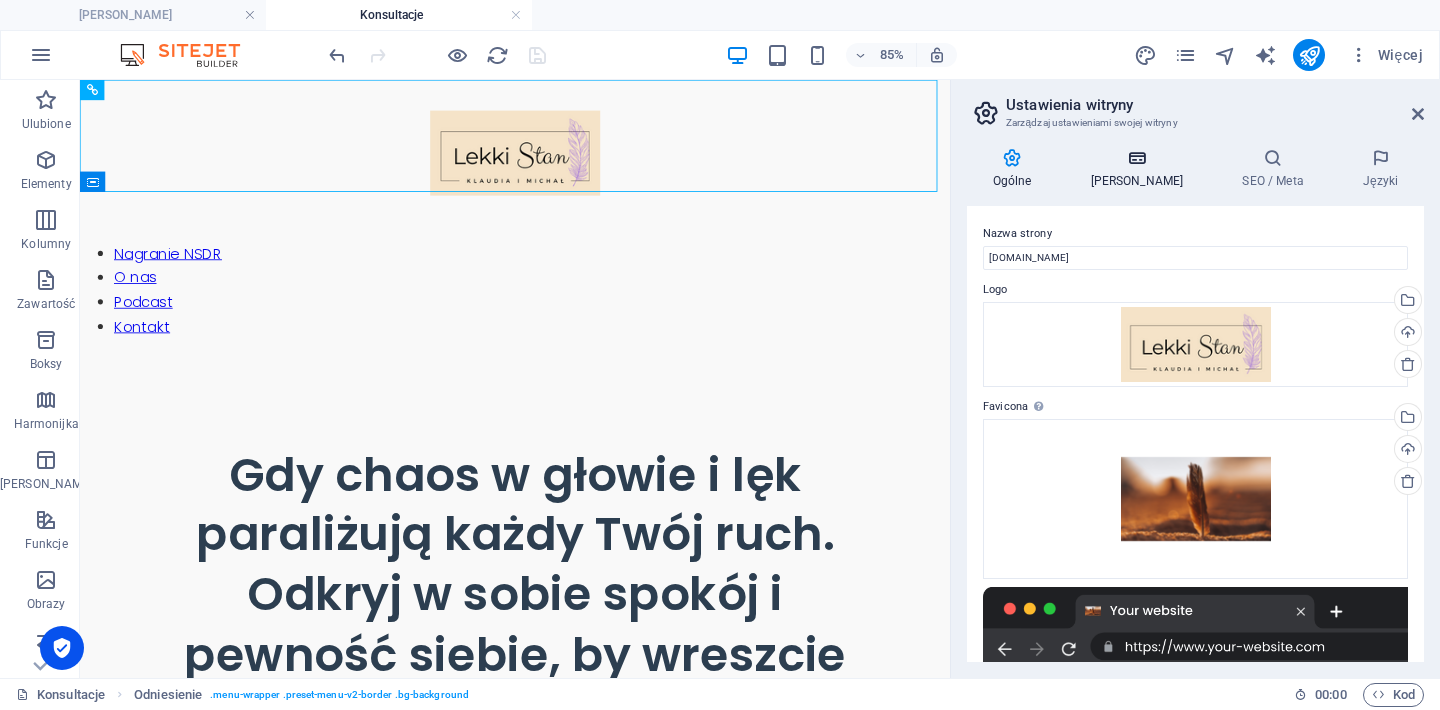 click on "[PERSON_NAME]" at bounding box center [1141, 169] 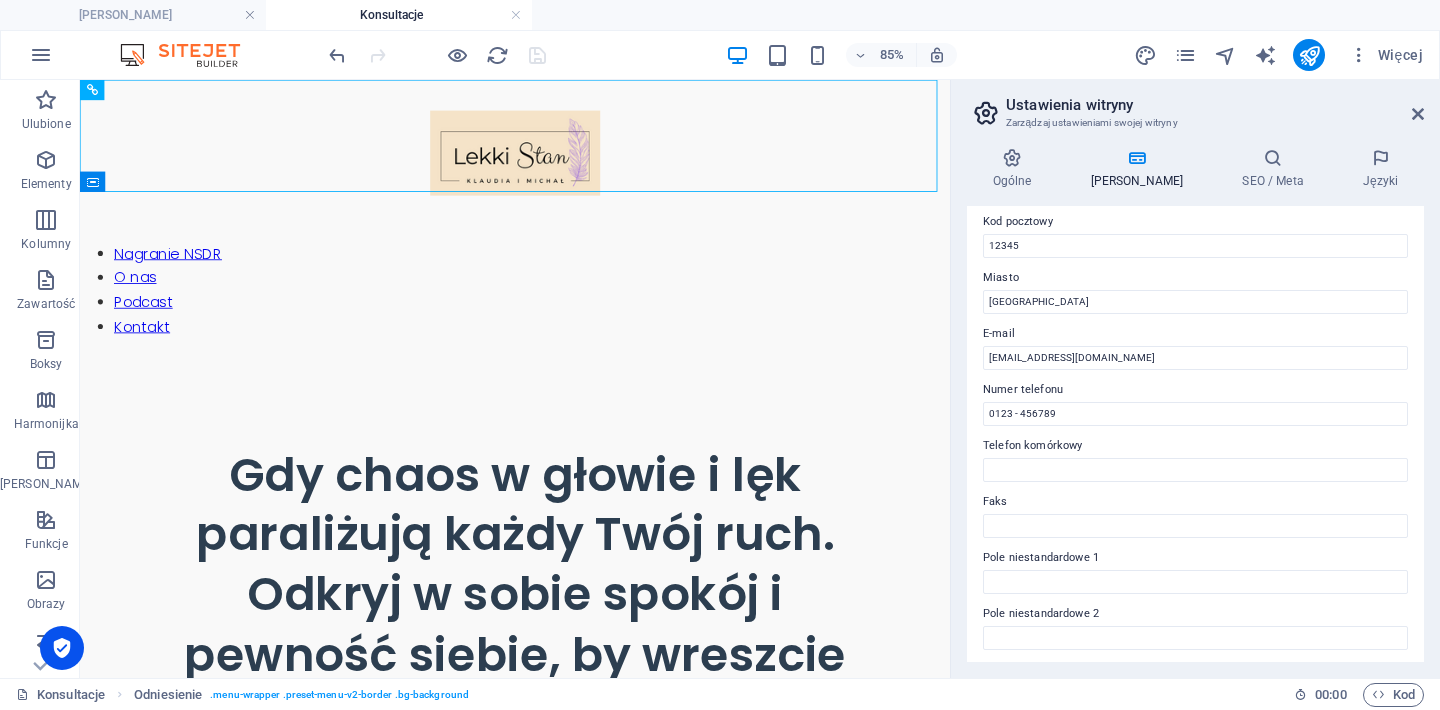 scroll, scrollTop: 0, scrollLeft: 0, axis: both 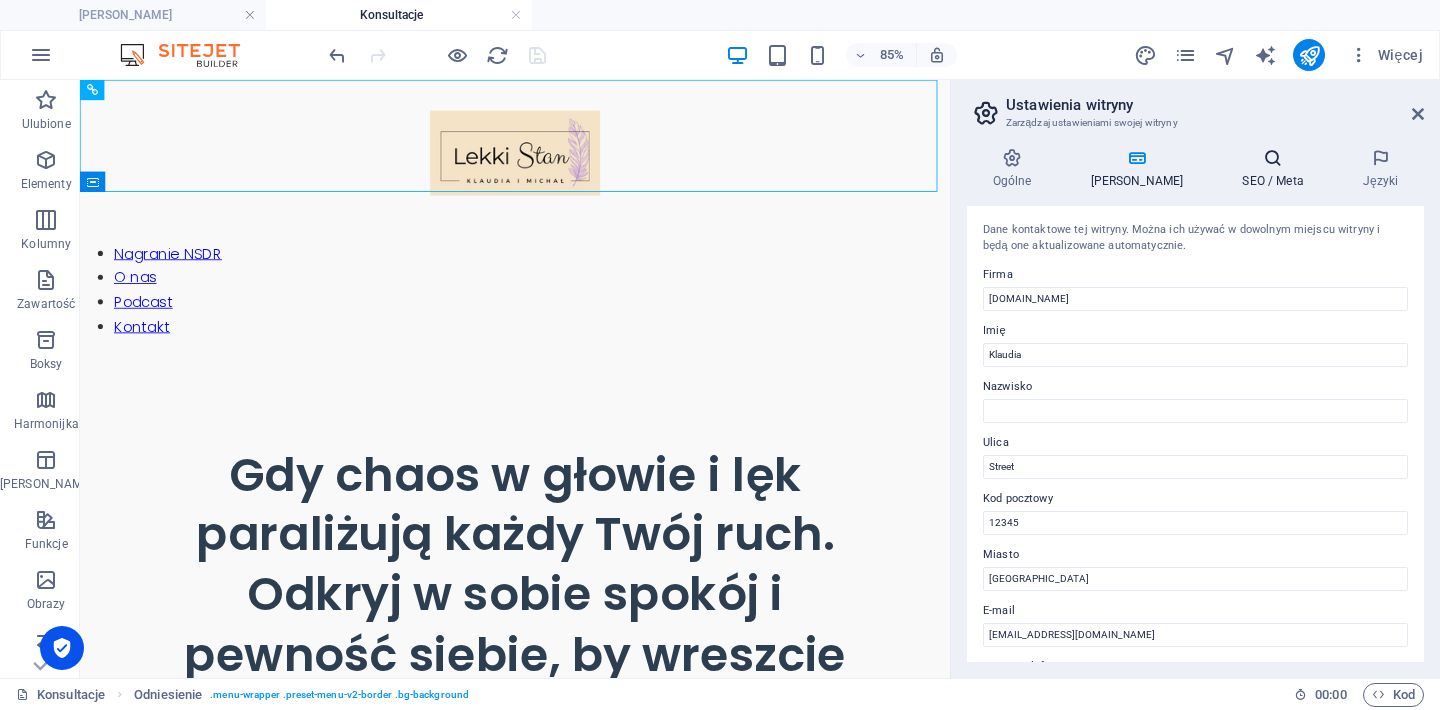 click on "SEO / Meta" at bounding box center (1277, 169) 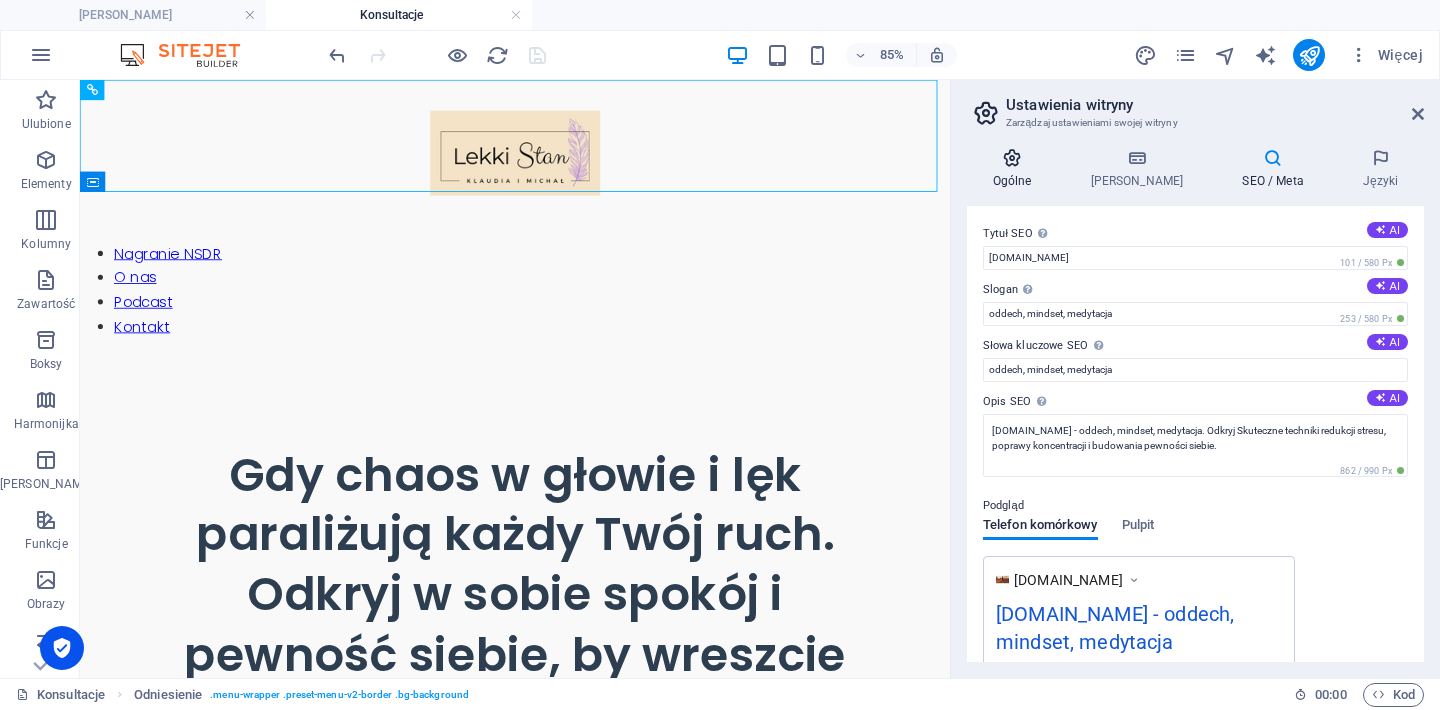 click on "Ogólne" at bounding box center [1016, 169] 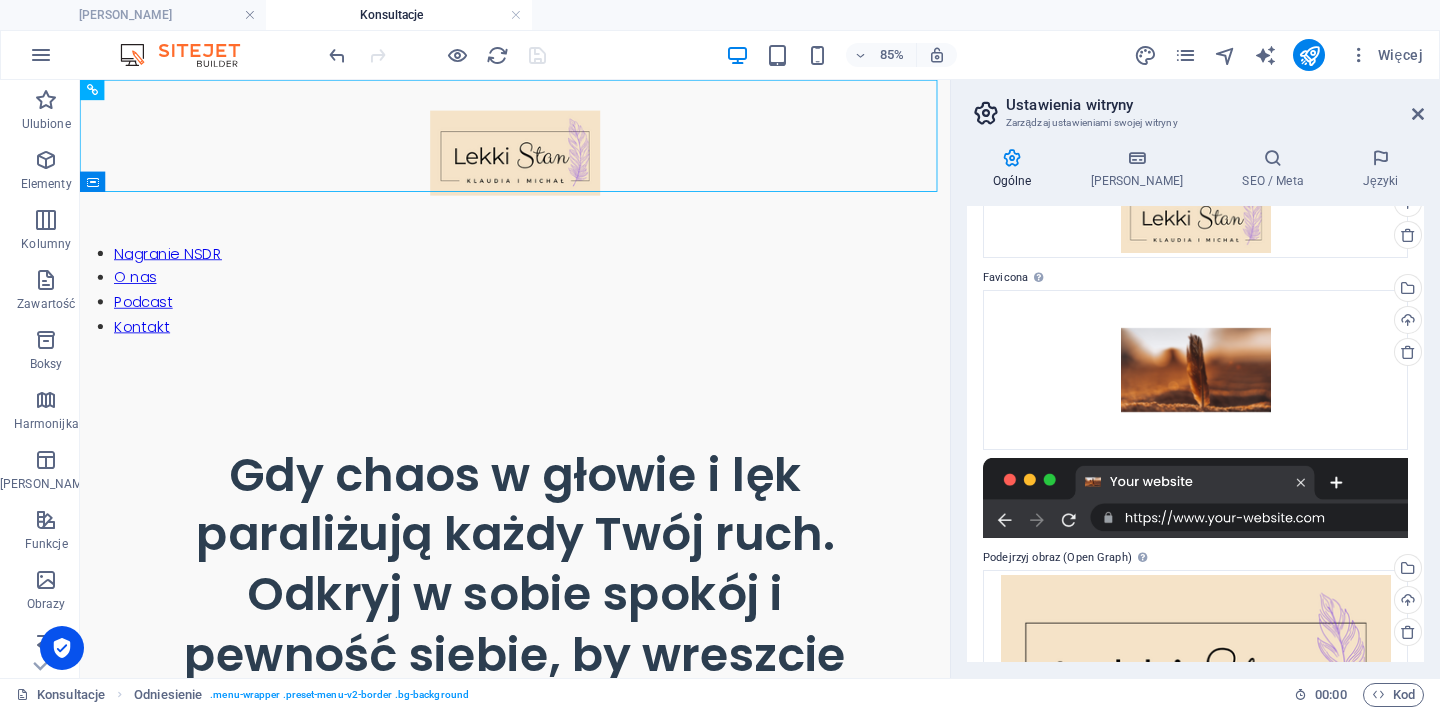 scroll, scrollTop: 0, scrollLeft: 0, axis: both 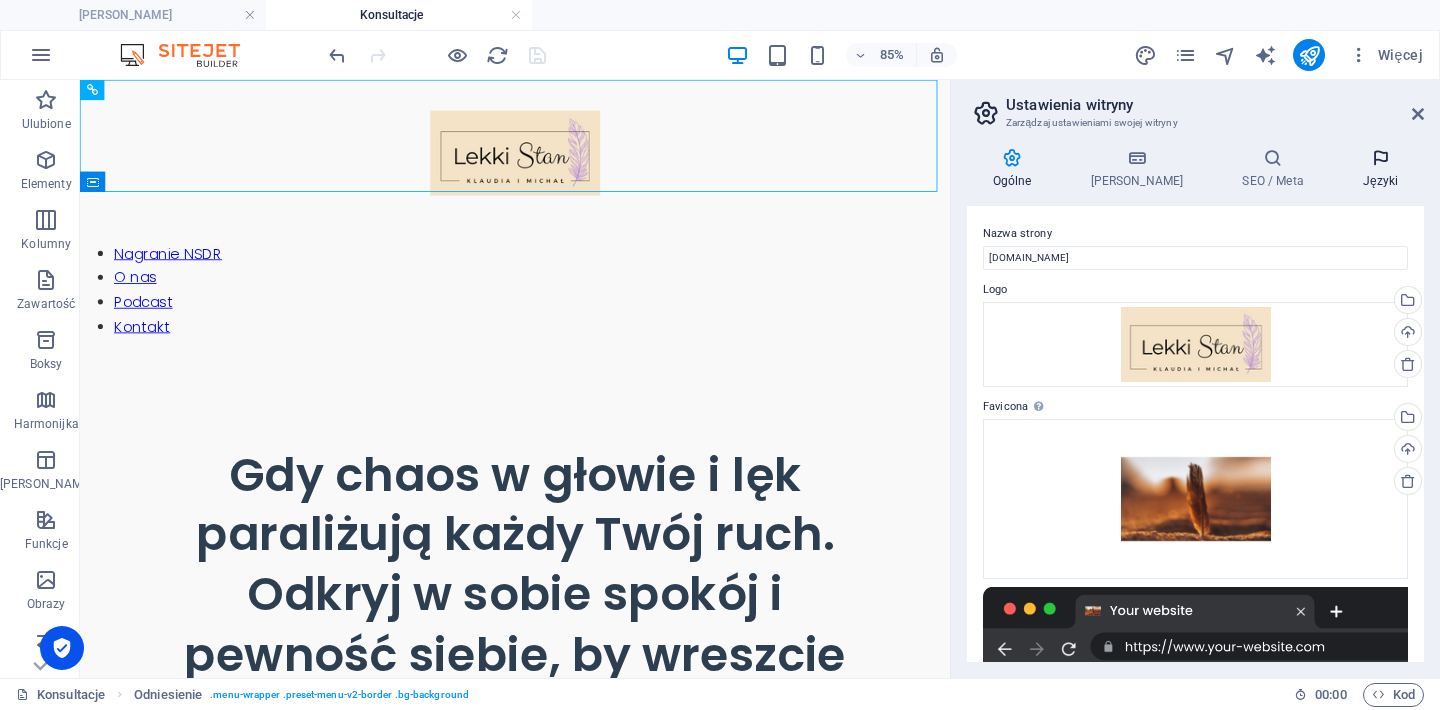 click at bounding box center (1380, 158) 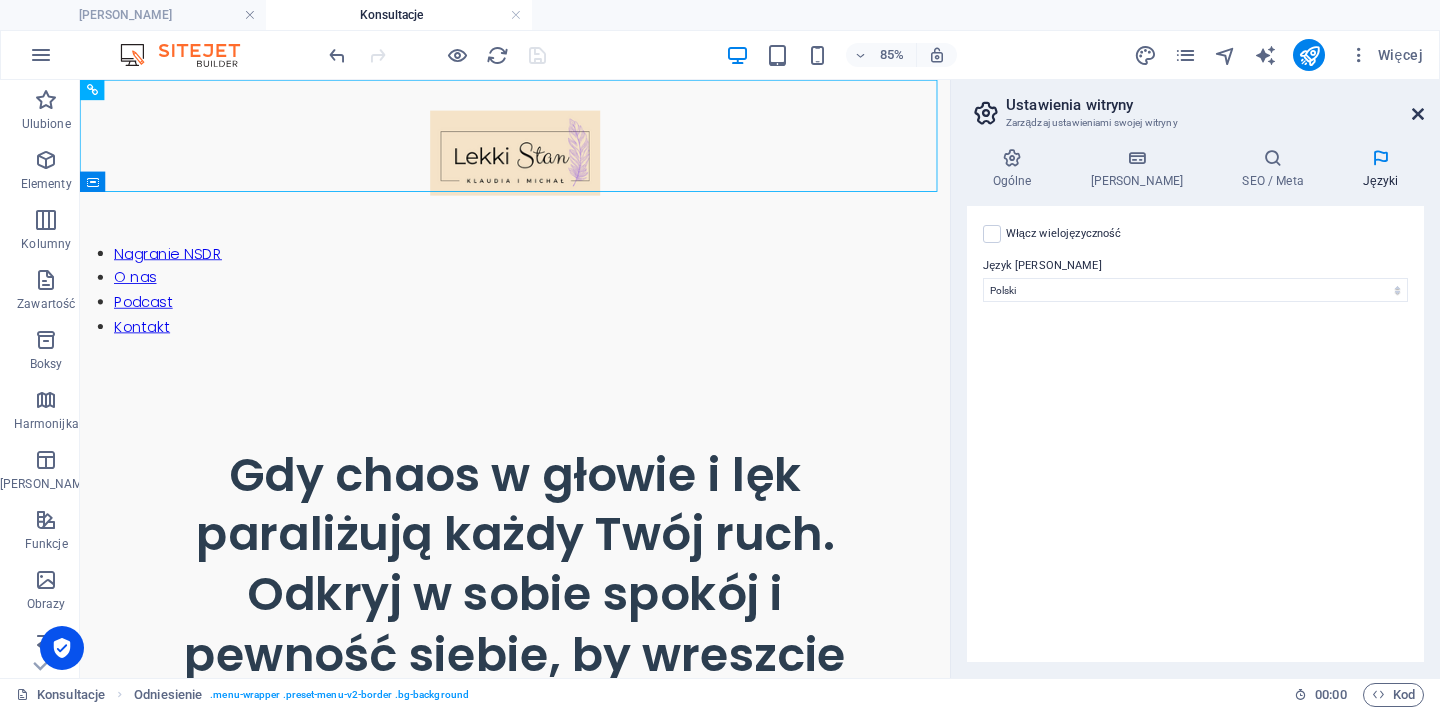 click at bounding box center (1418, 114) 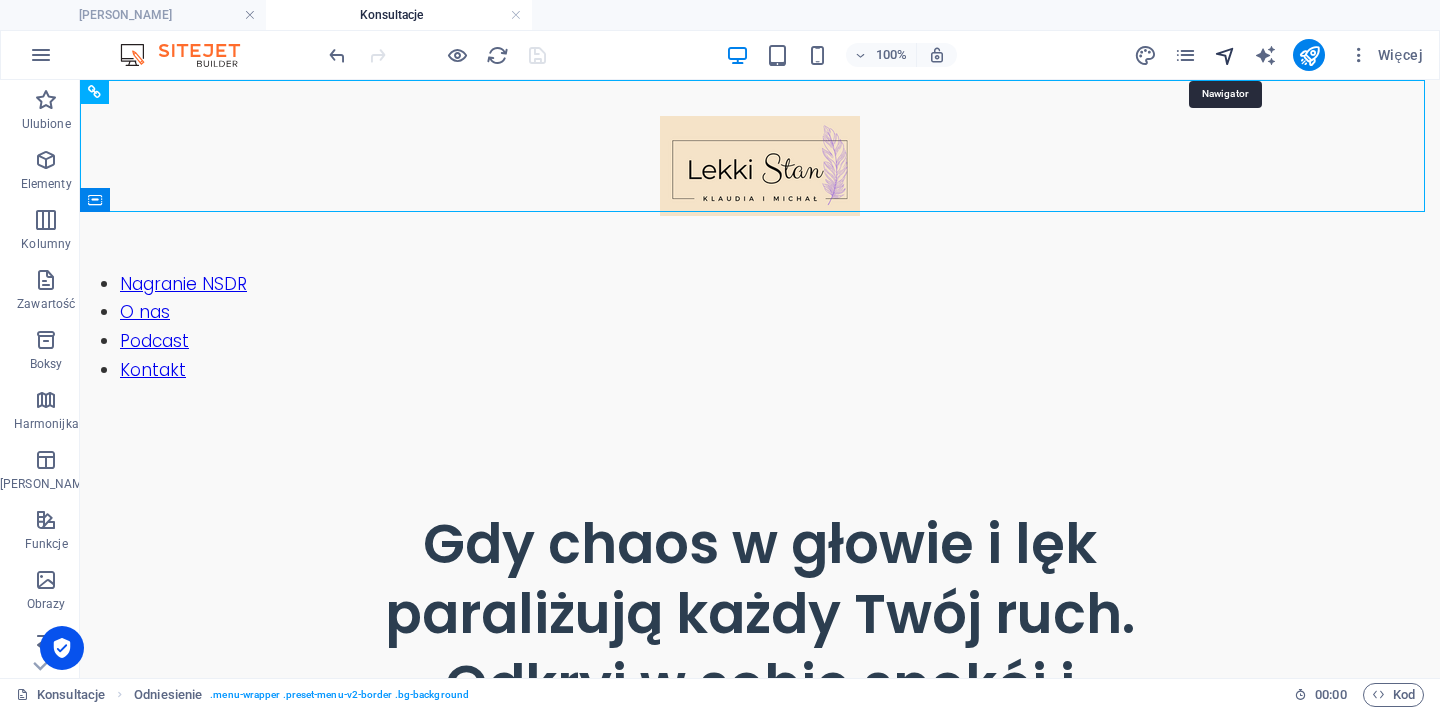 click at bounding box center [1225, 55] 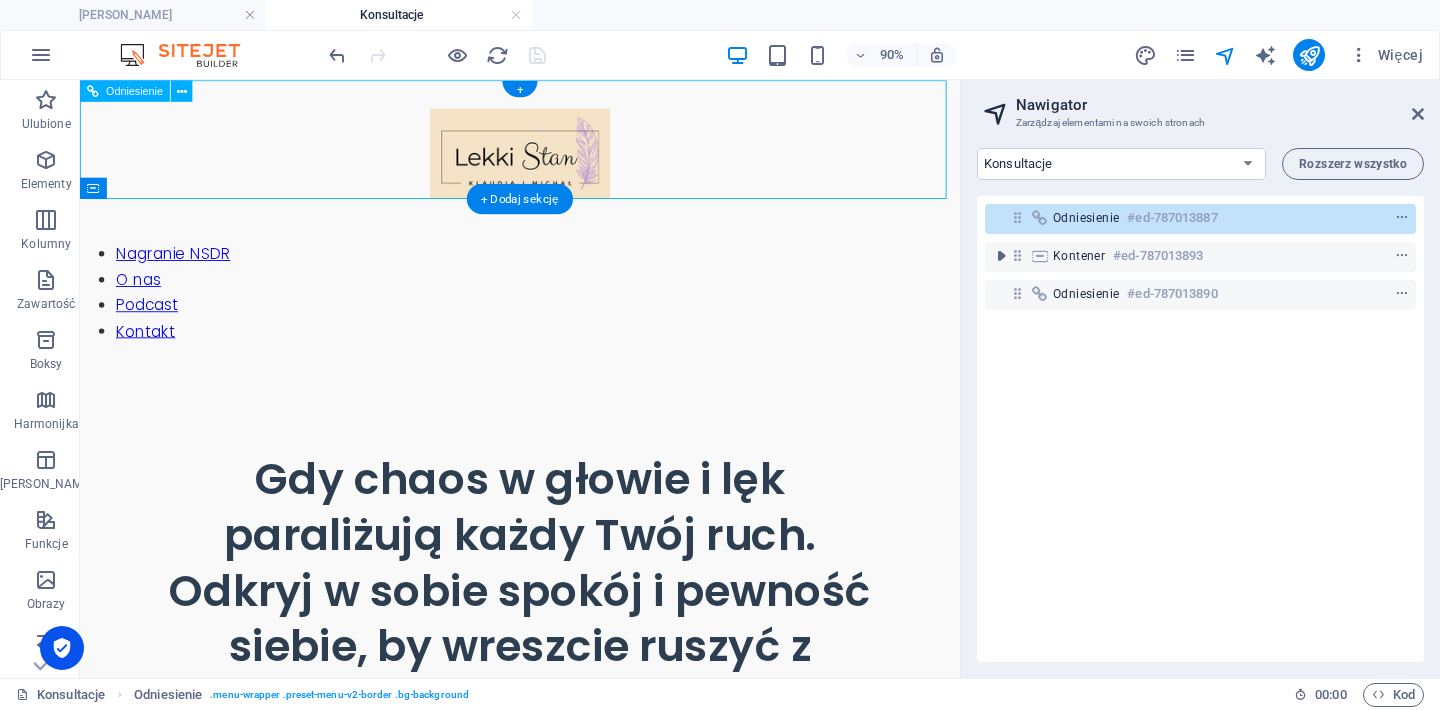 click on "Odniesienie" at bounding box center [1086, 218] 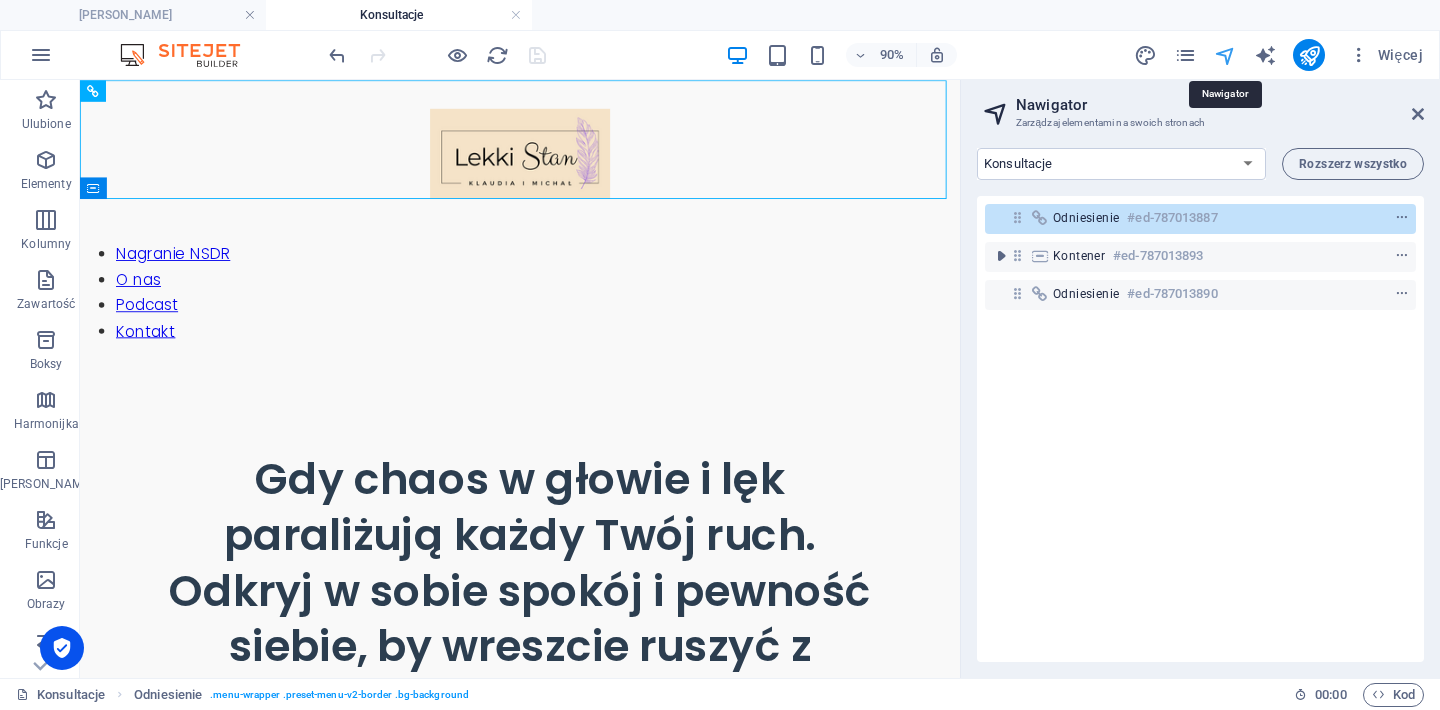 click at bounding box center (1225, 55) 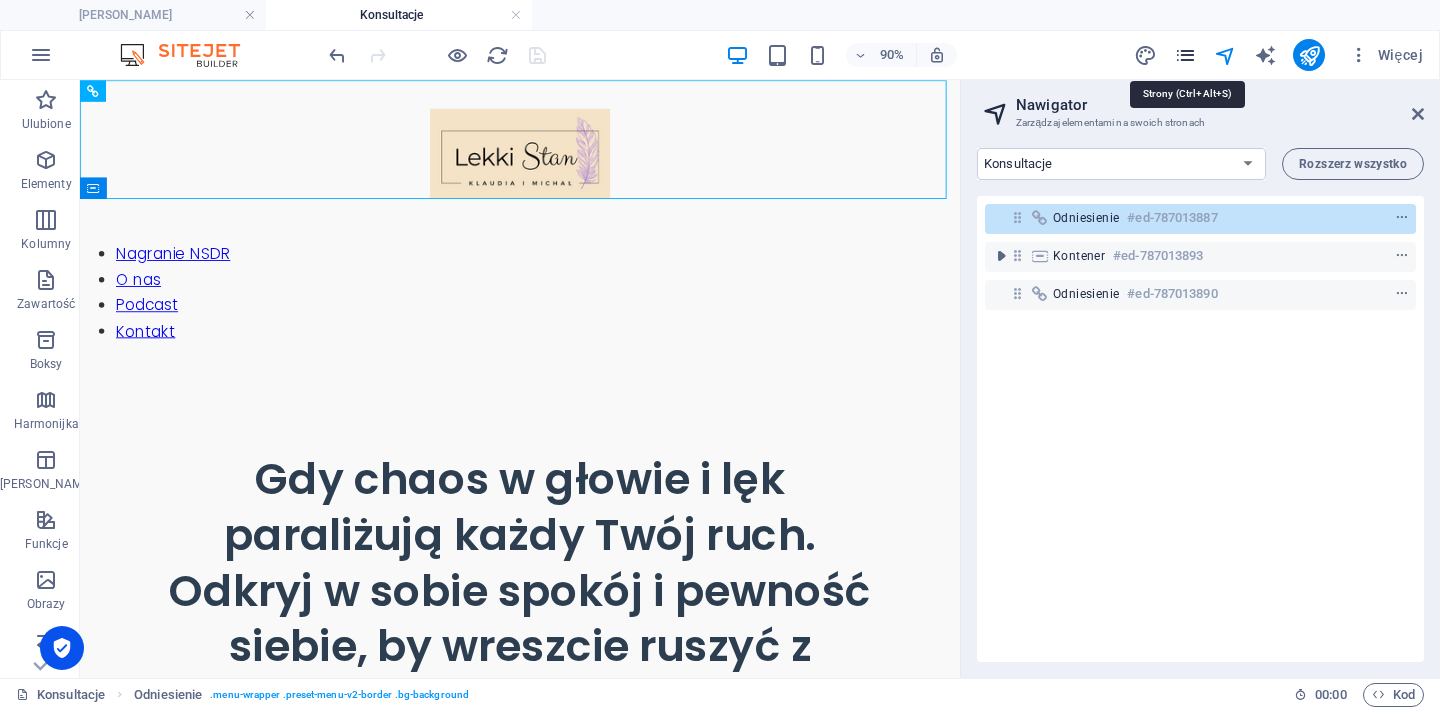 click at bounding box center (1185, 55) 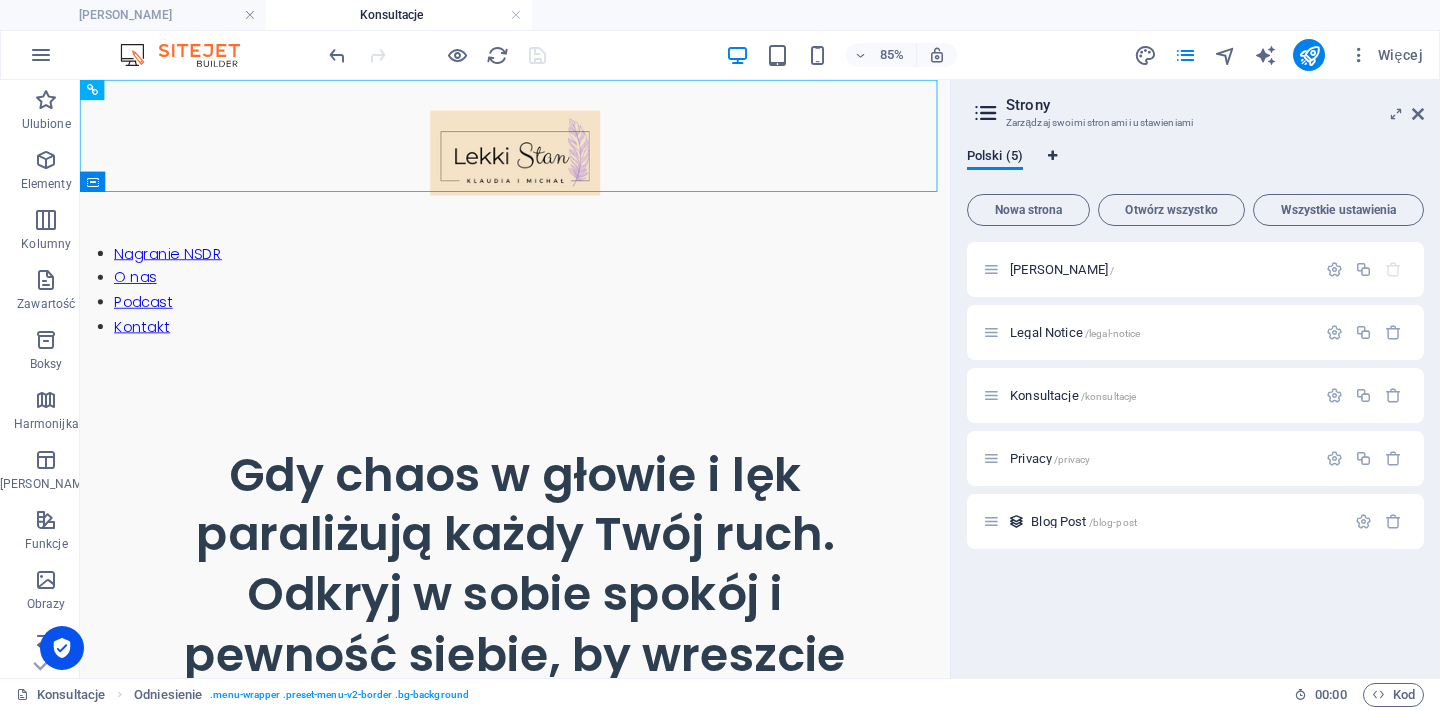 click at bounding box center [1052, 156] 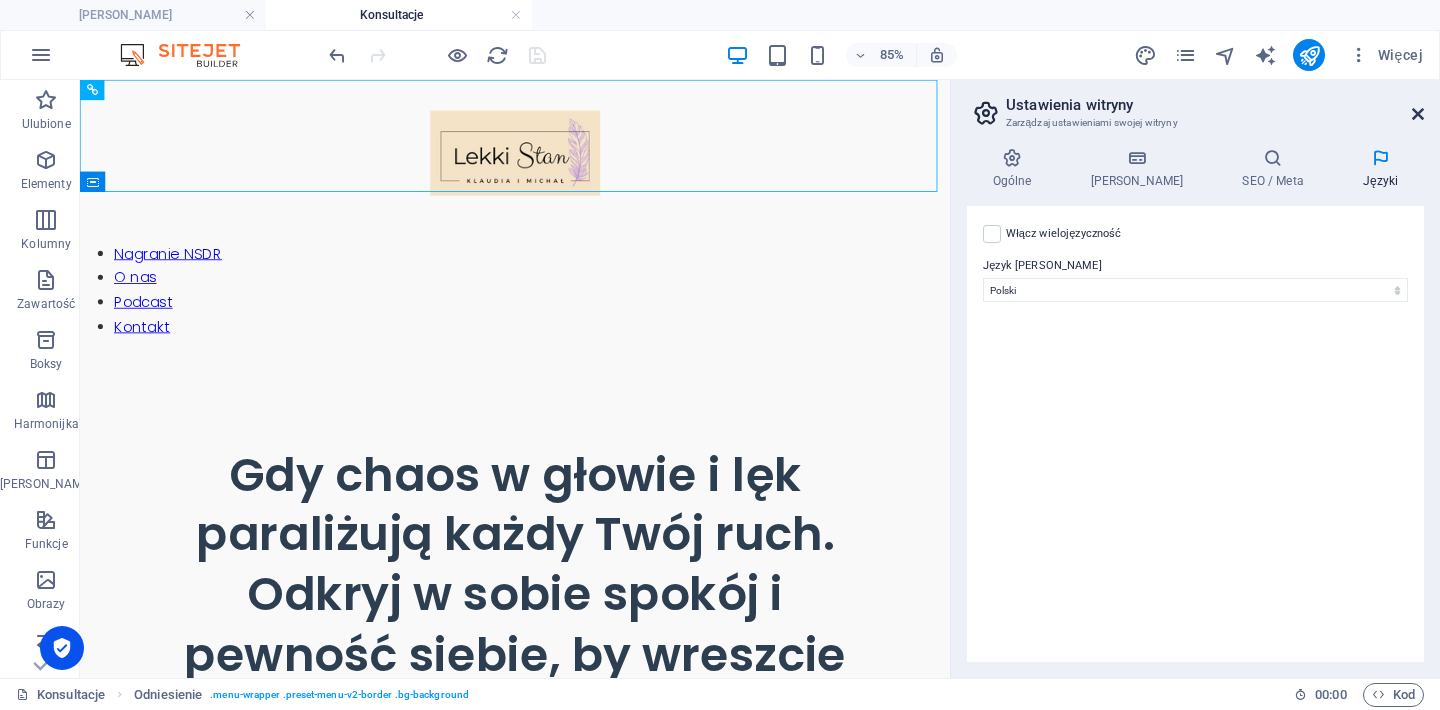 click at bounding box center (1418, 114) 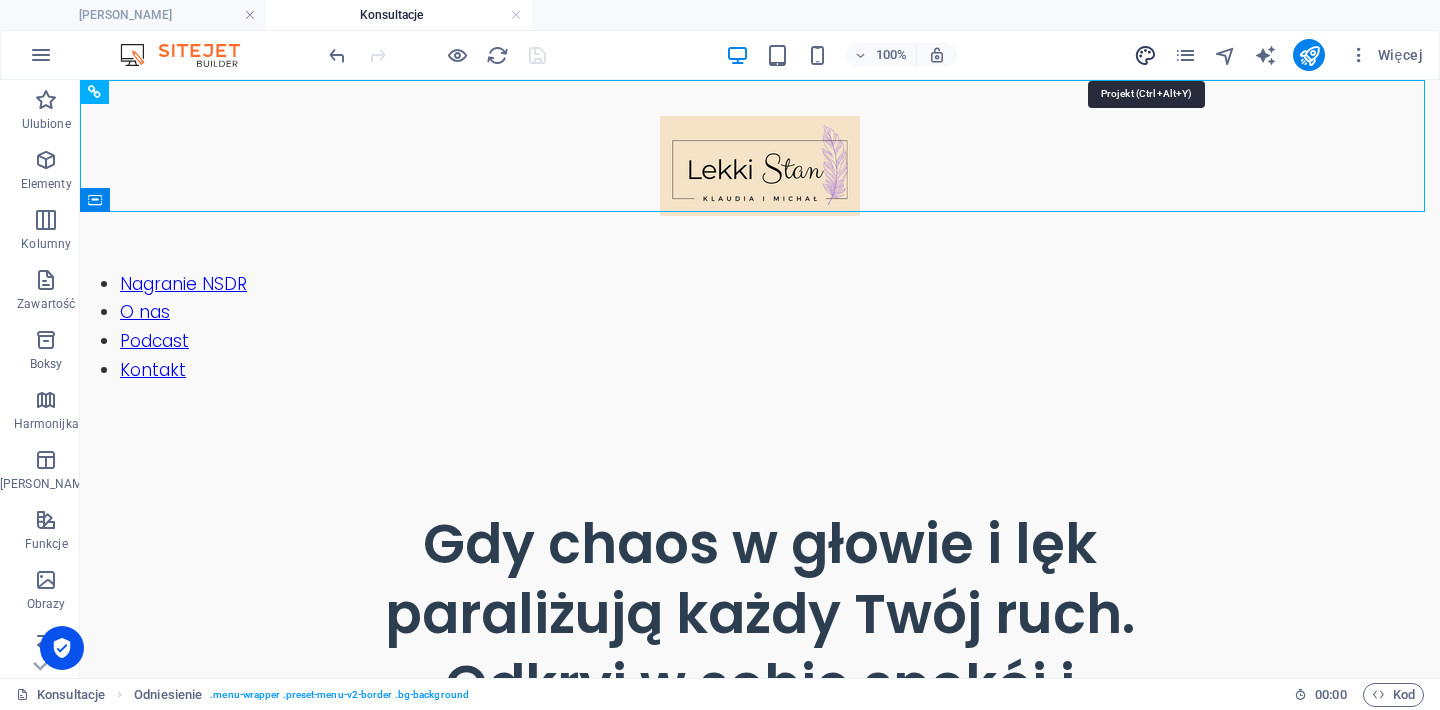 click at bounding box center [1145, 55] 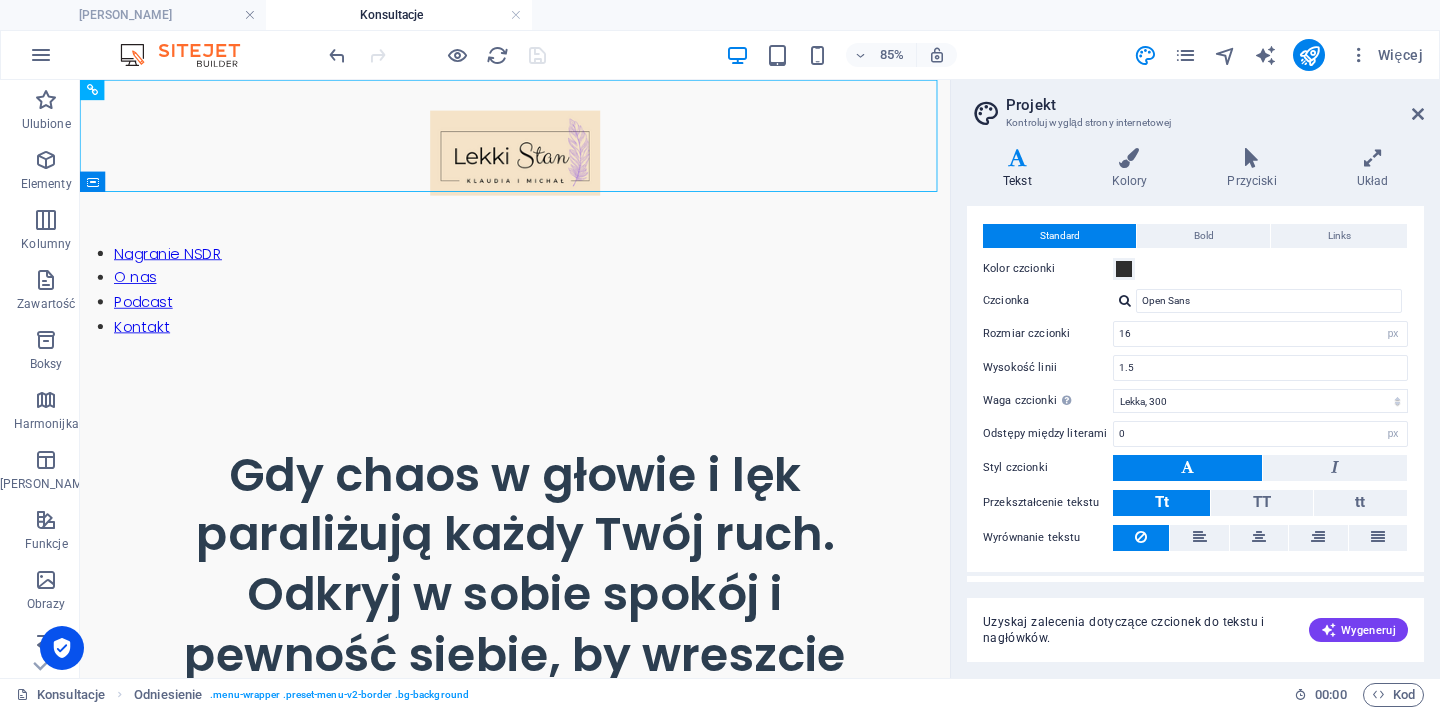 scroll, scrollTop: 0, scrollLeft: 0, axis: both 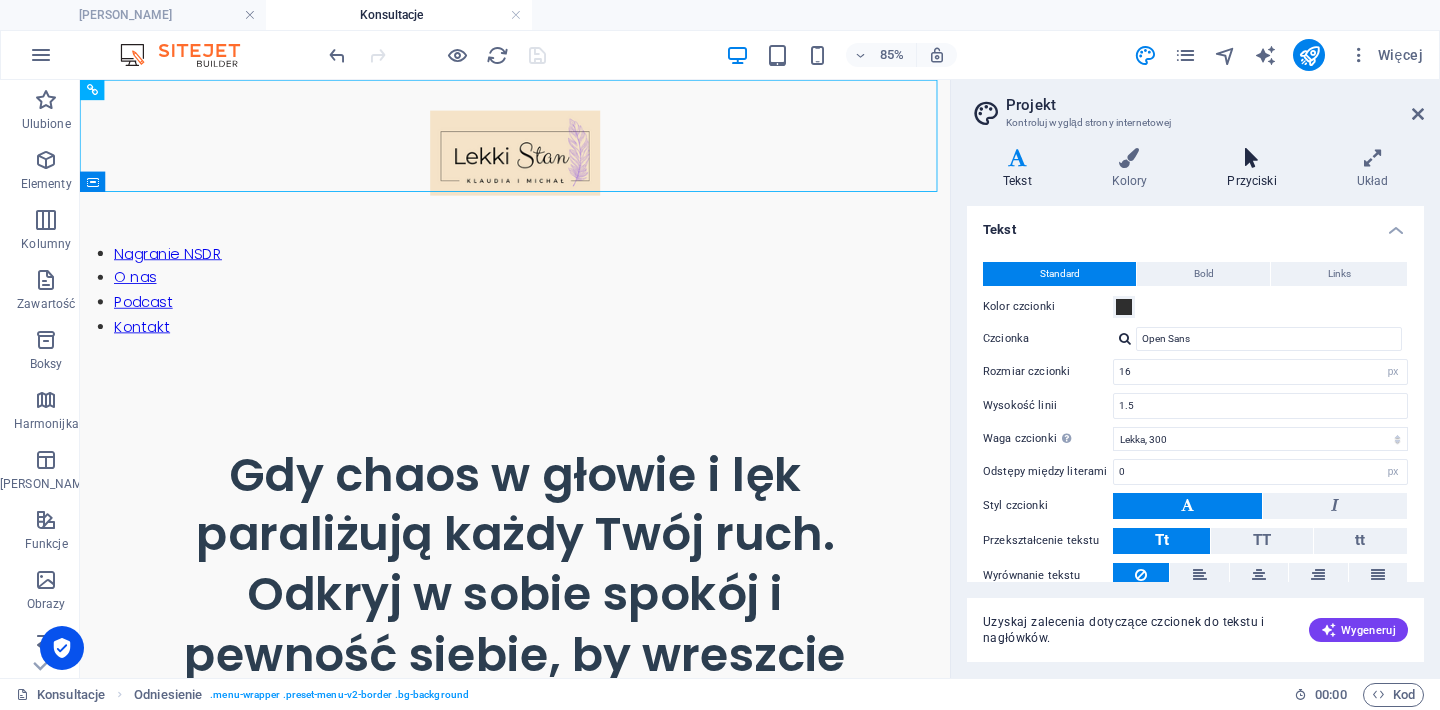 click at bounding box center (1251, 158) 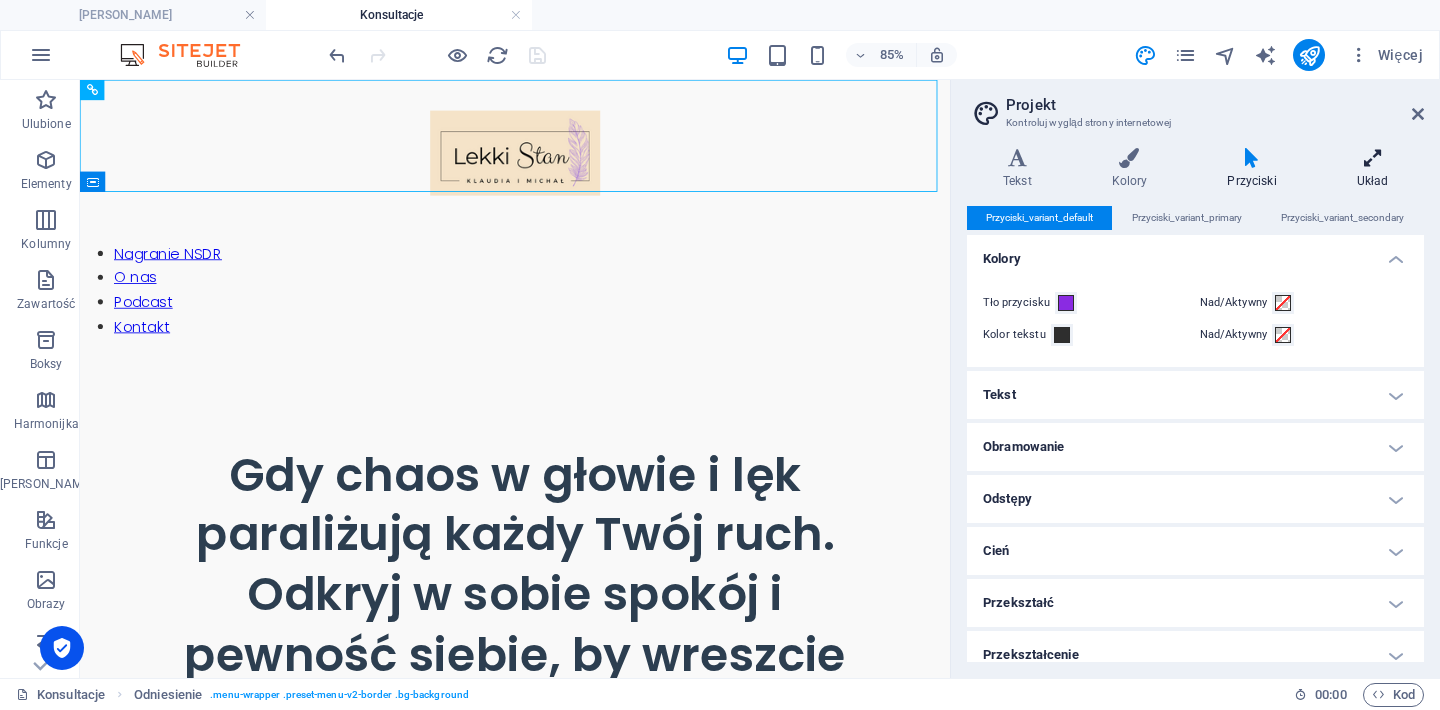 click on "Układ" at bounding box center (1372, 169) 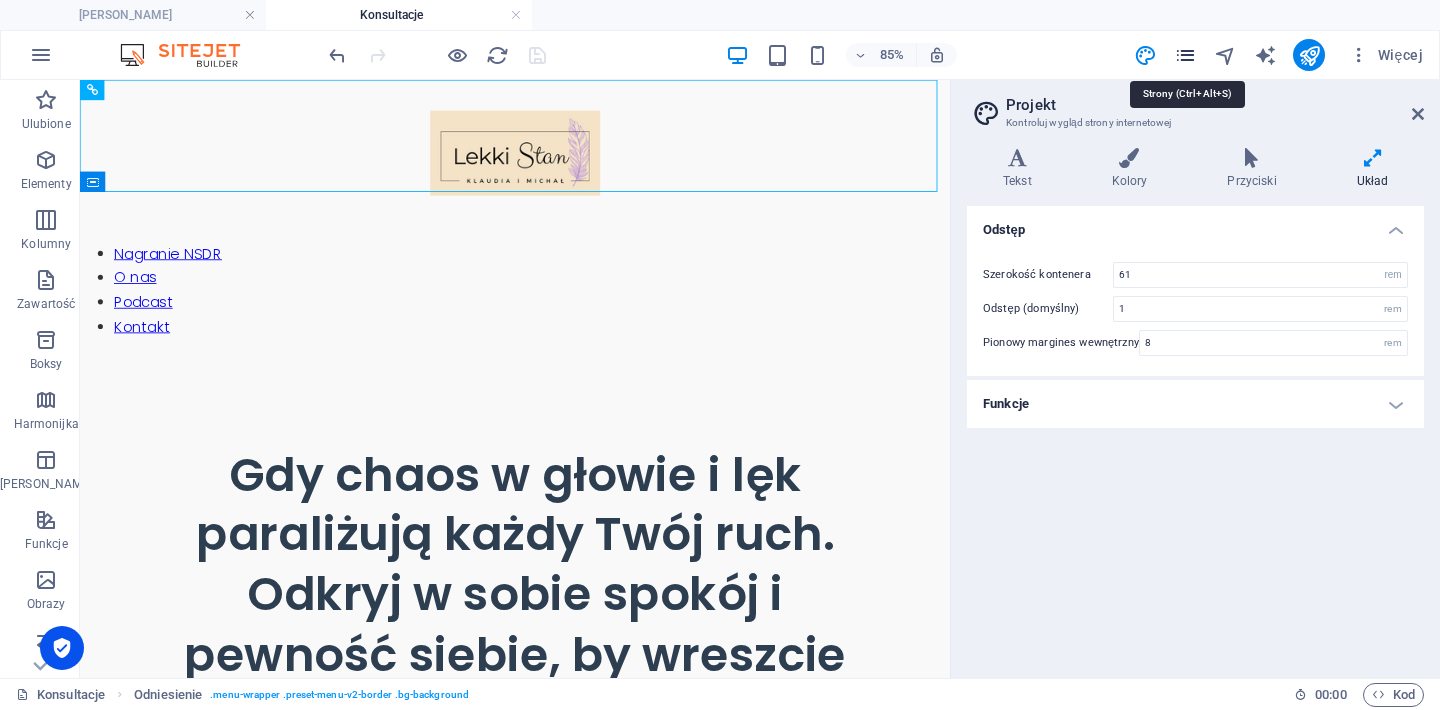 click at bounding box center (1185, 55) 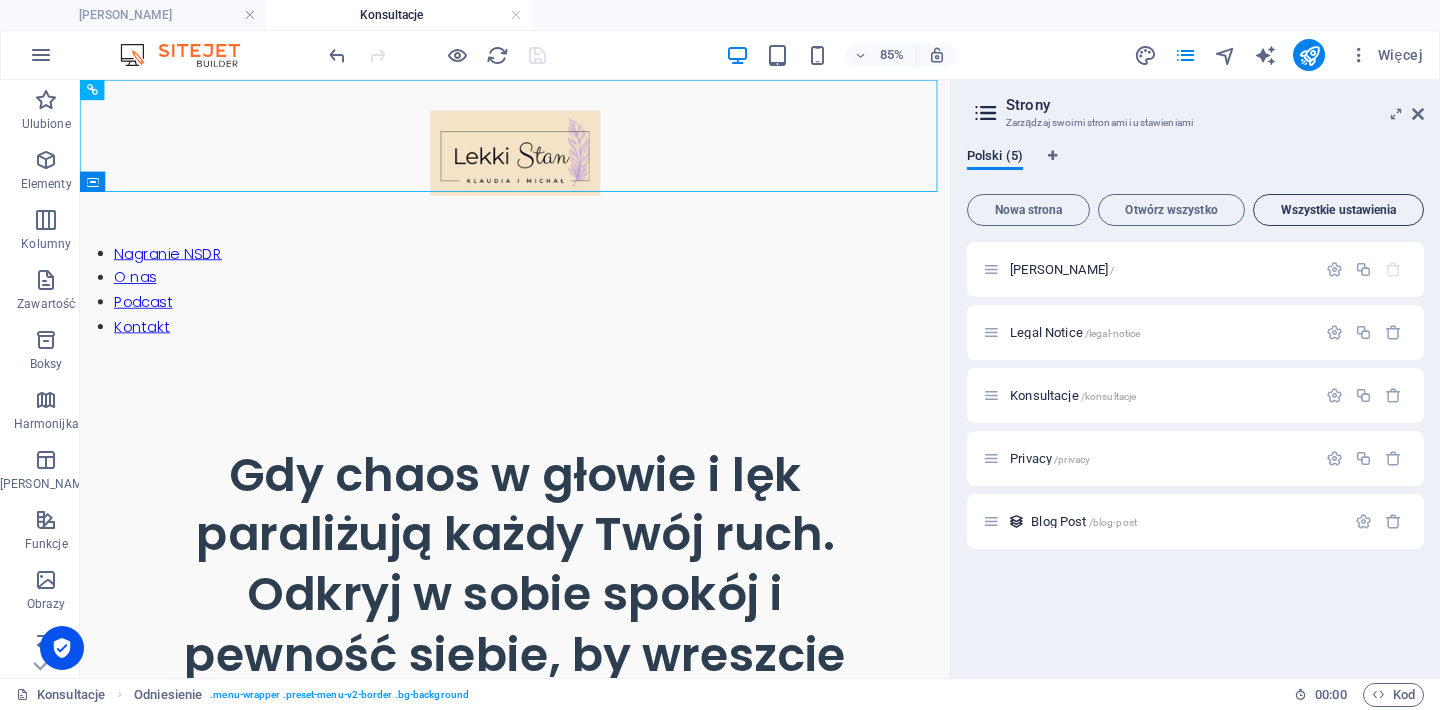 click on "Wszystkie ustawienia" at bounding box center (1338, 210) 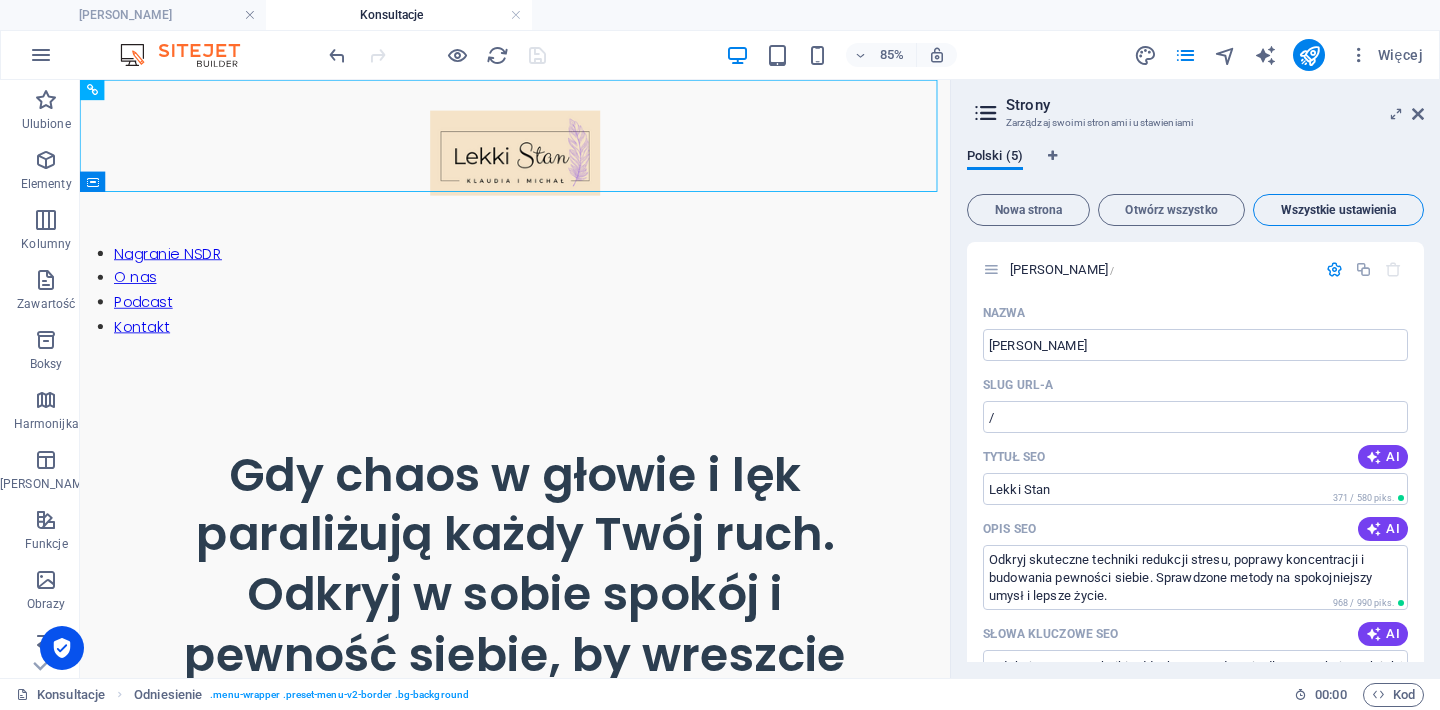 scroll, scrollTop: 3281, scrollLeft: 0, axis: vertical 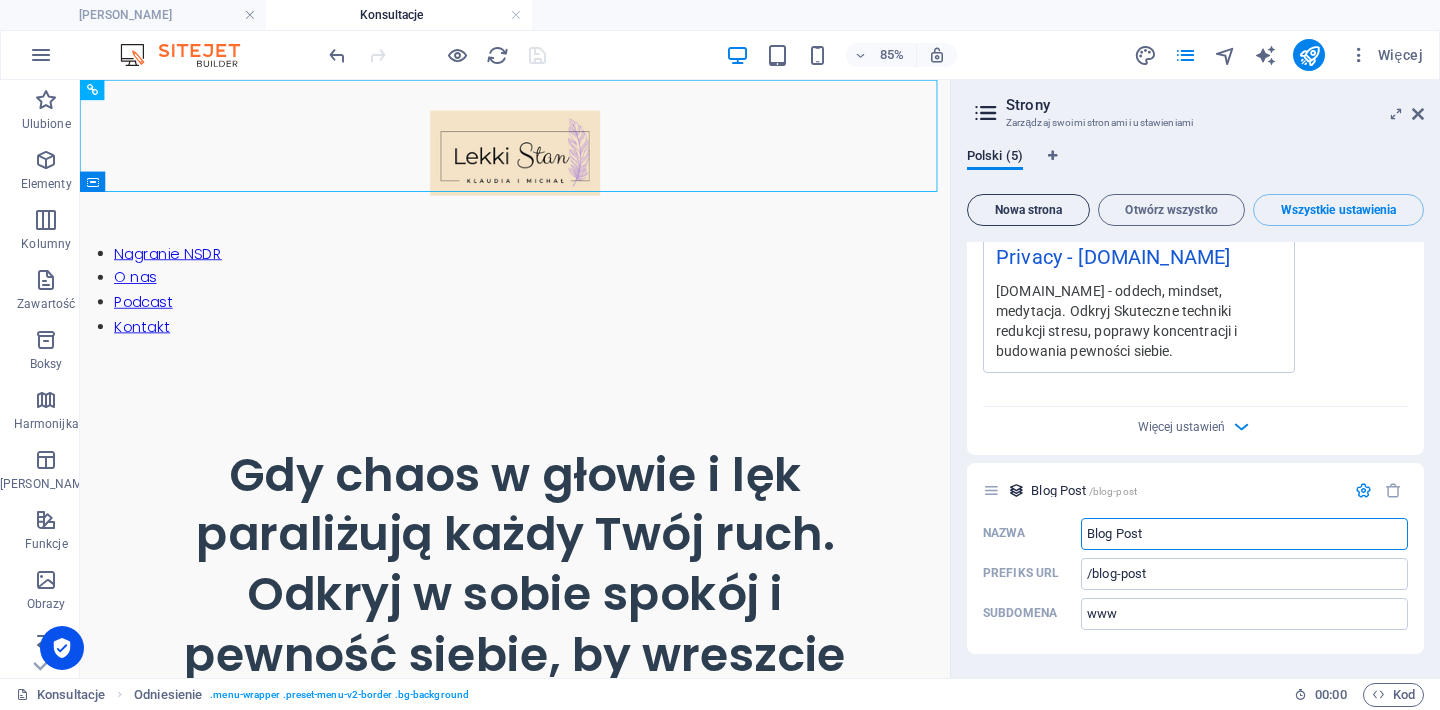 click on "Nowa strona" at bounding box center [1028, 210] 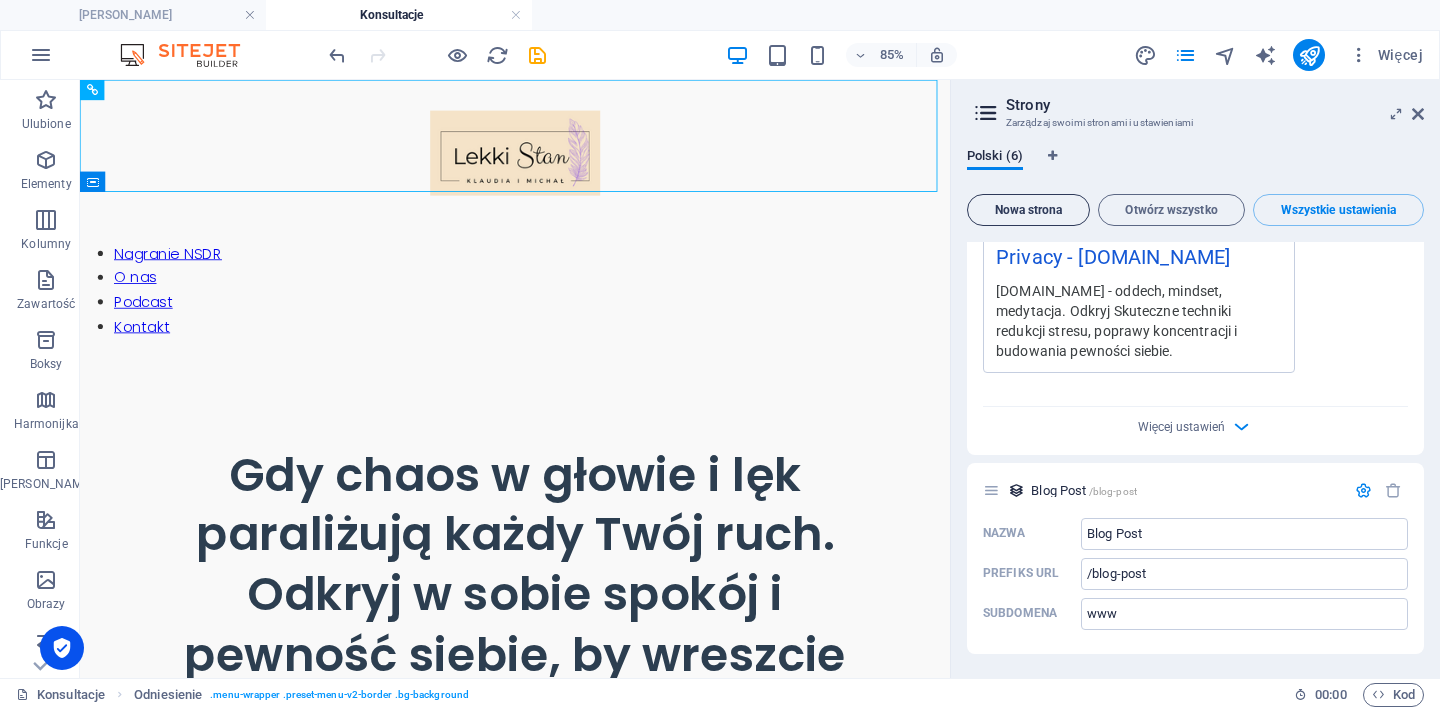 scroll, scrollTop: 3594, scrollLeft: 0, axis: vertical 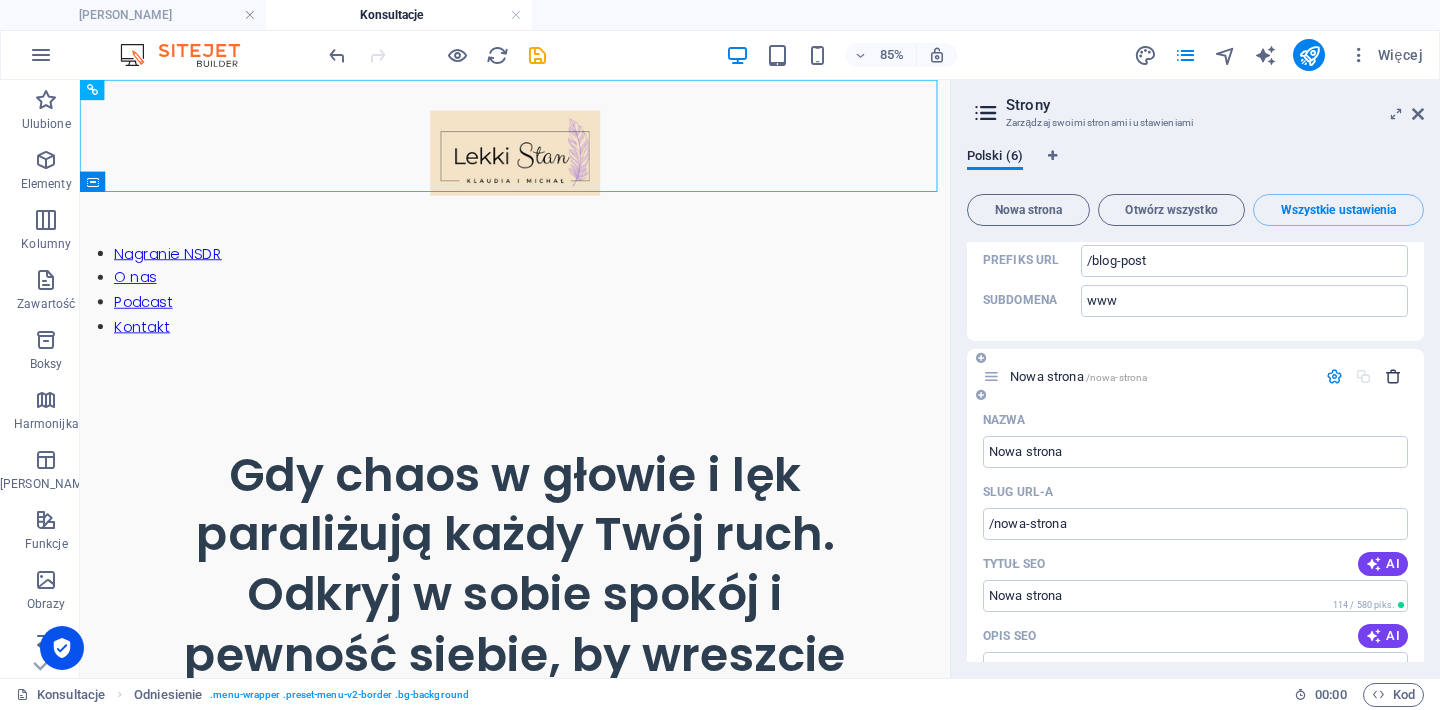 click at bounding box center (1393, 376) 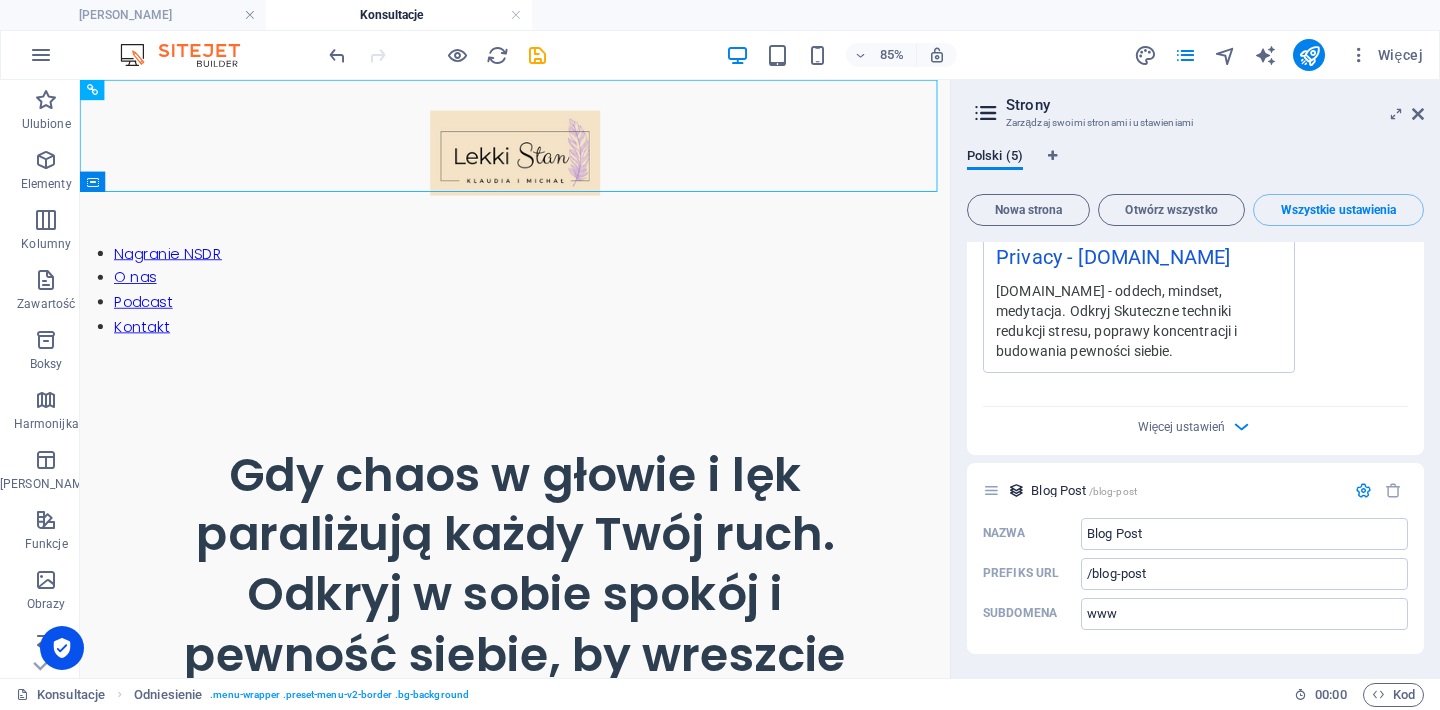 scroll, scrollTop: 3281, scrollLeft: 0, axis: vertical 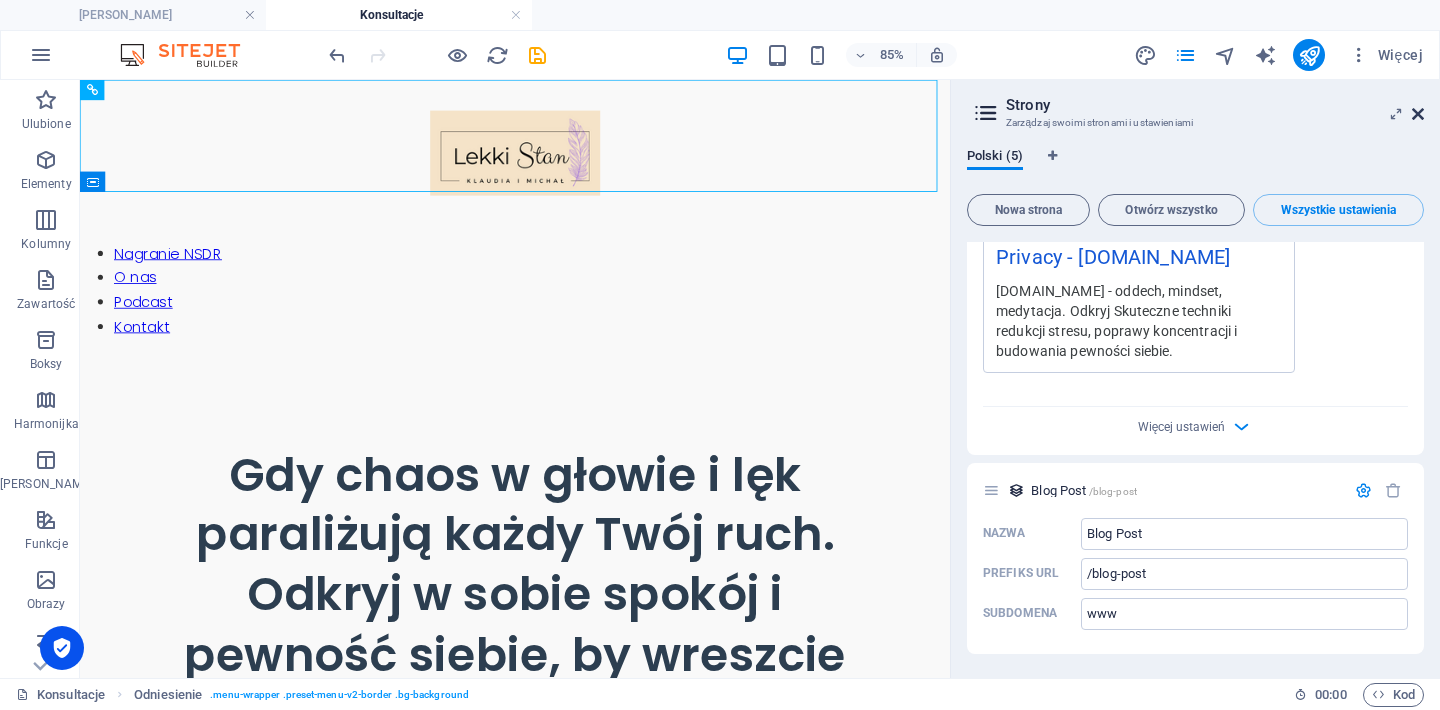 click at bounding box center [1418, 114] 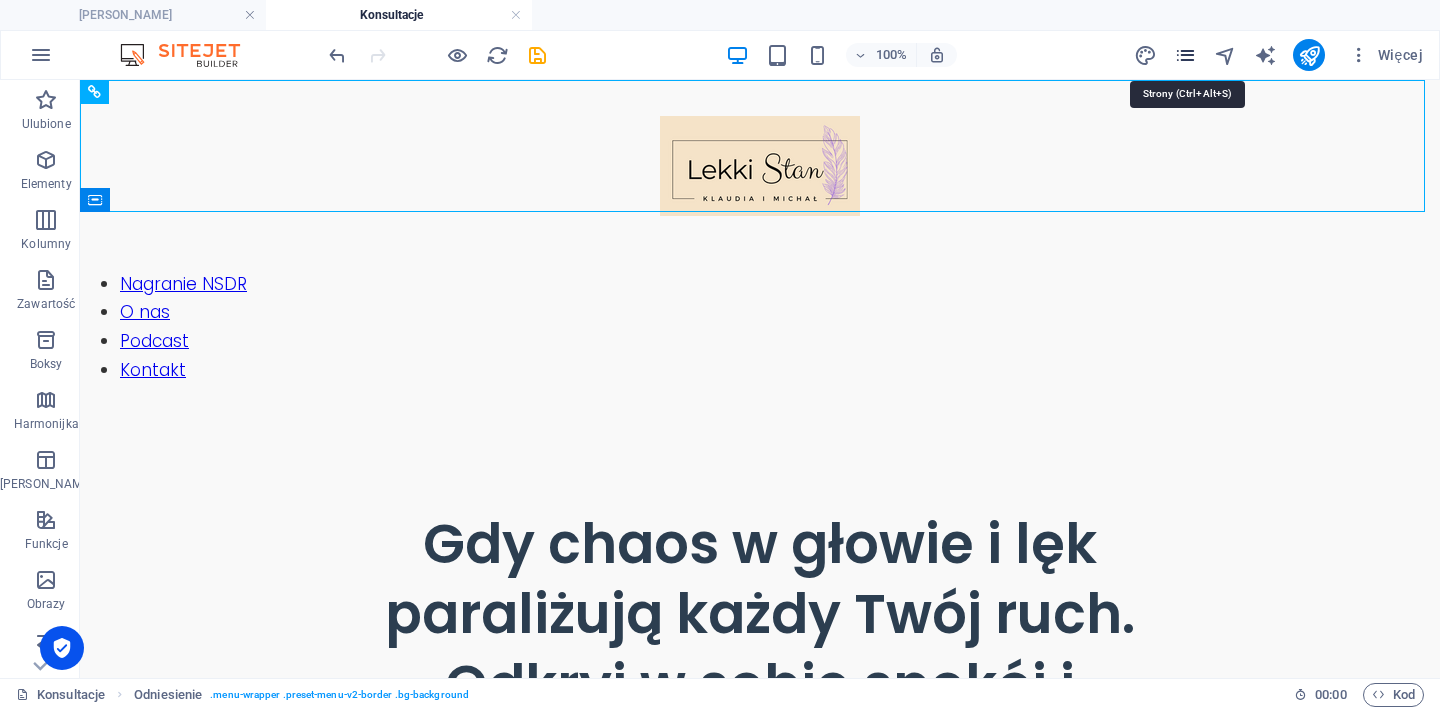 click at bounding box center [1185, 55] 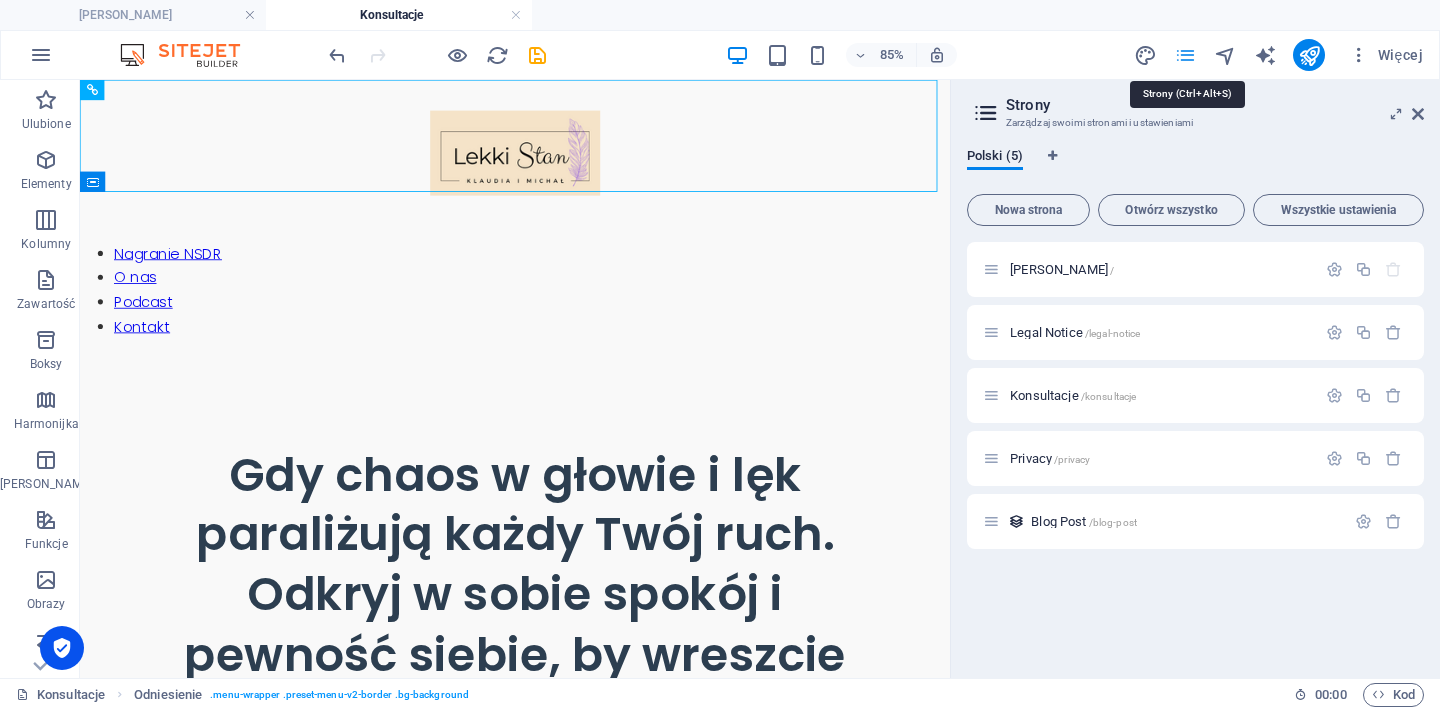 click at bounding box center (1185, 55) 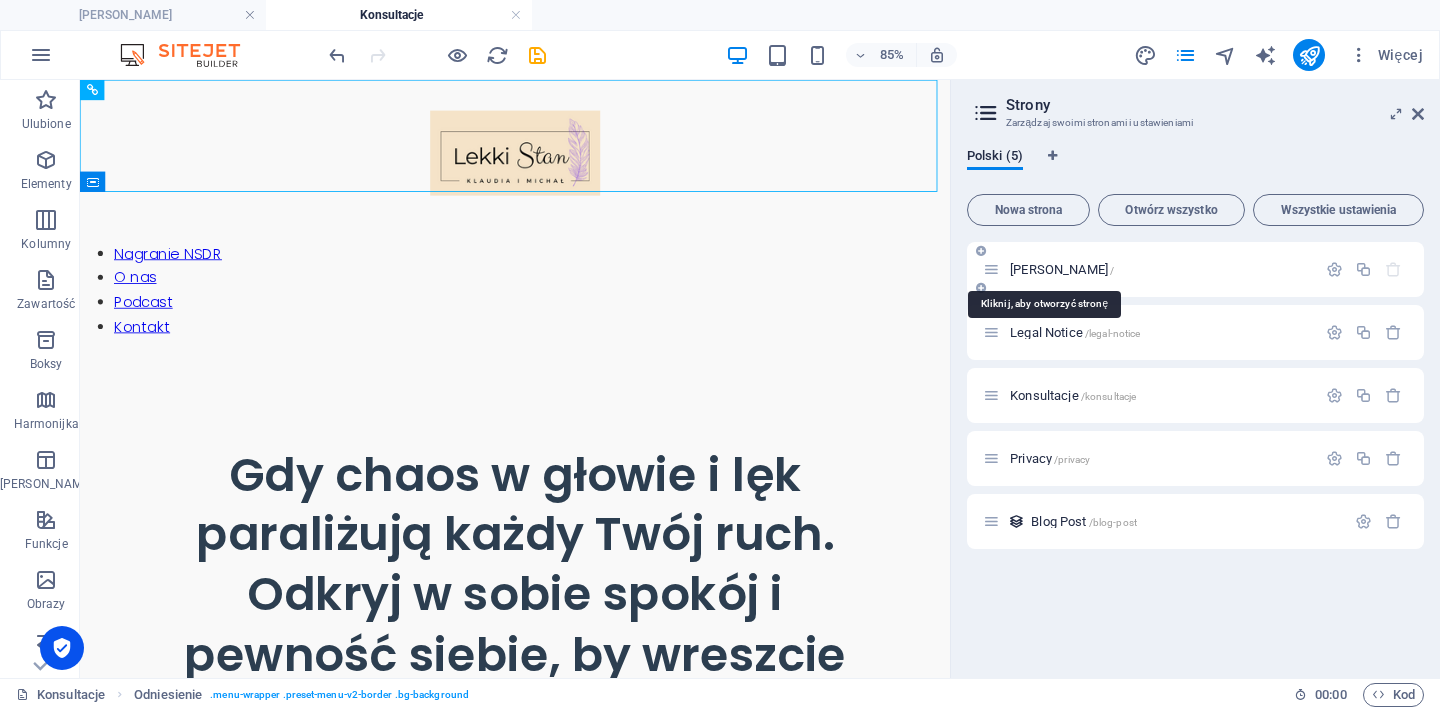 click on "[PERSON_NAME] /" at bounding box center (1062, 269) 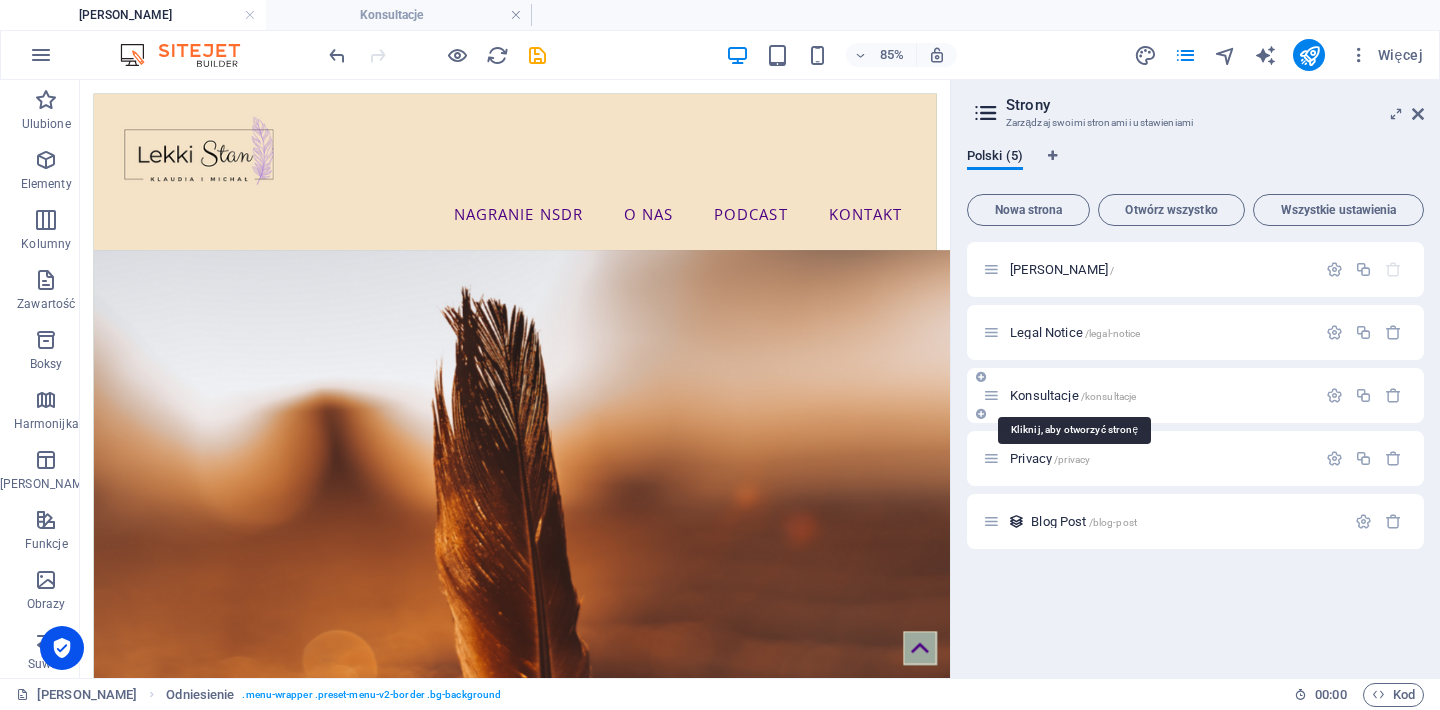 click on "Konsultacje /konsultacje" at bounding box center (1073, 395) 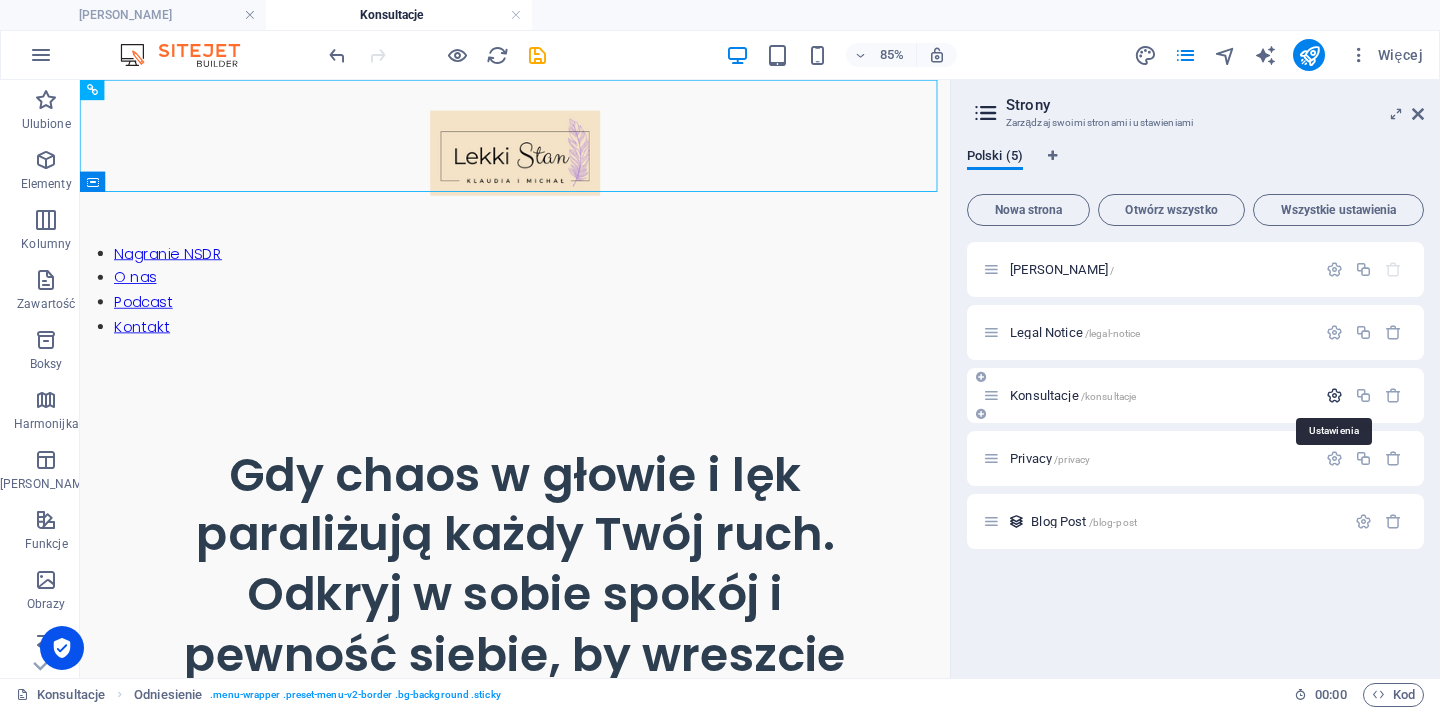 click at bounding box center (1334, 395) 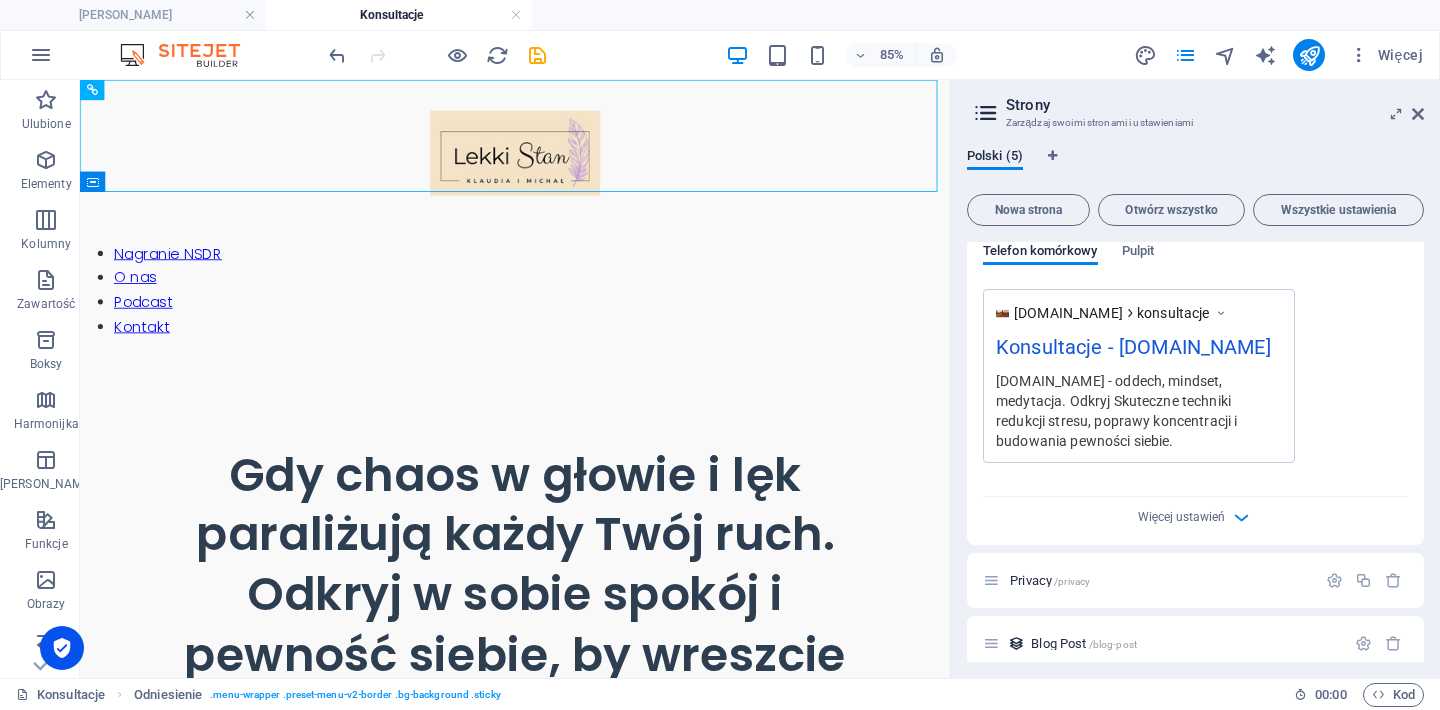scroll, scrollTop: 700, scrollLeft: 0, axis: vertical 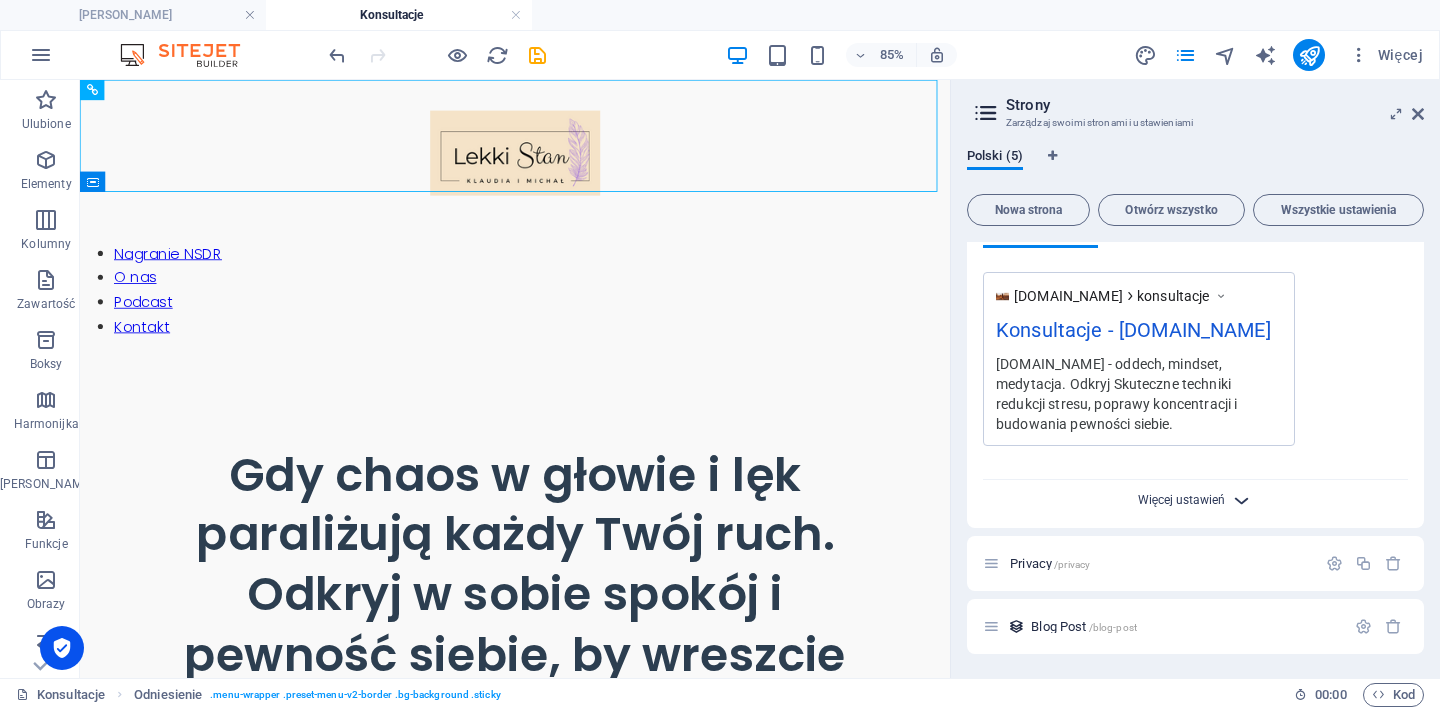 click on "Więcej ustawień" at bounding box center (1182, 500) 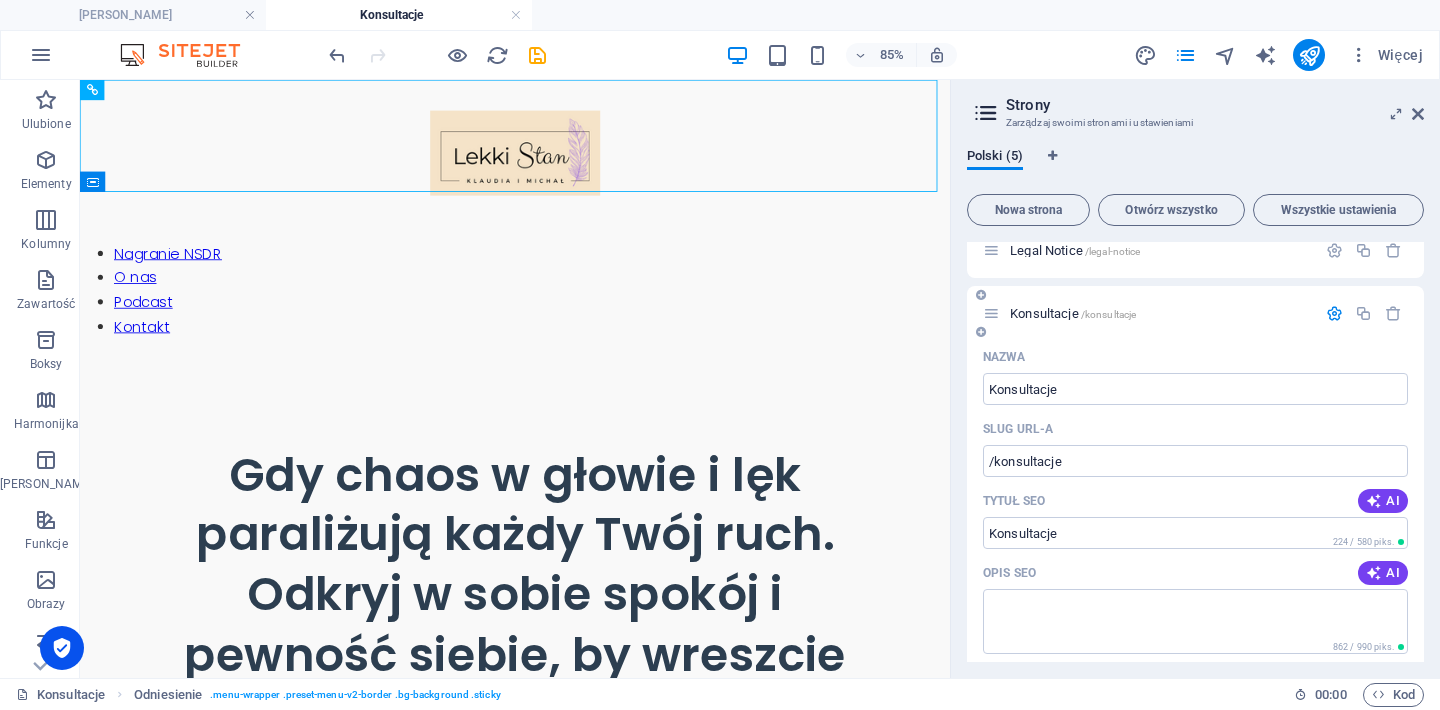 scroll, scrollTop: 0, scrollLeft: 0, axis: both 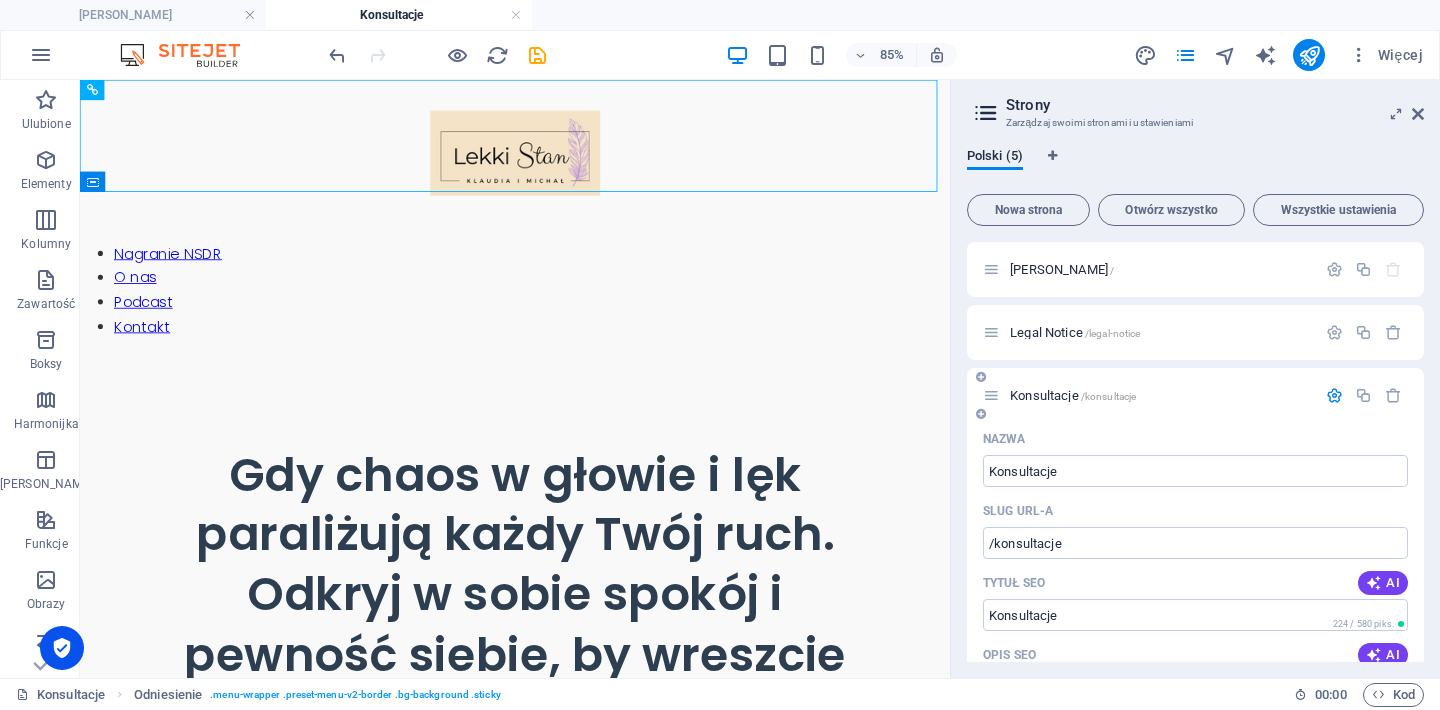 click at bounding box center (991, 395) 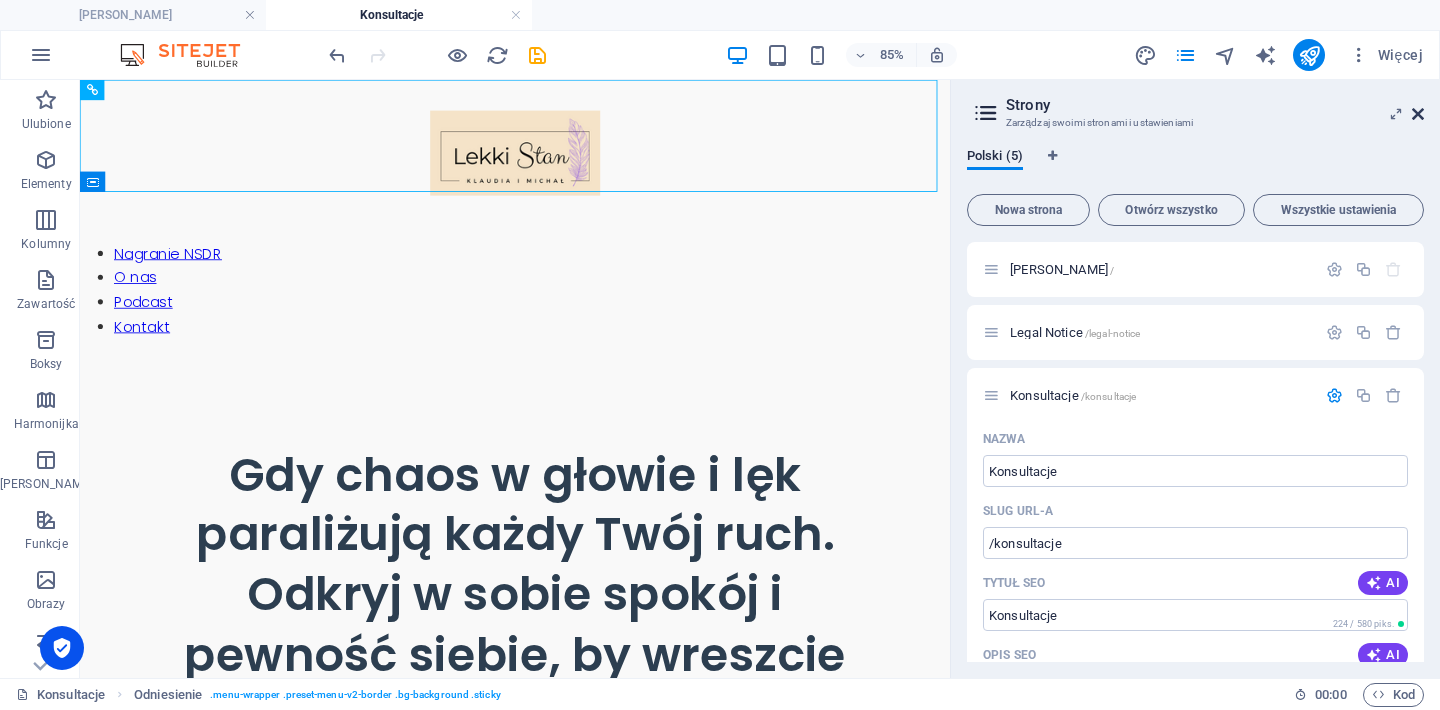 click at bounding box center [1418, 114] 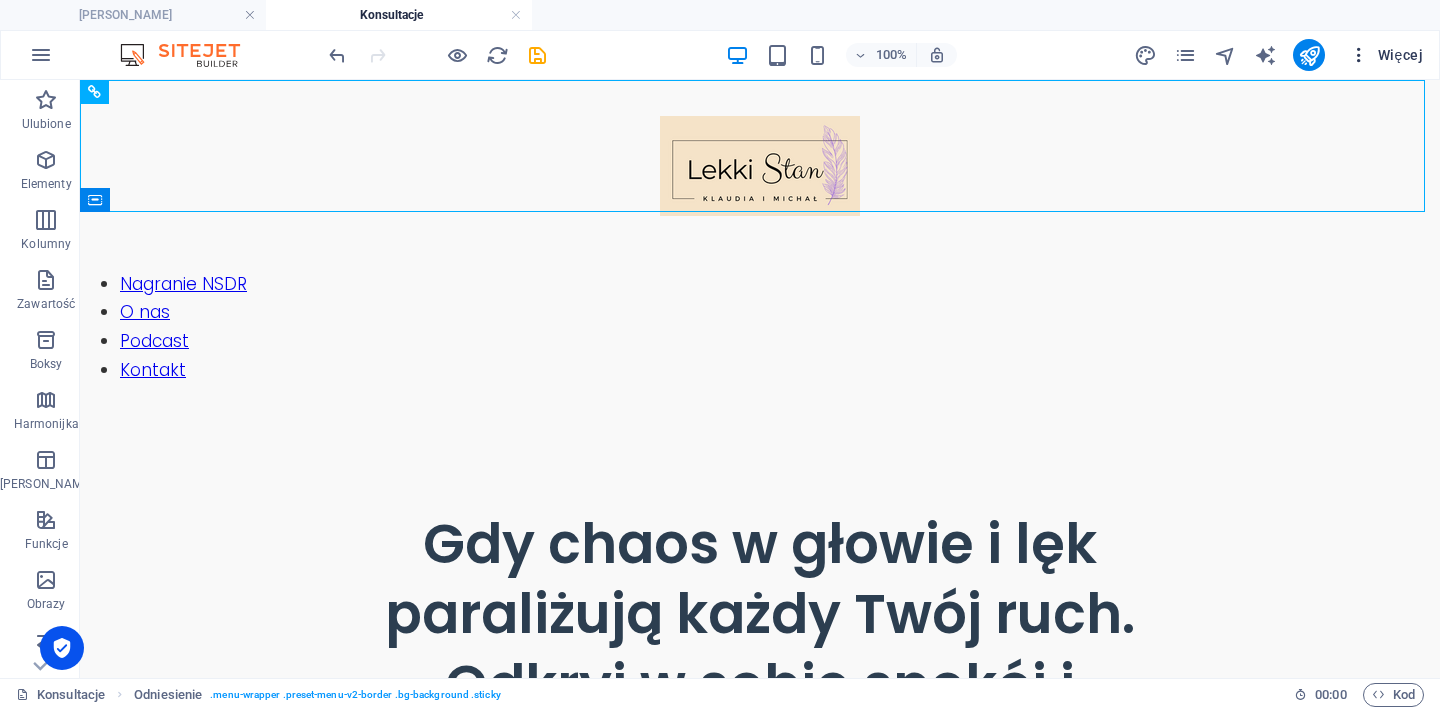 click on "Więcej" at bounding box center (1386, 55) 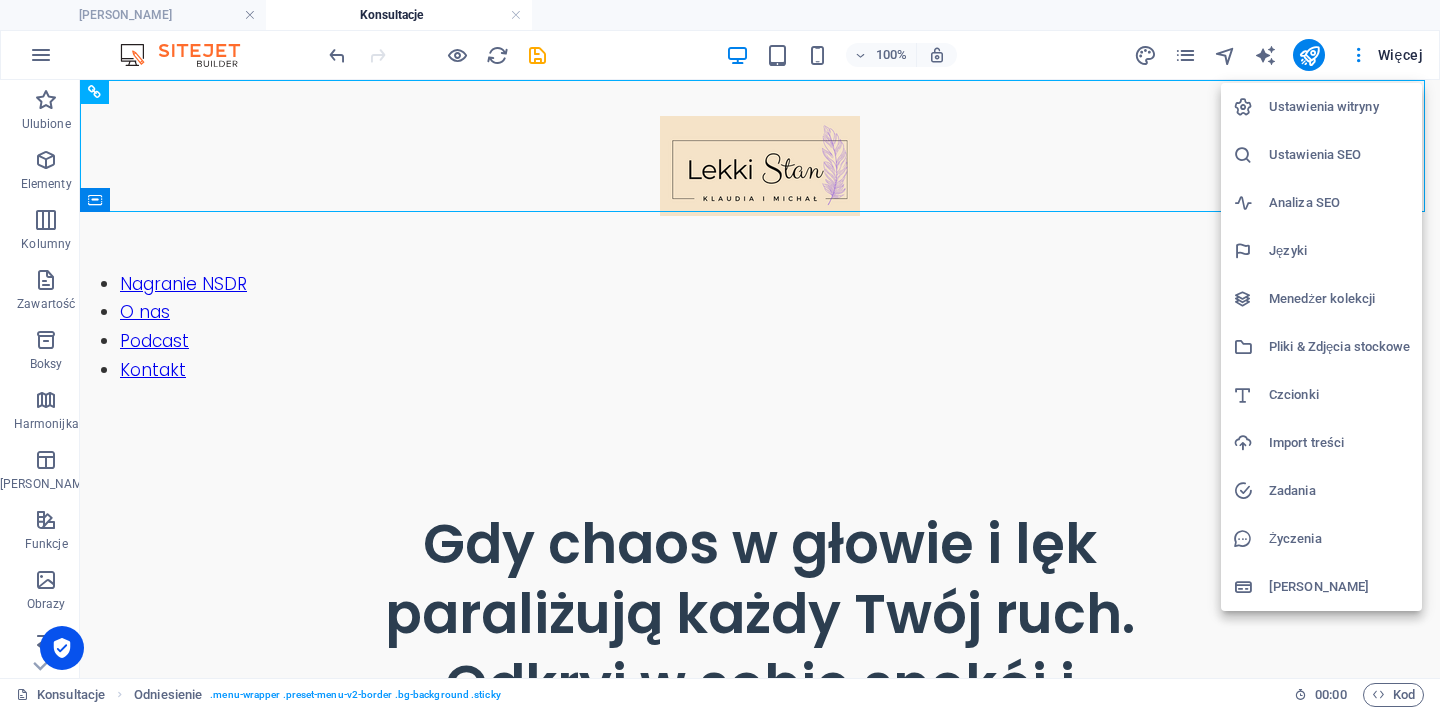 click at bounding box center [720, 355] 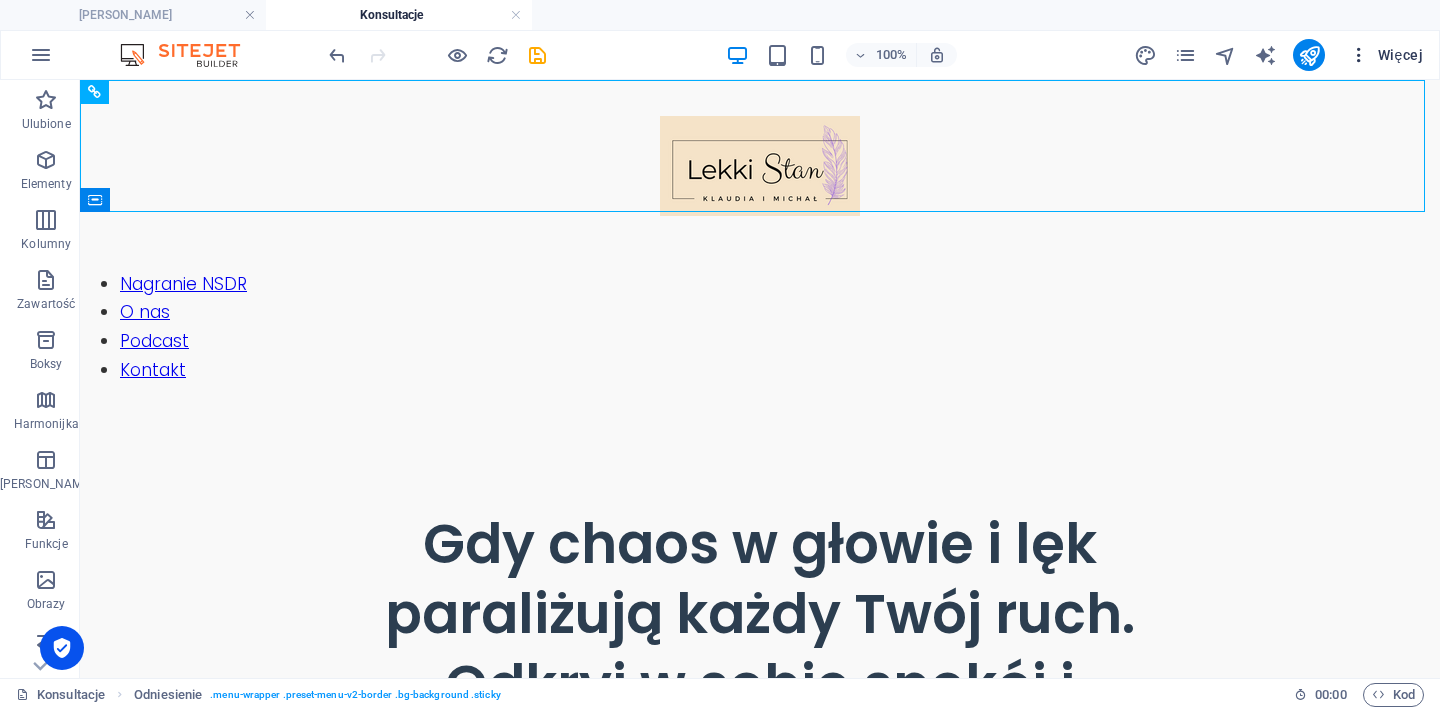 click on "Więcej" at bounding box center (1386, 55) 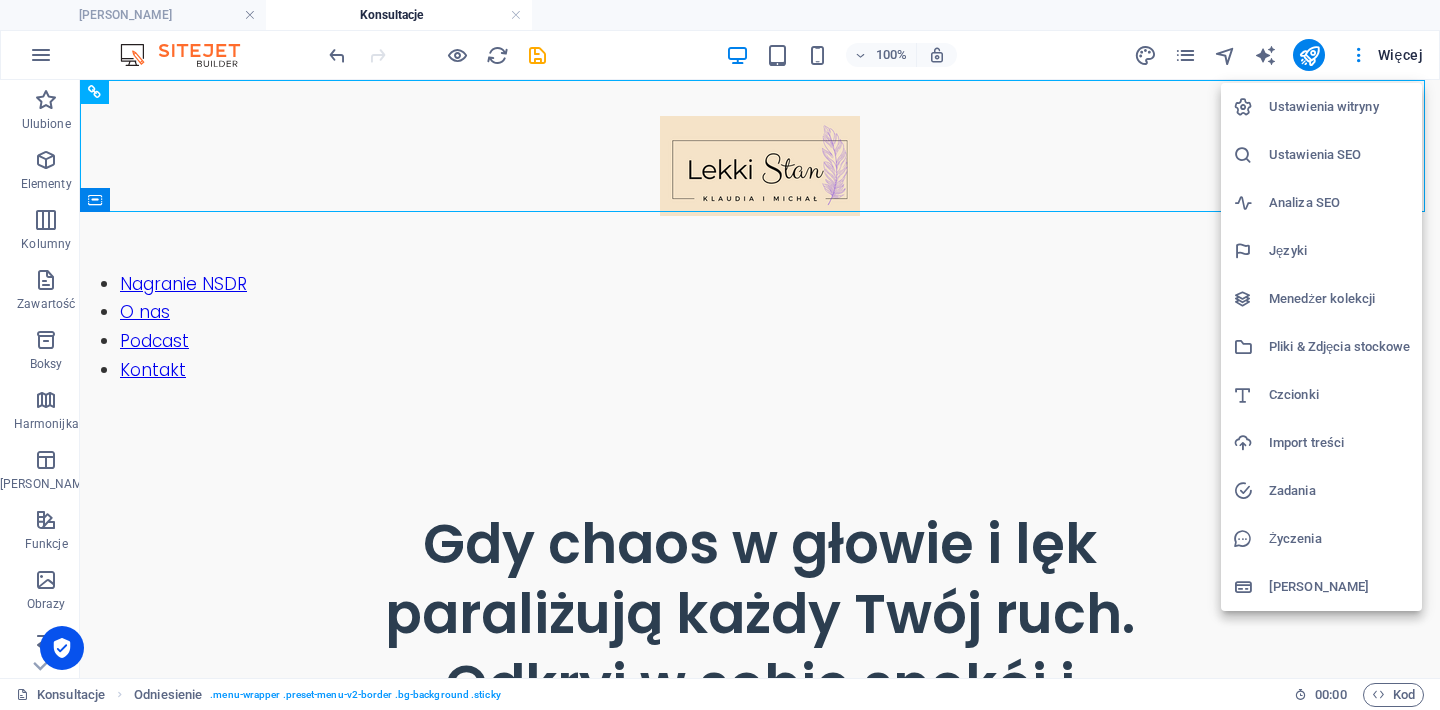 click at bounding box center (720, 355) 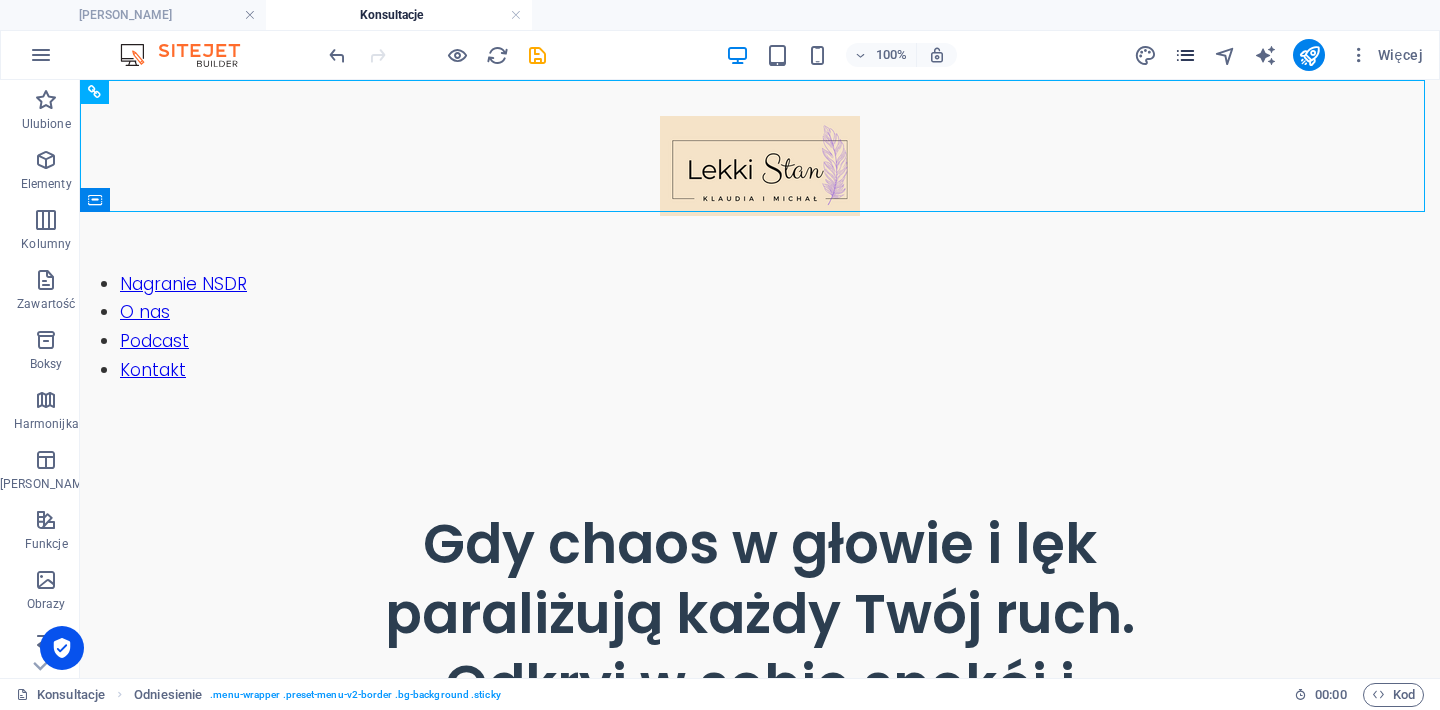 click at bounding box center (1185, 55) 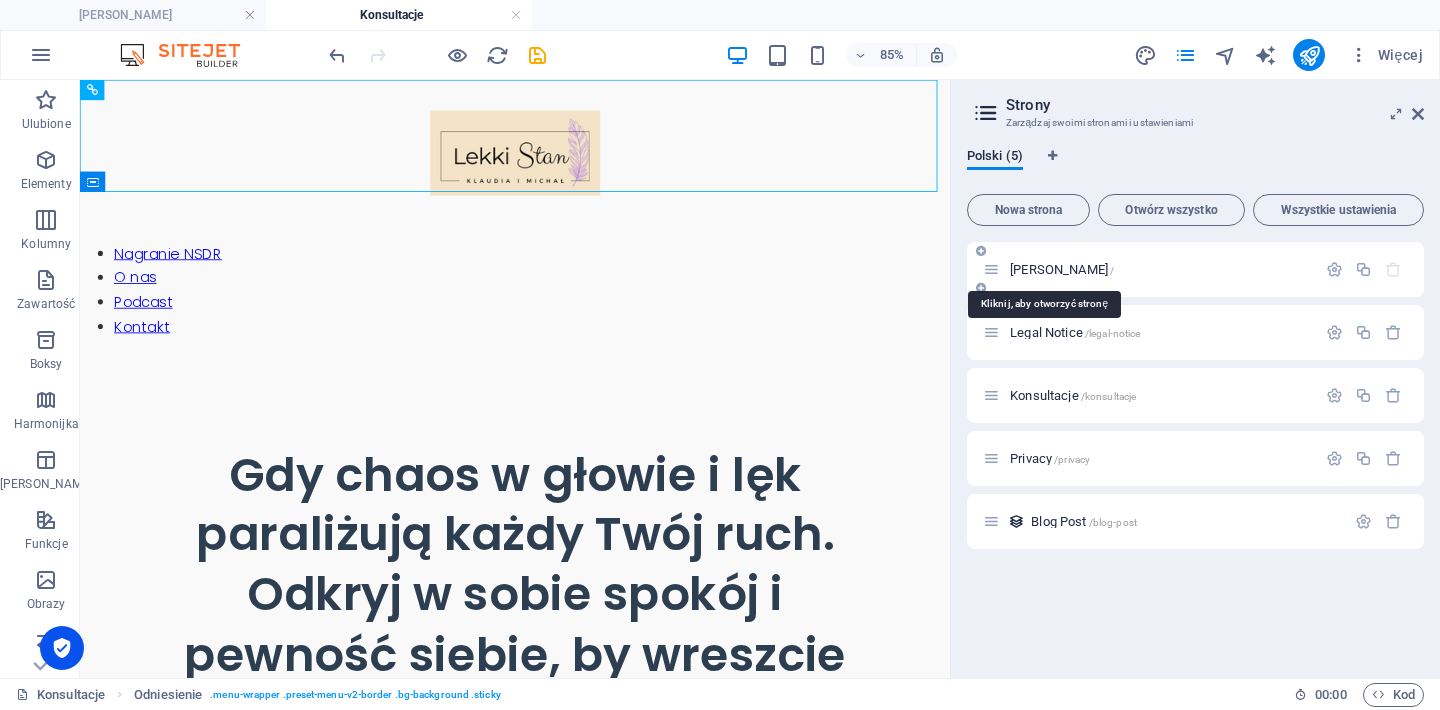 click on "[PERSON_NAME] /" at bounding box center (1062, 269) 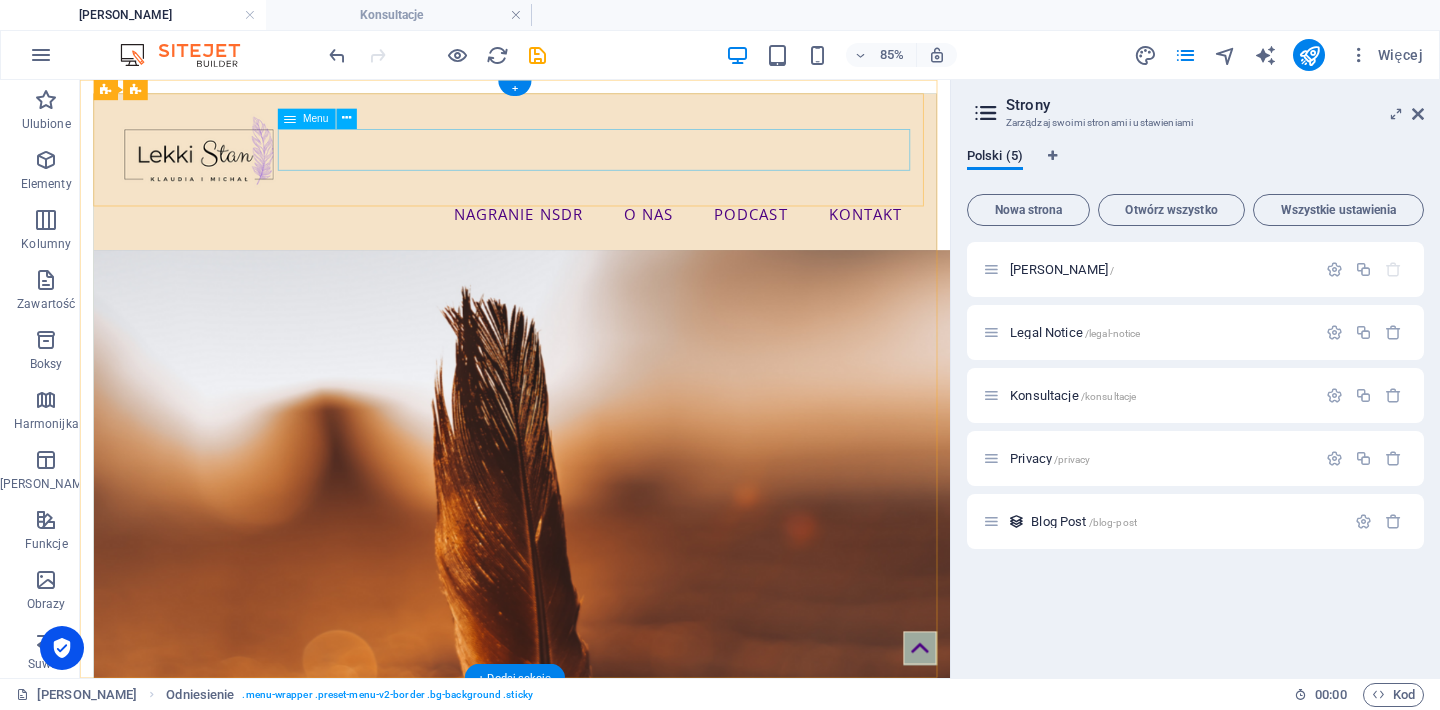 click on "Nagranie NSDR O nas Podcast Kontakt" at bounding box center (592, 239) 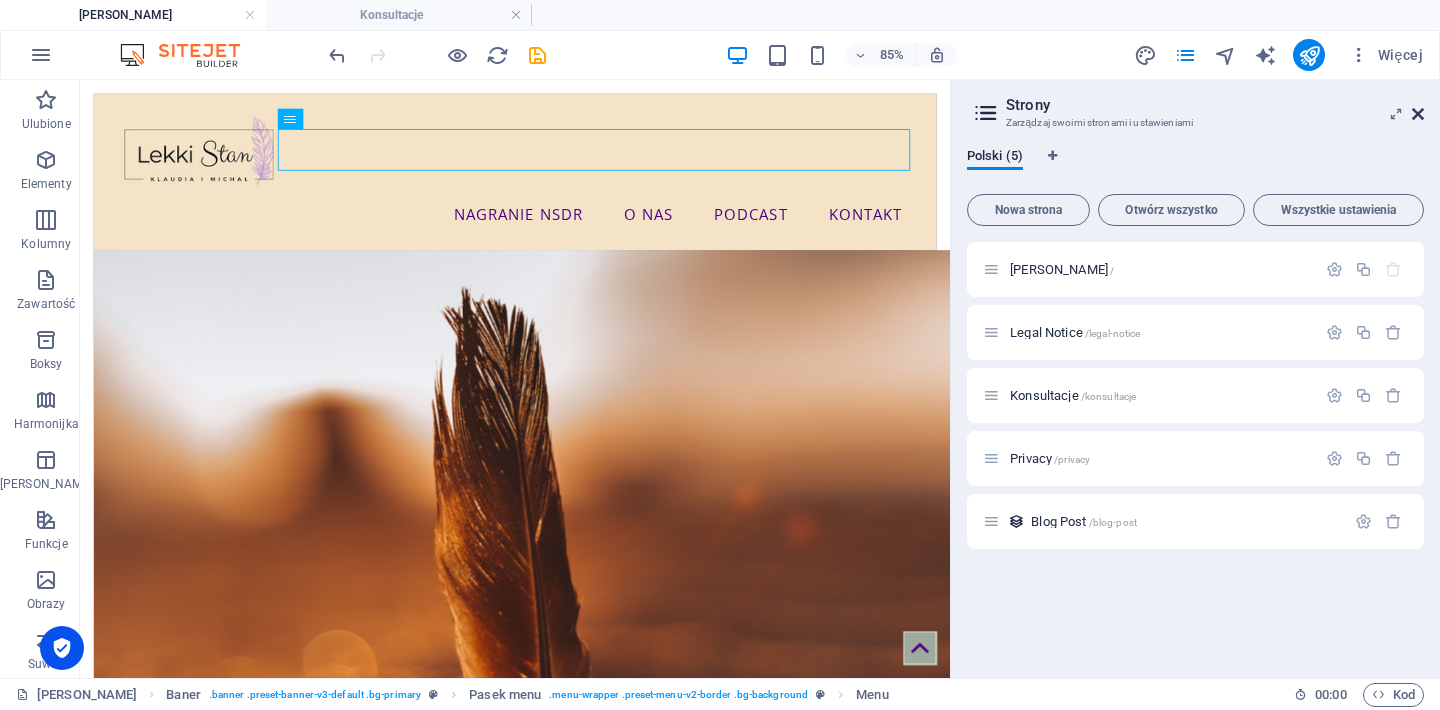 drag, startPoint x: 1420, startPoint y: 112, endPoint x: 1340, endPoint y: 35, distance: 111.03603 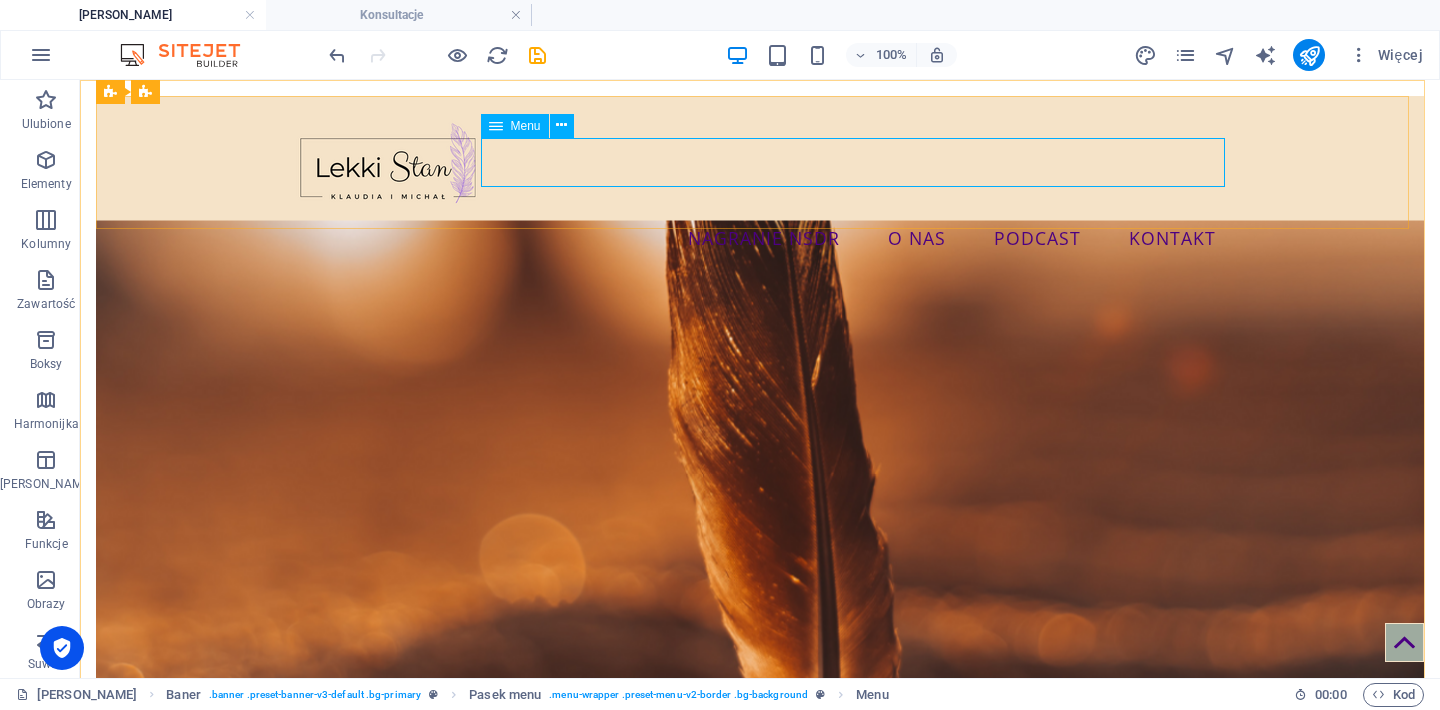 click on "Menu" at bounding box center (526, 126) 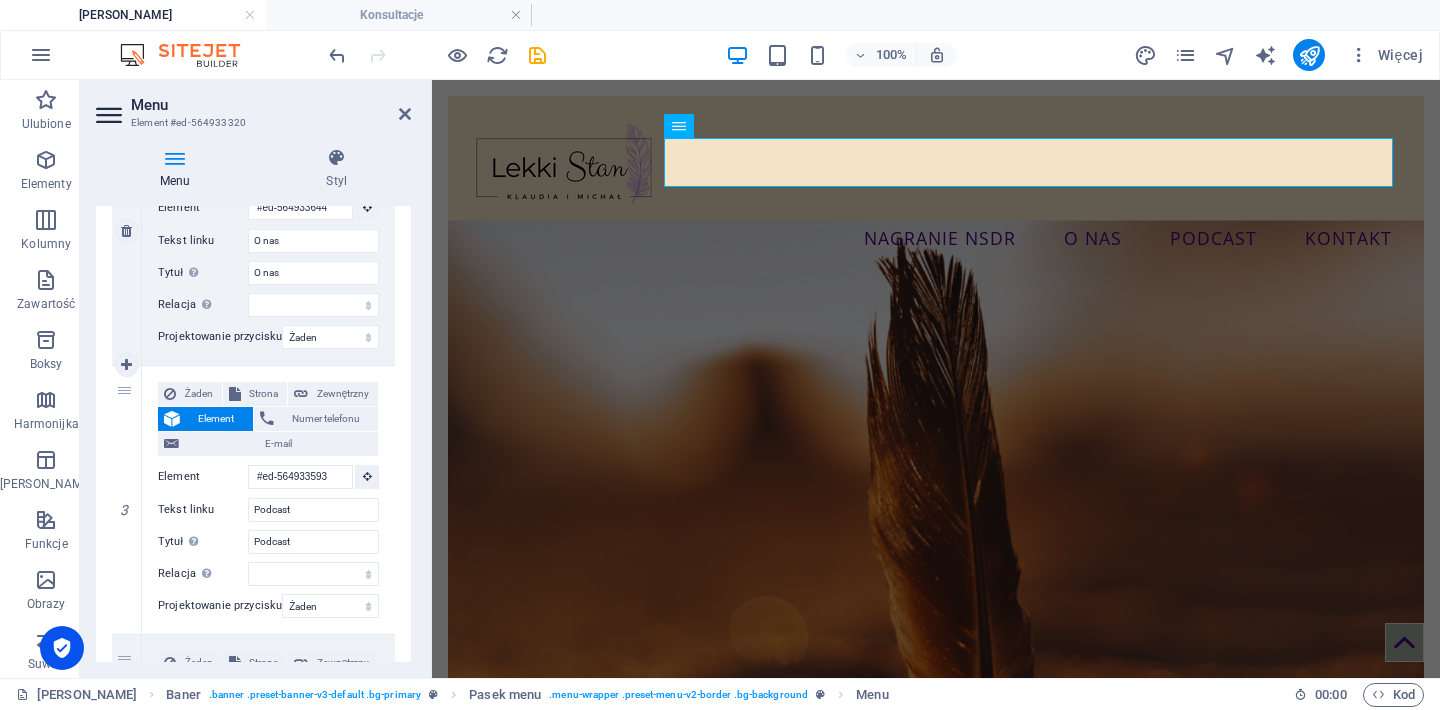 scroll, scrollTop: 865, scrollLeft: 0, axis: vertical 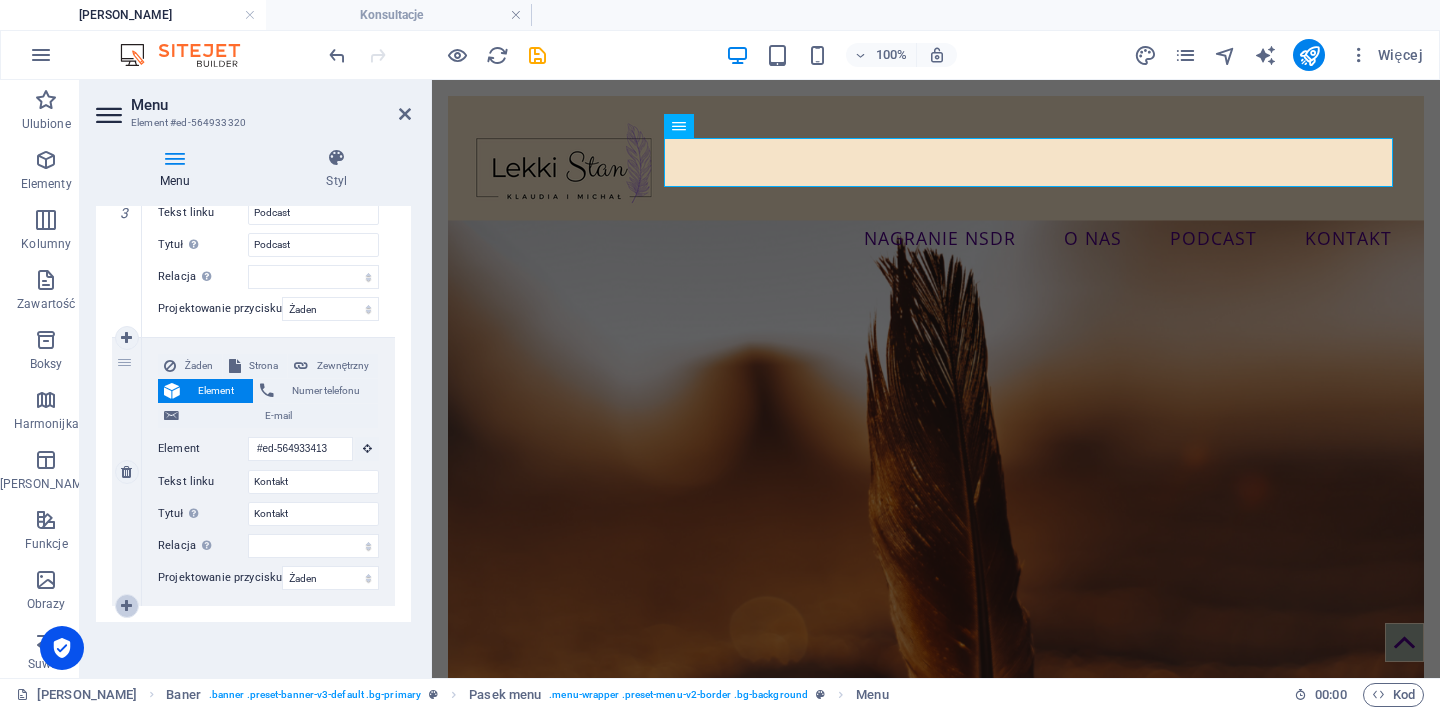 click at bounding box center [126, 606] 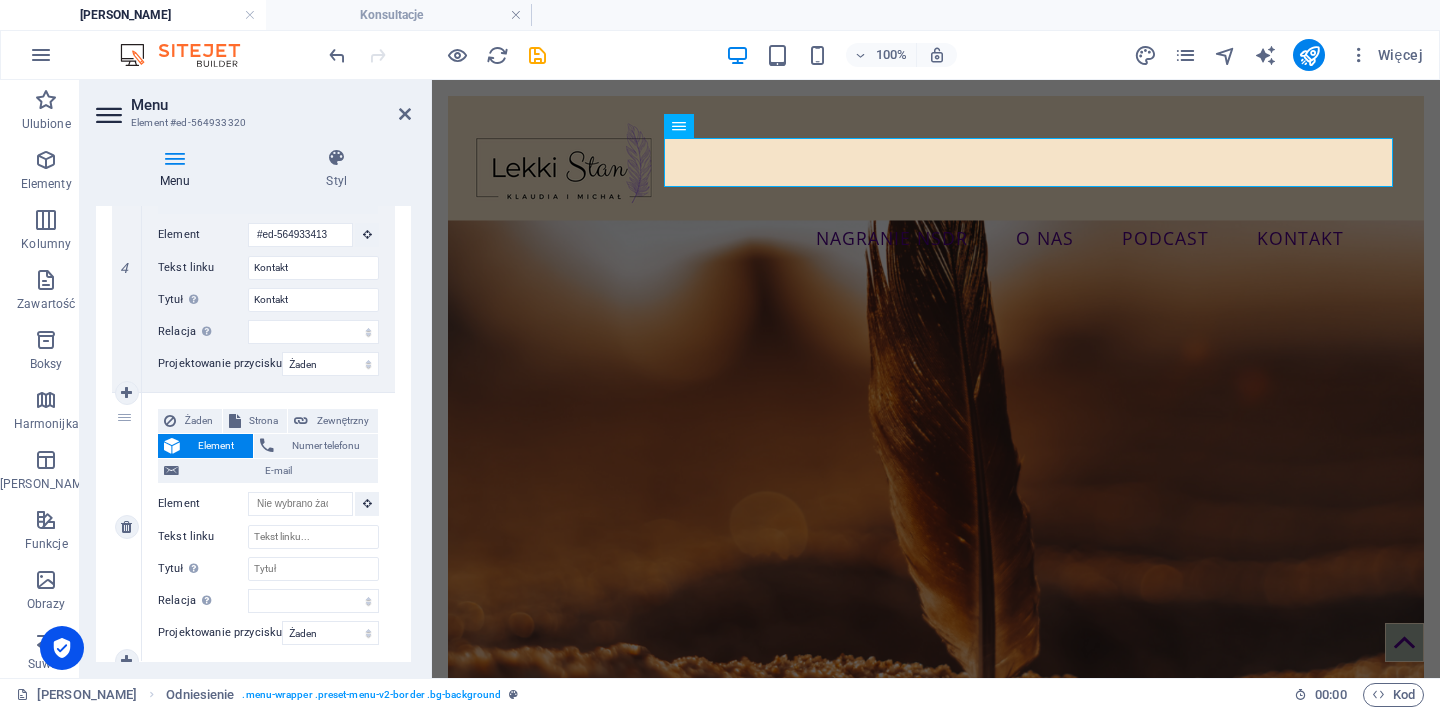 scroll, scrollTop: 1080, scrollLeft: 0, axis: vertical 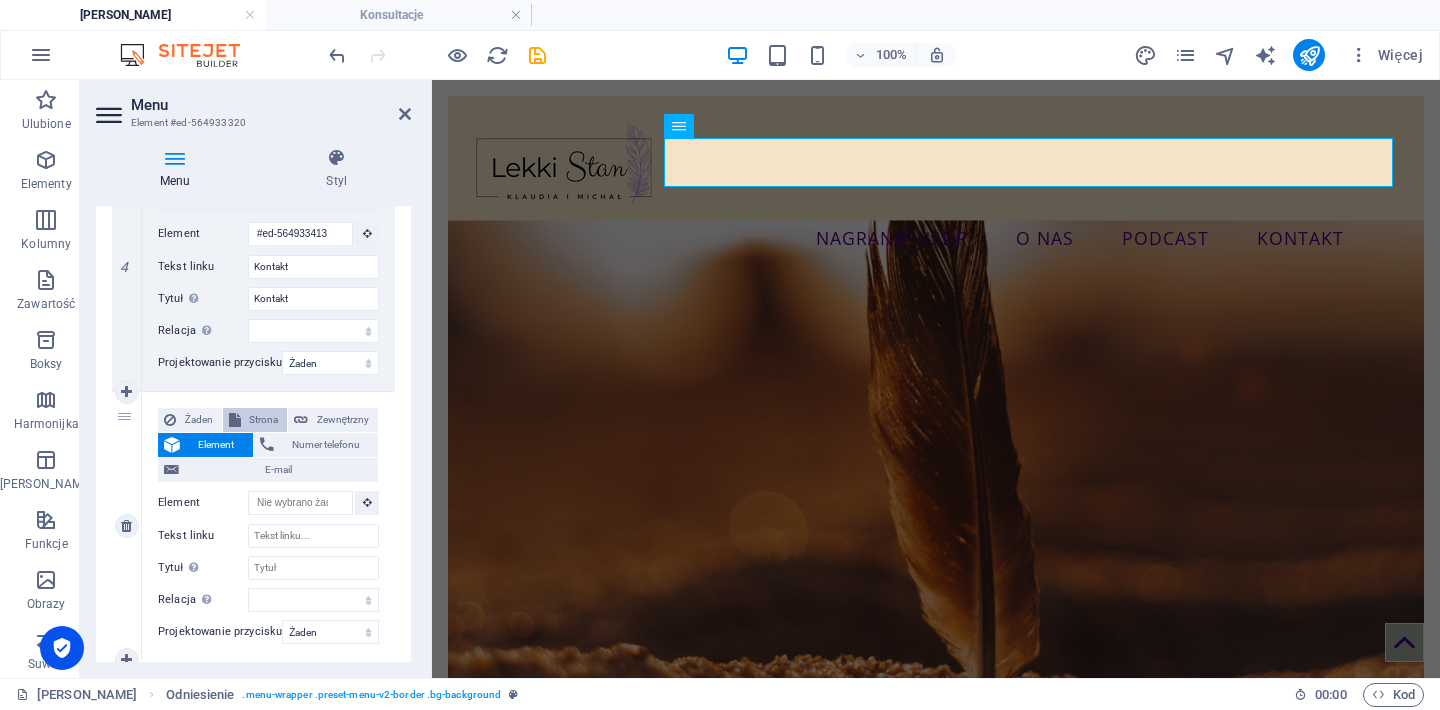 click on "Strona" at bounding box center (264, 420) 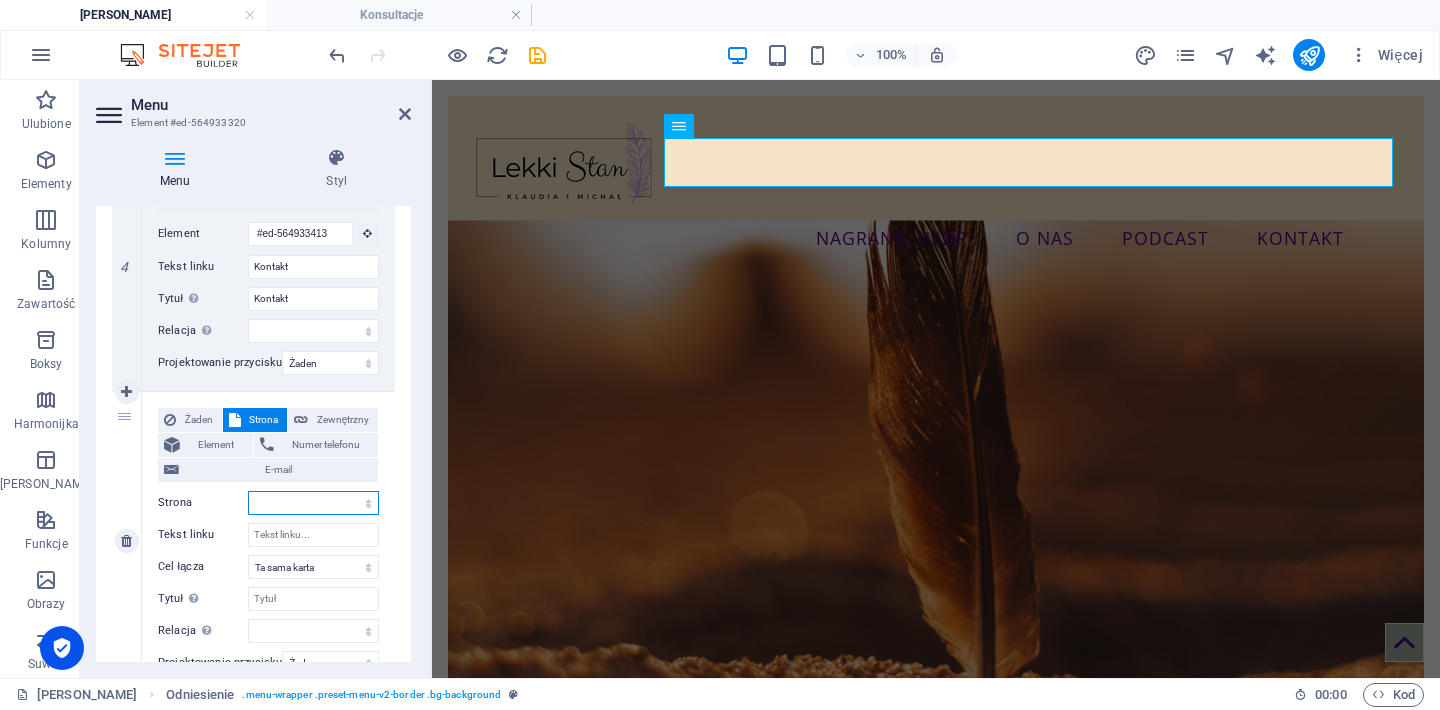 click on "[PERSON_NAME] Legal Notice Konsultacje Privacy" at bounding box center (313, 503) 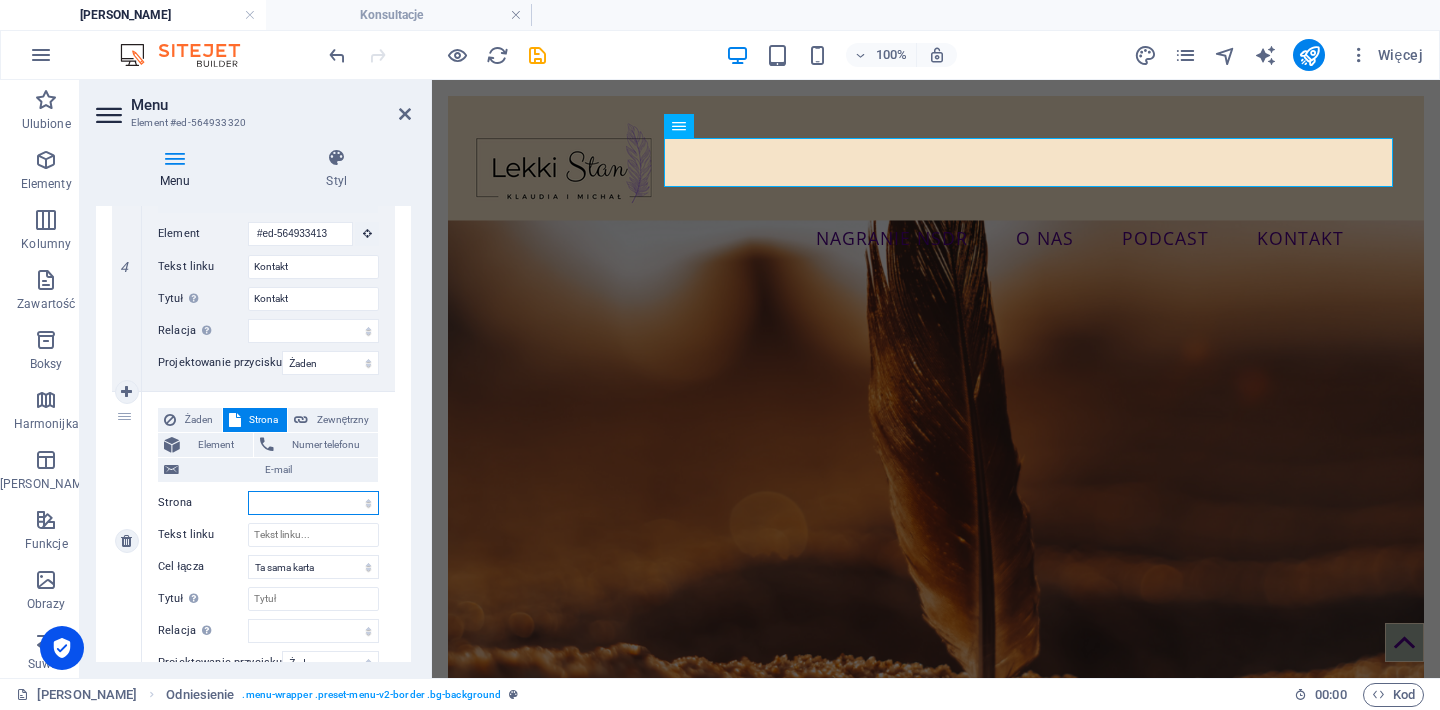 select on "2" 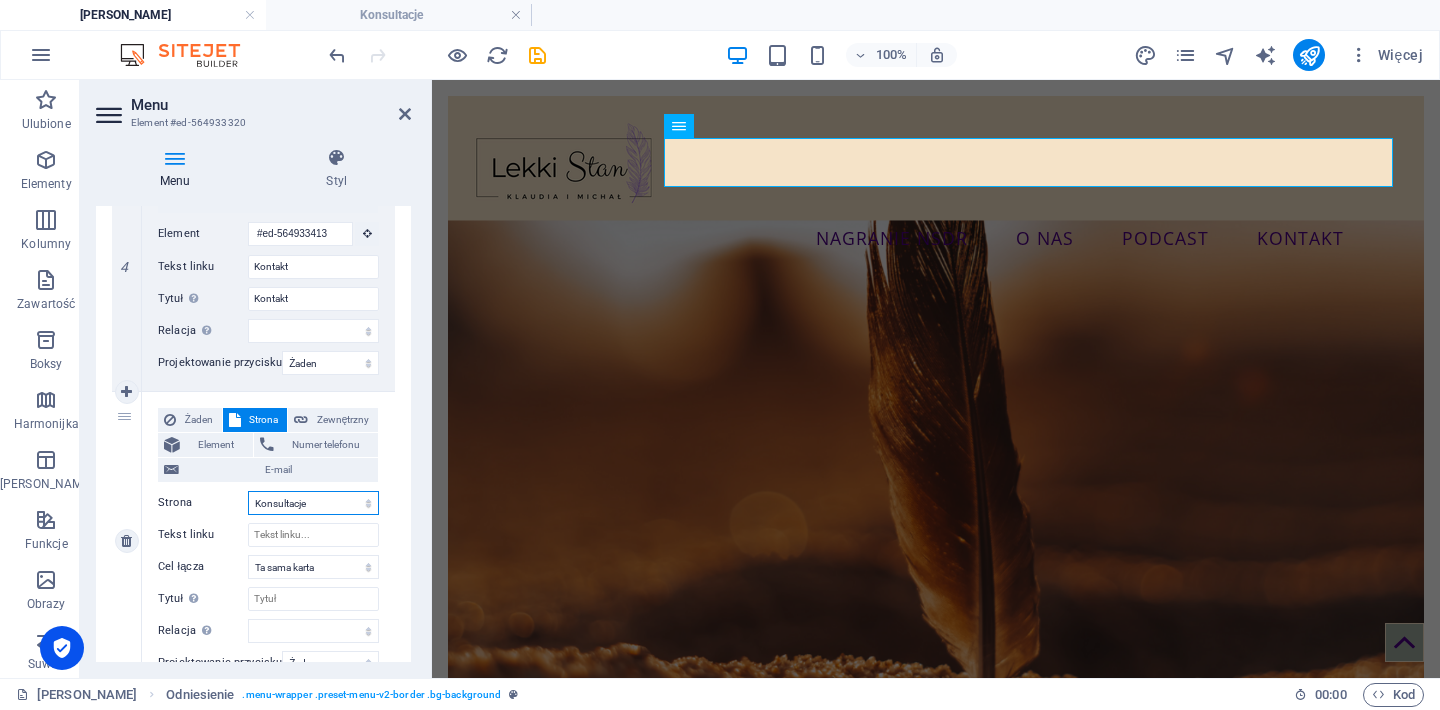 select 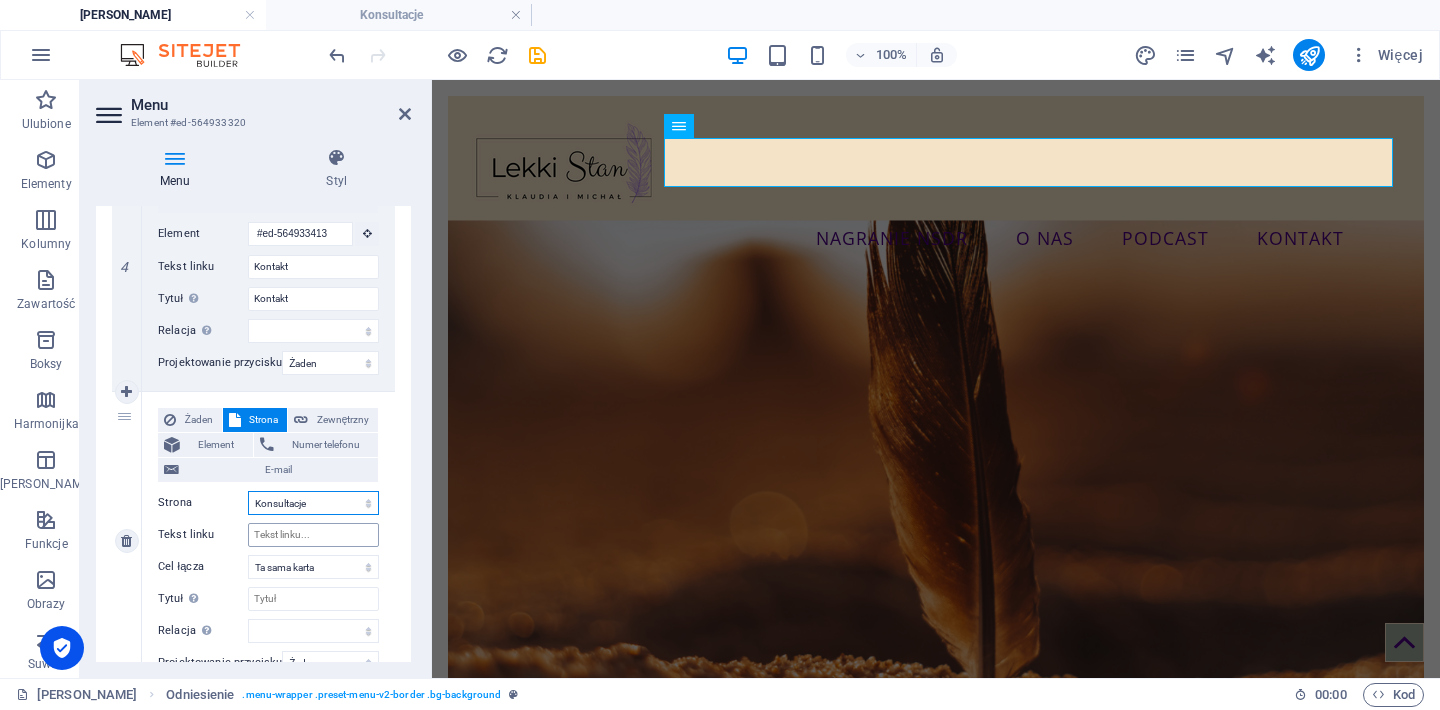 scroll, scrollTop: 1101, scrollLeft: 0, axis: vertical 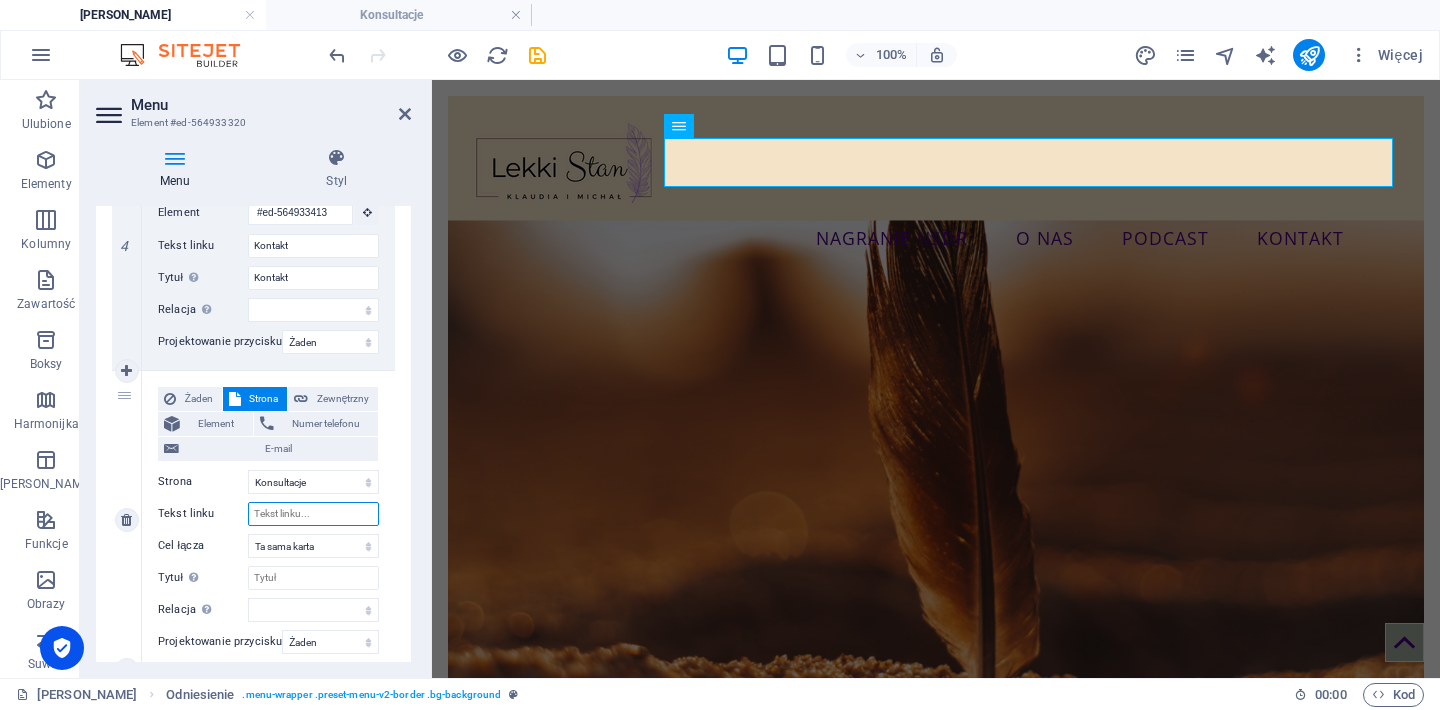 click on "Tekst linku" at bounding box center (313, 514) 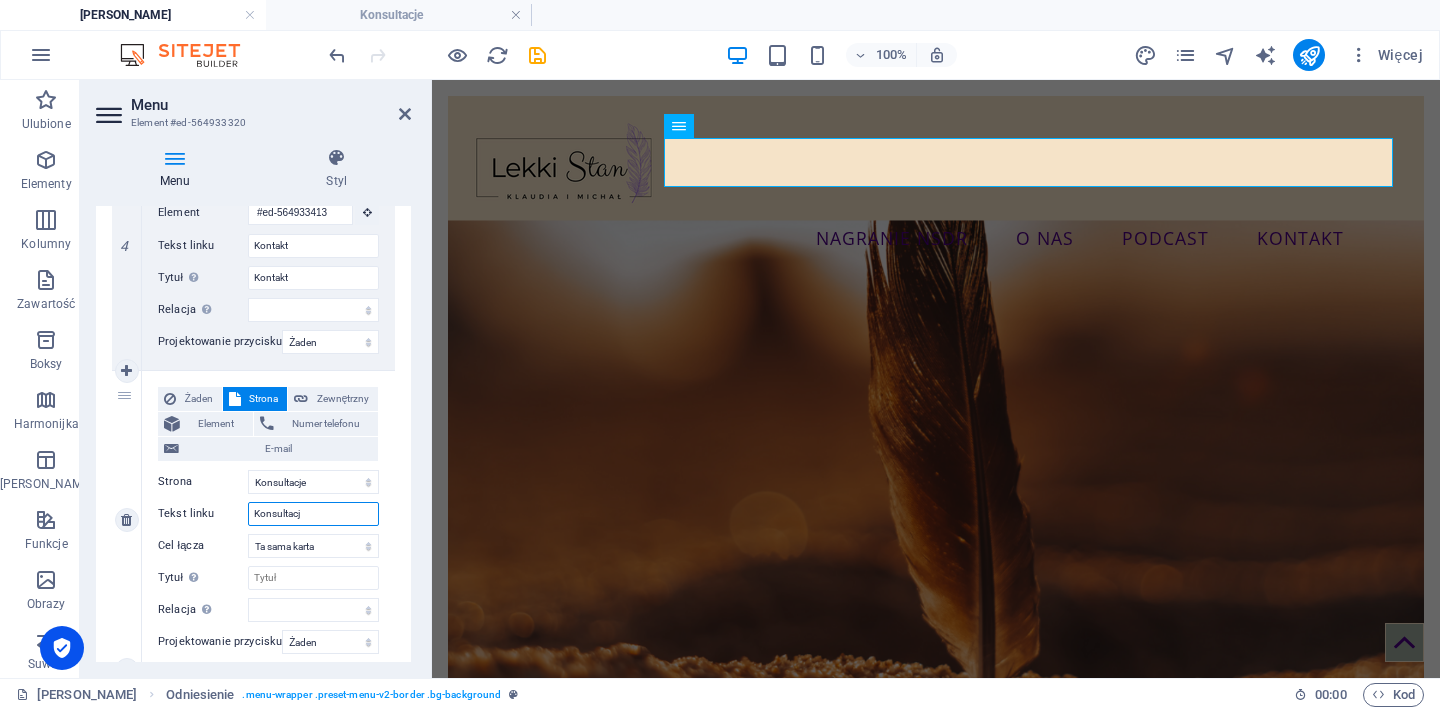 type on "Konsultacje" 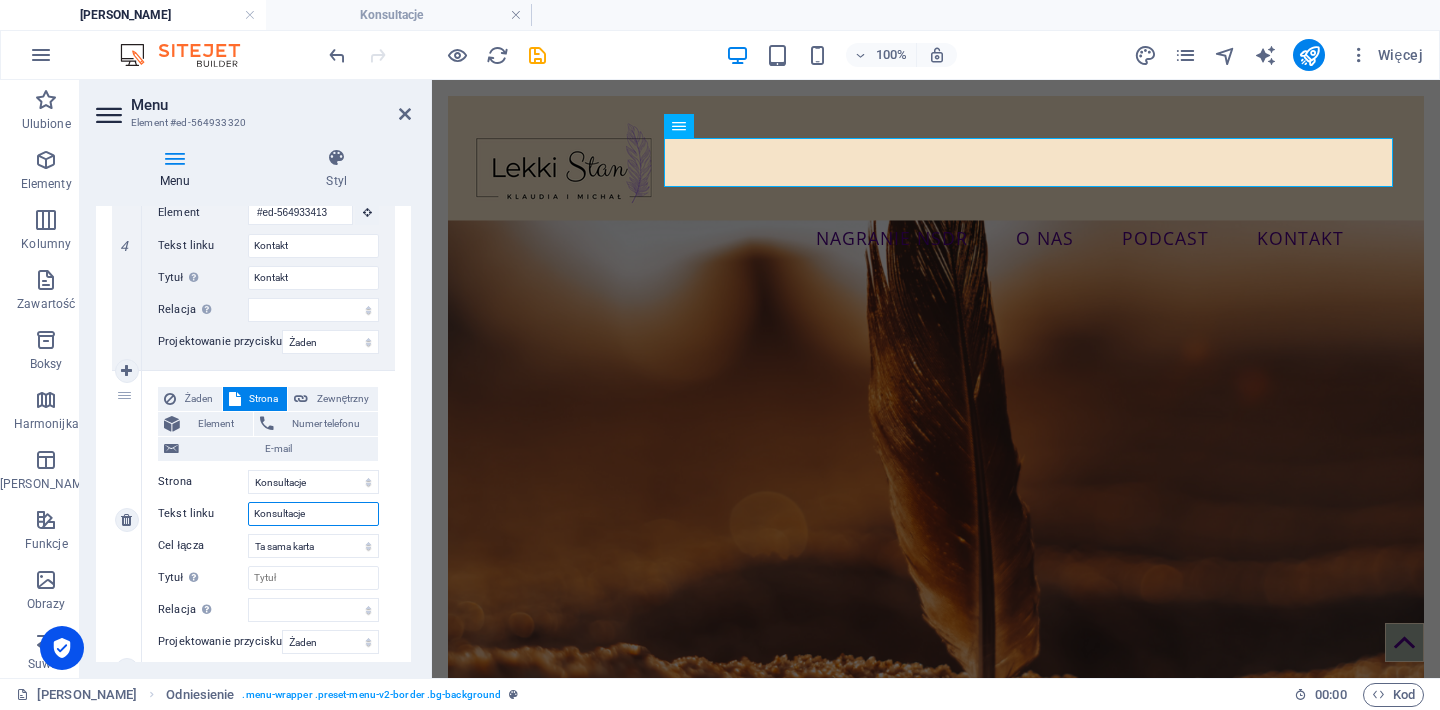 select 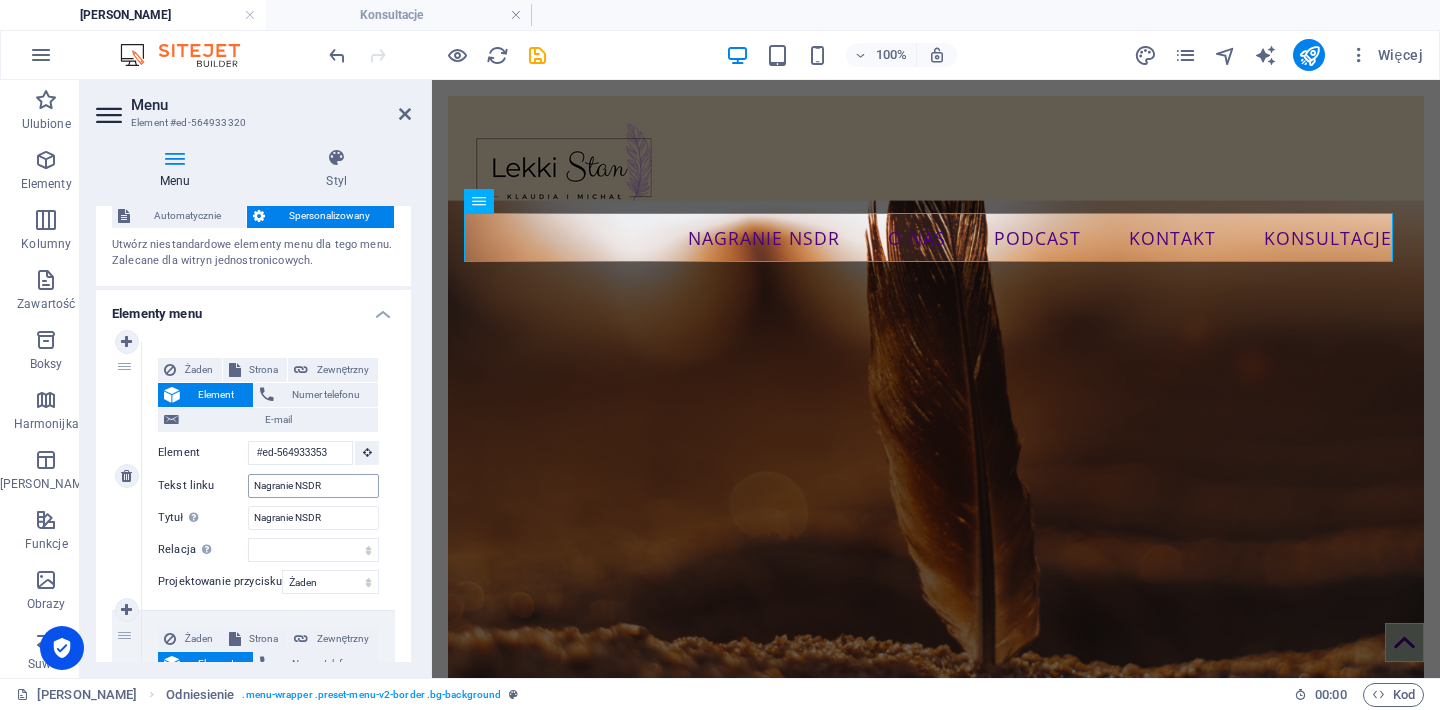 scroll, scrollTop: 0, scrollLeft: 0, axis: both 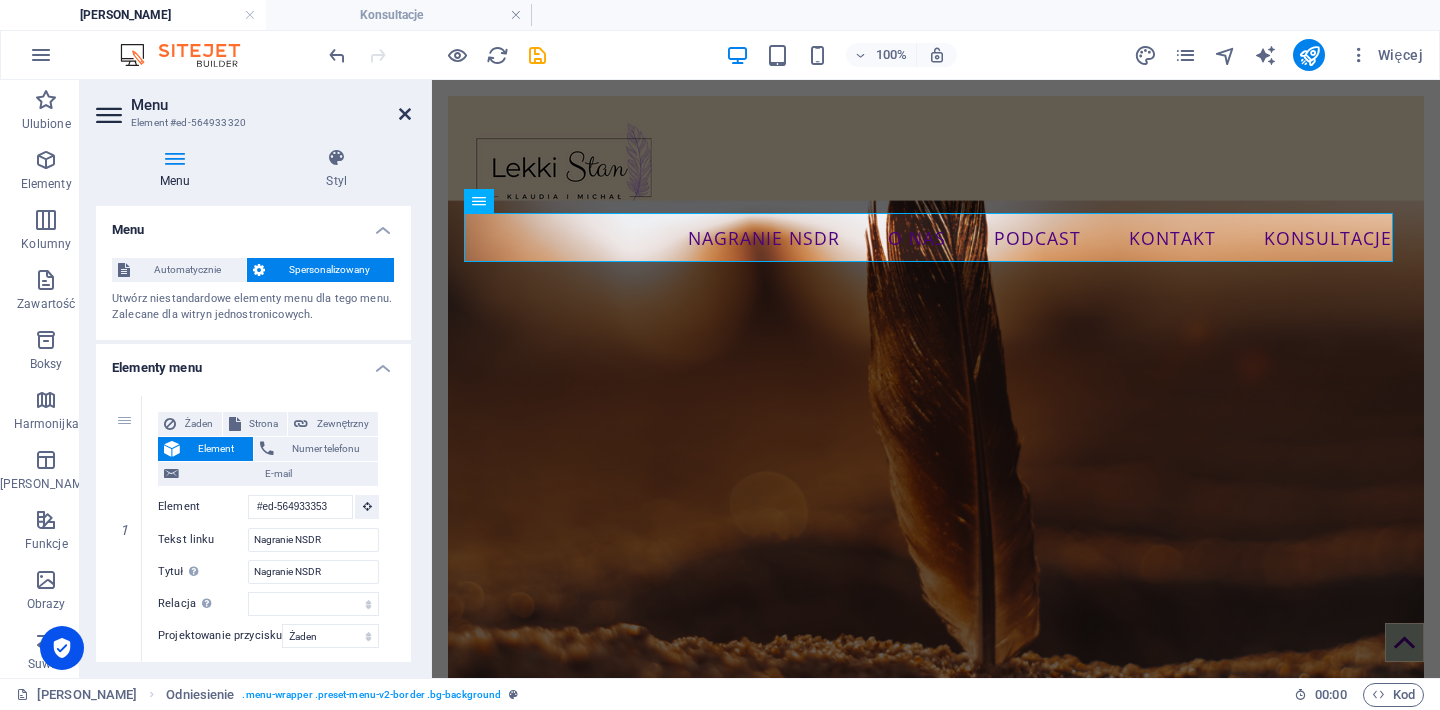 type on "Konsultacje" 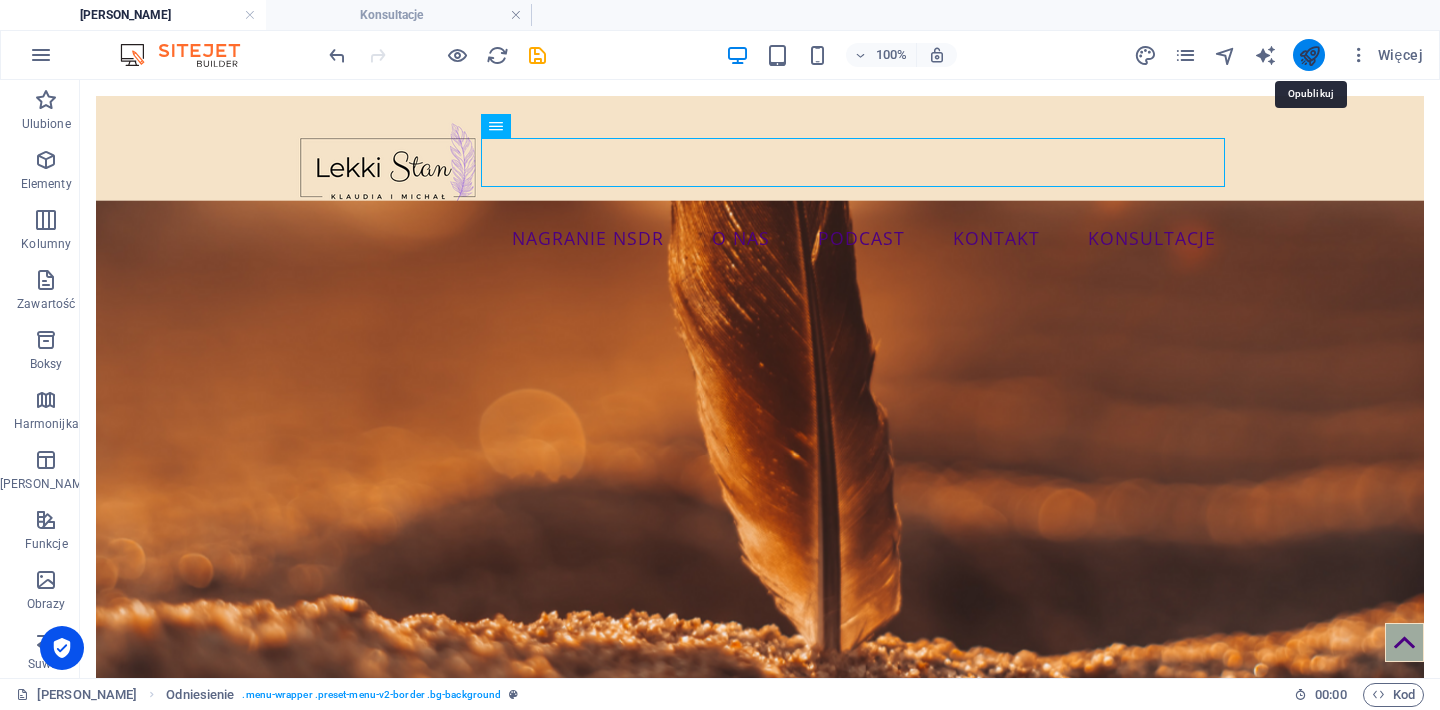 click at bounding box center (1309, 55) 